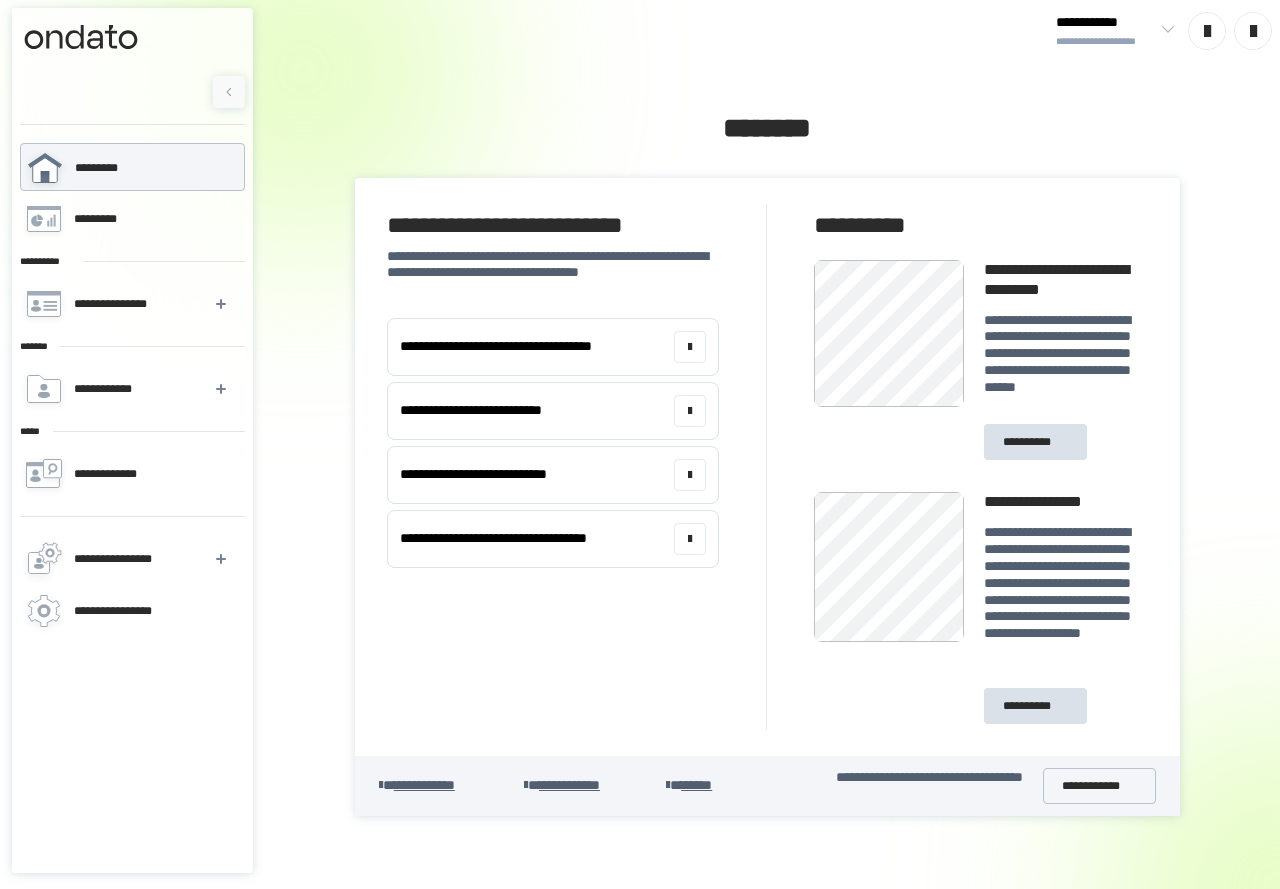 scroll, scrollTop: 0, scrollLeft: 0, axis: both 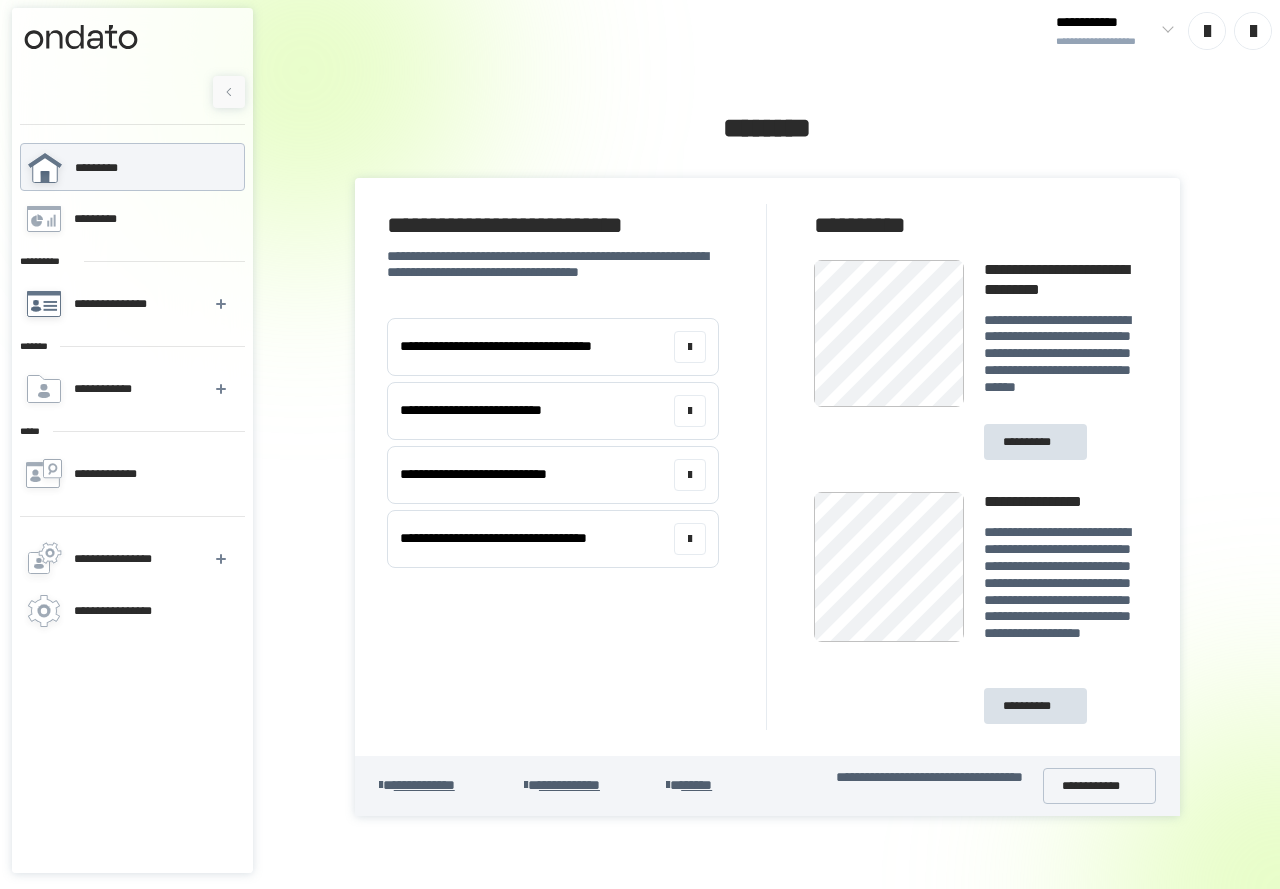 click 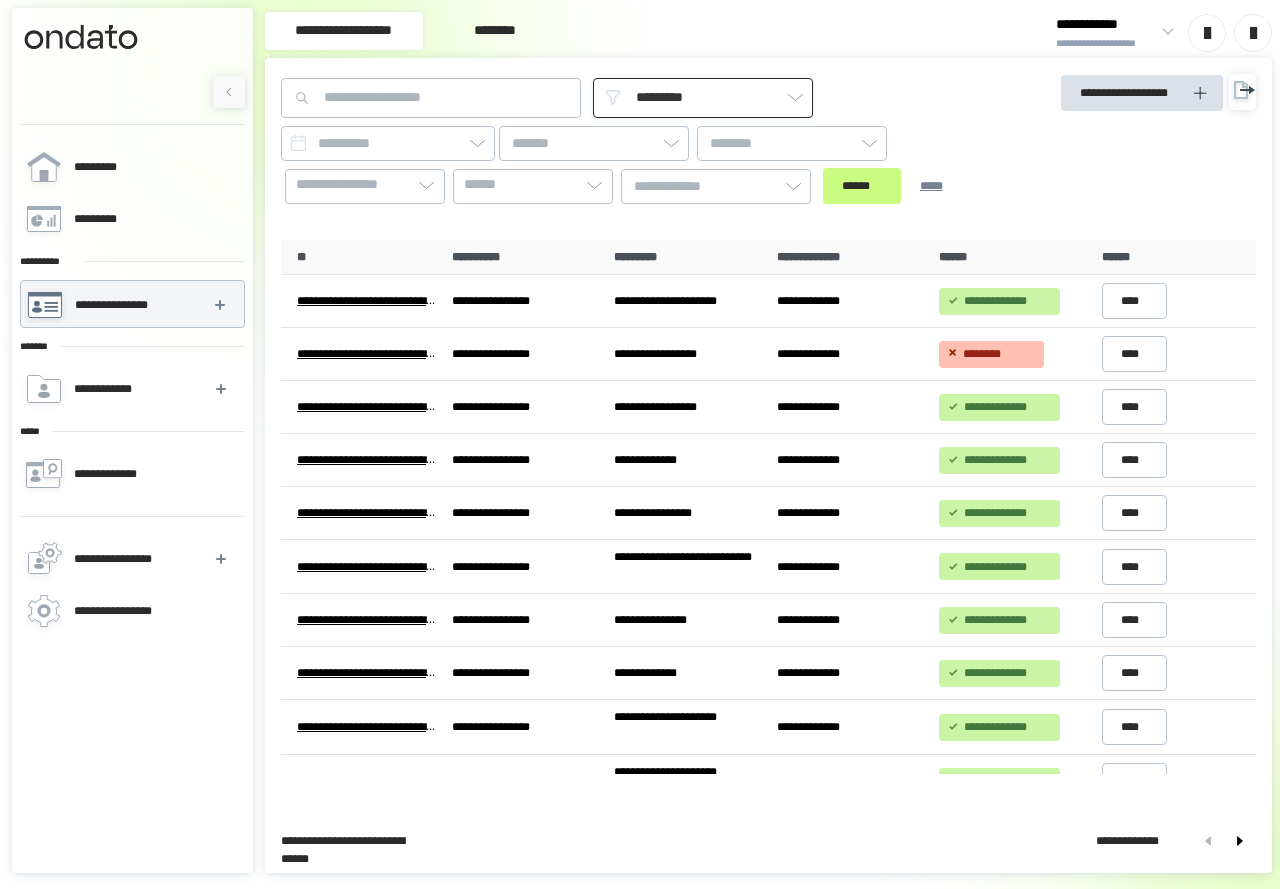 click on "*********" at bounding box center (703, 98) 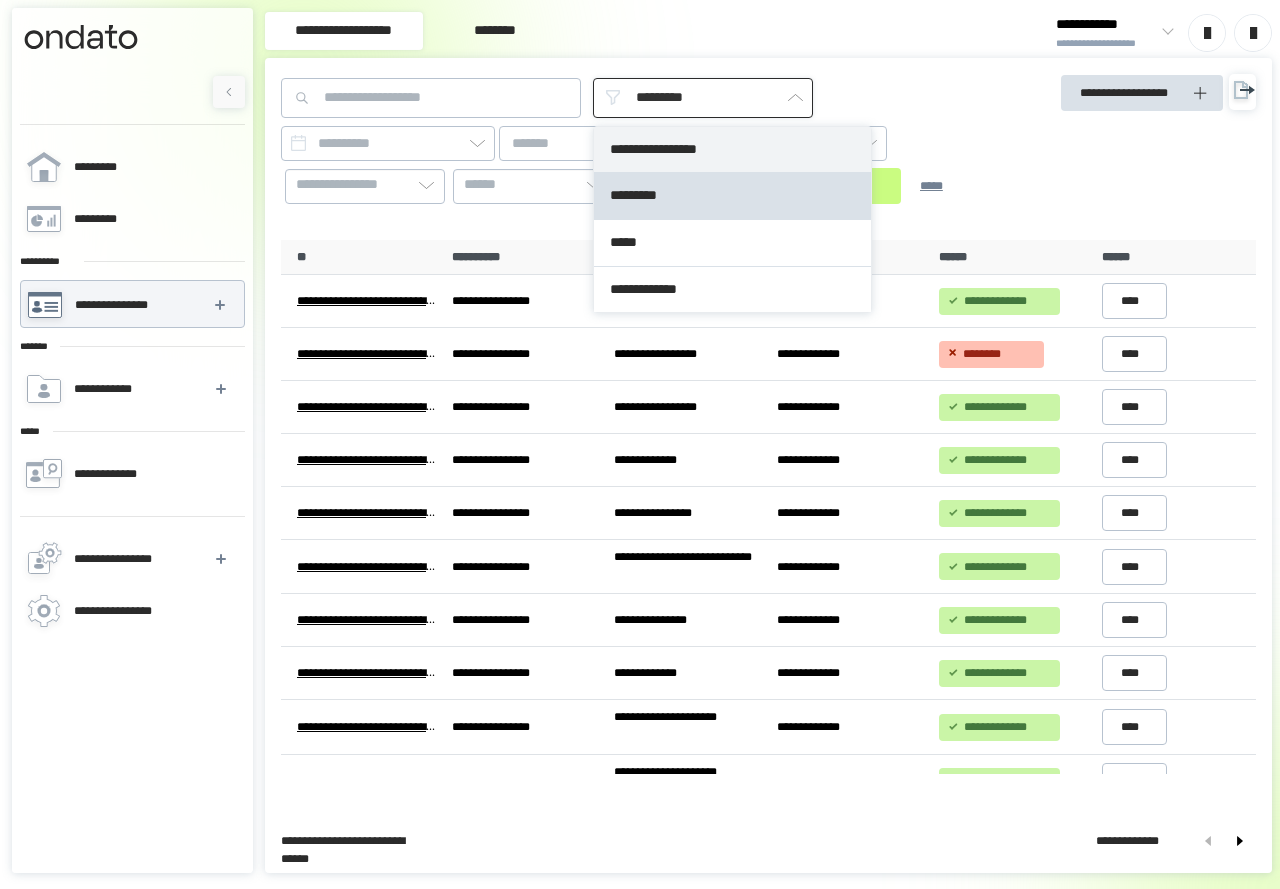 type on "**********" 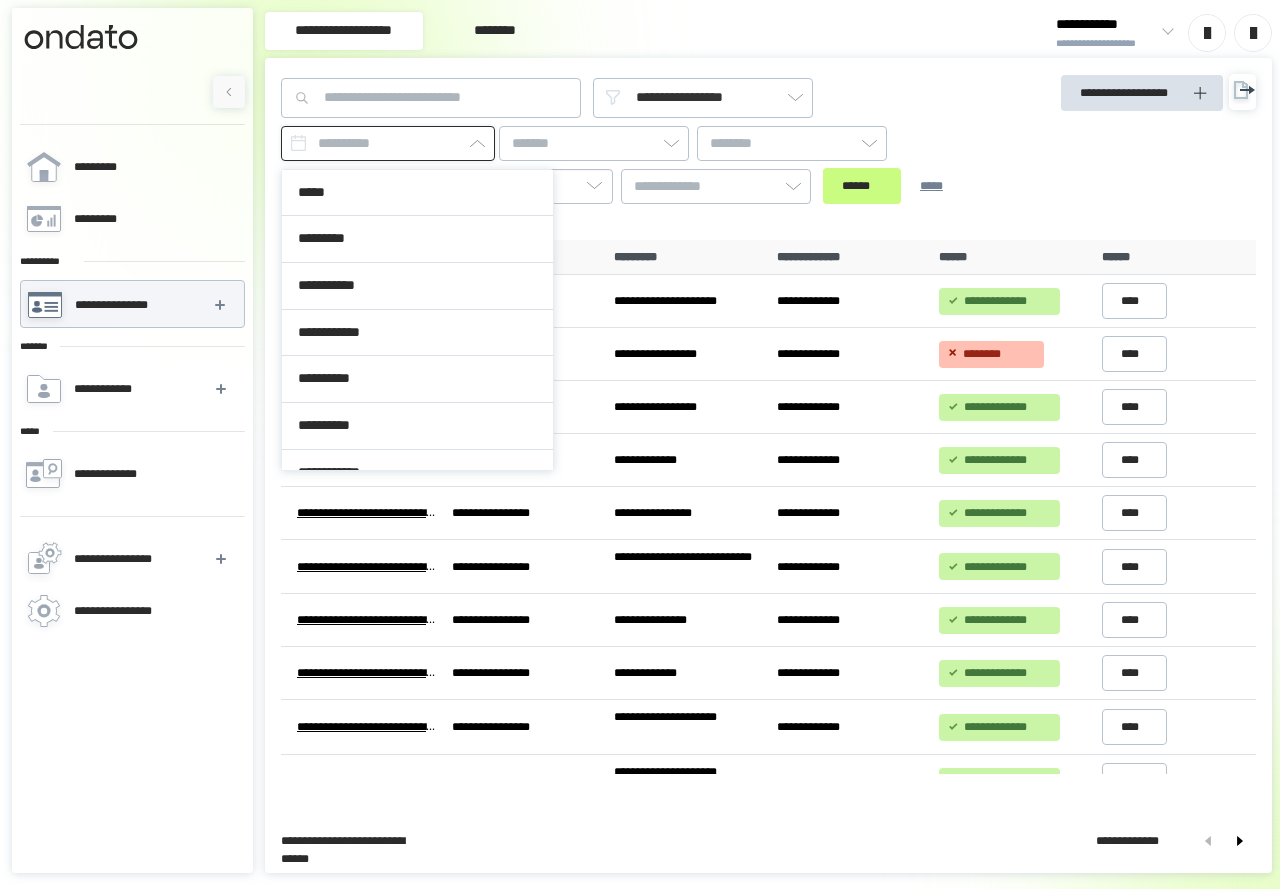 click at bounding box center (388, 143) 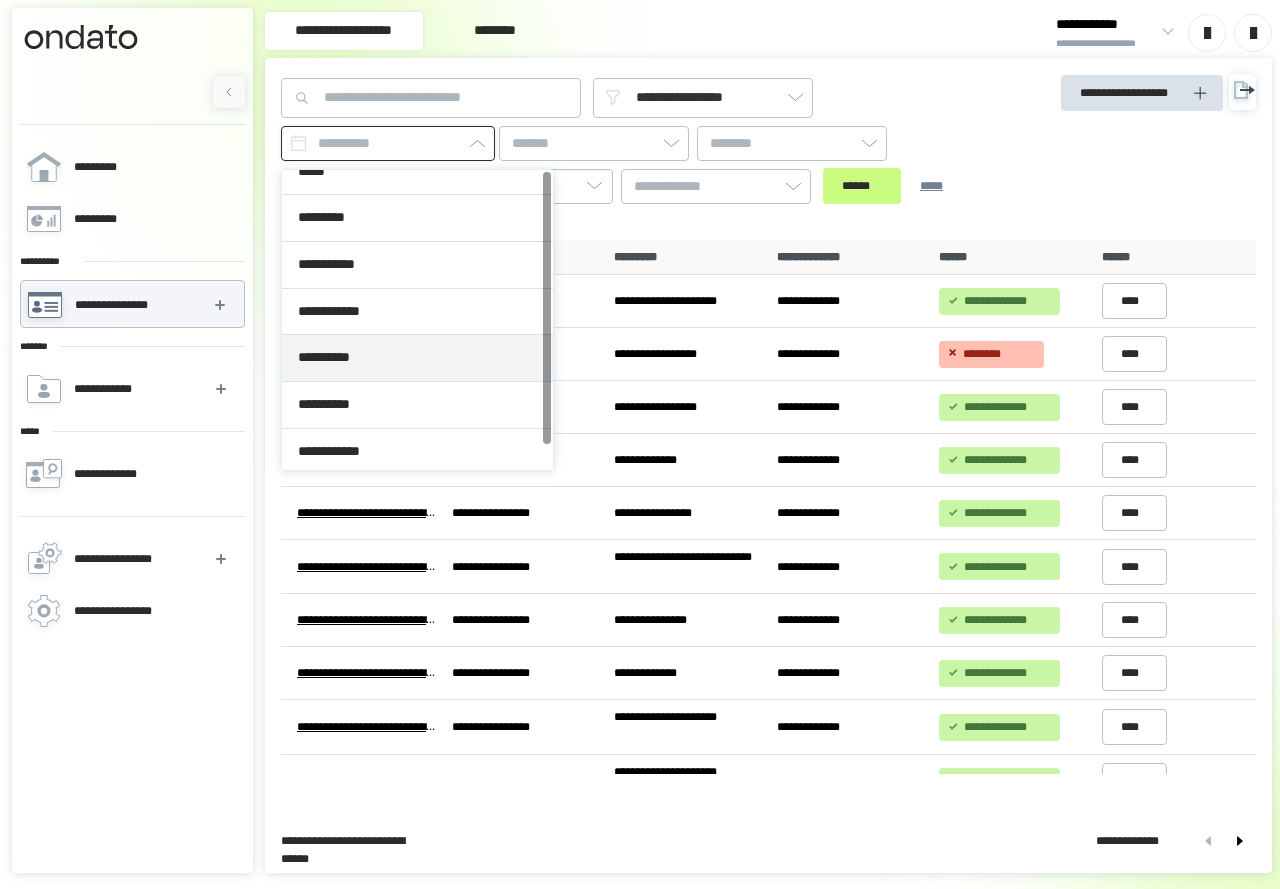 scroll, scrollTop: 26, scrollLeft: 0, axis: vertical 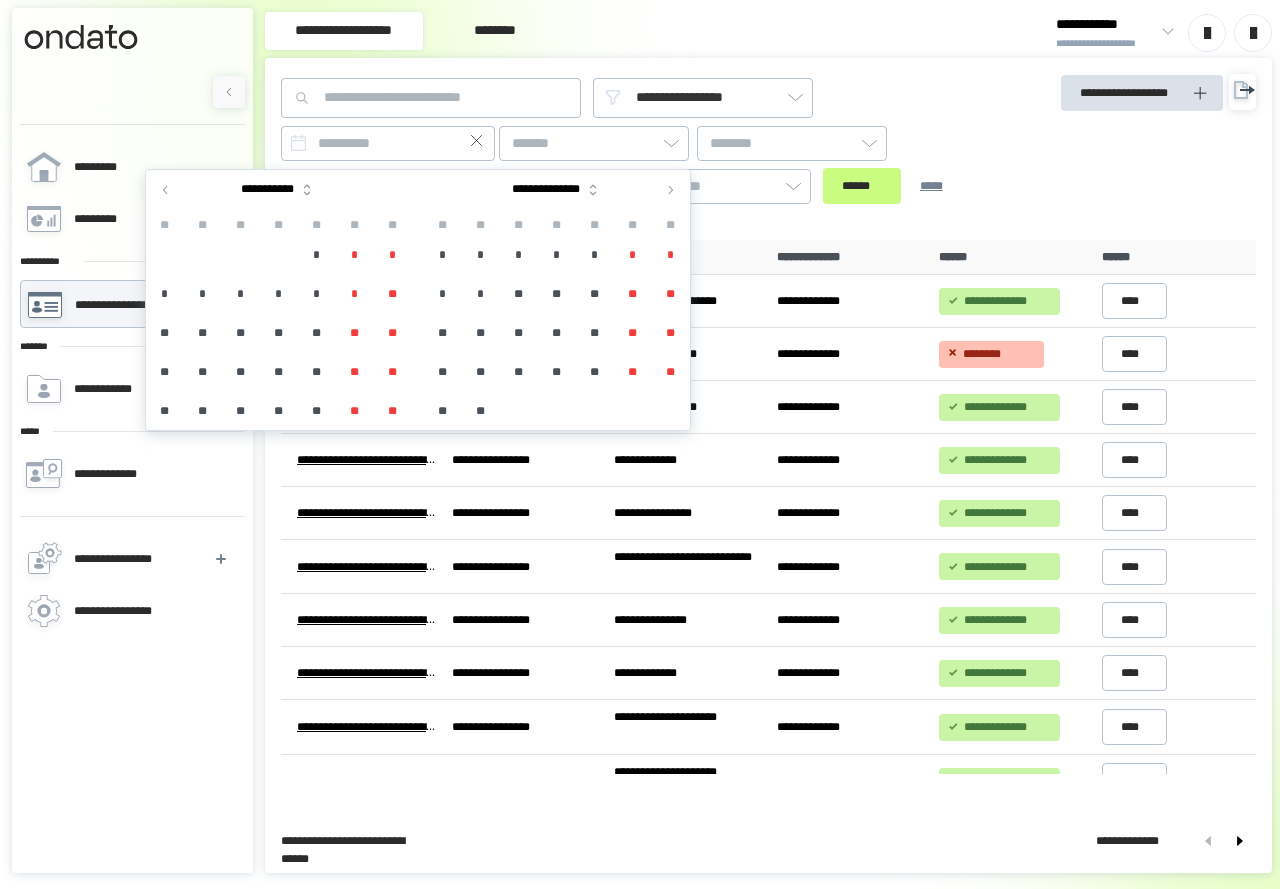 click 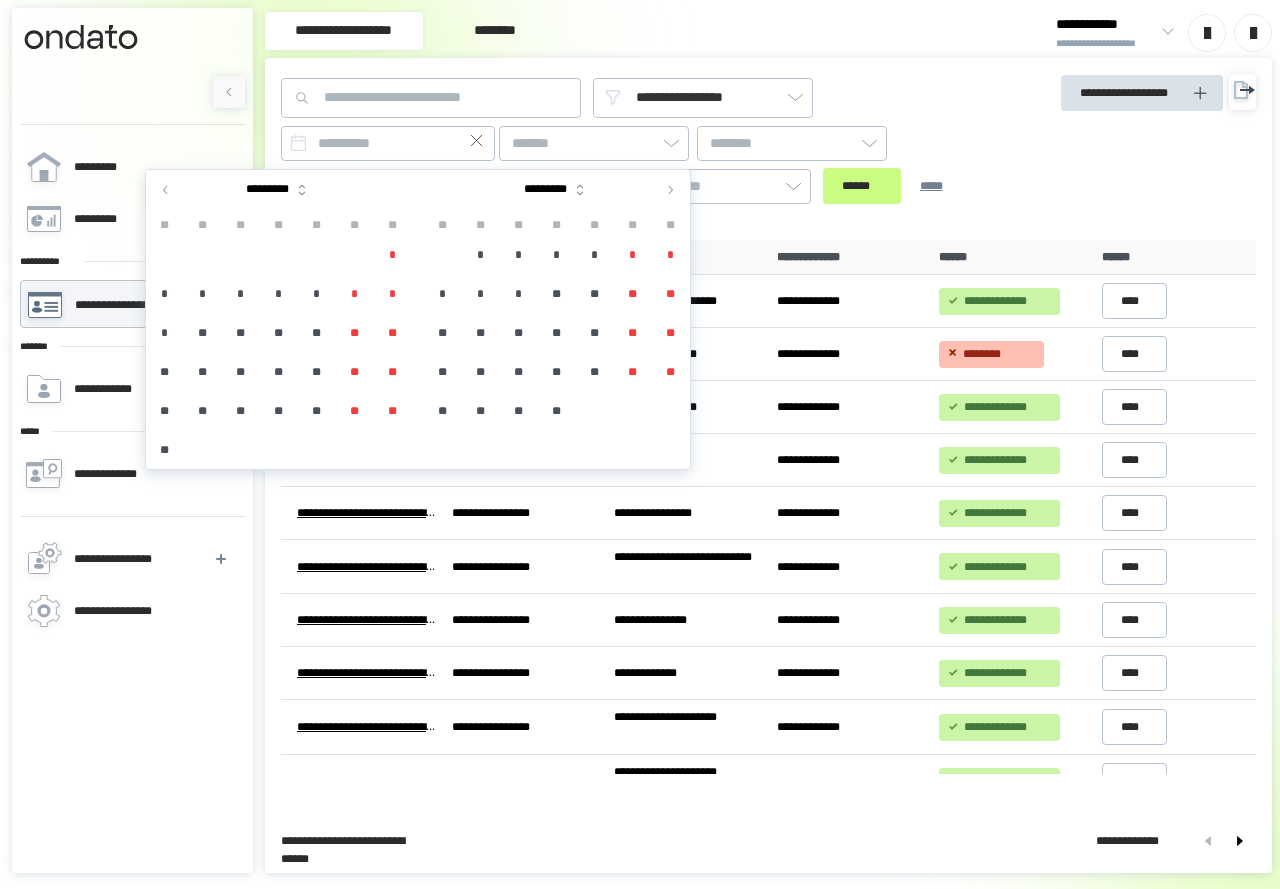click on "*" at bounding box center (481, 255) 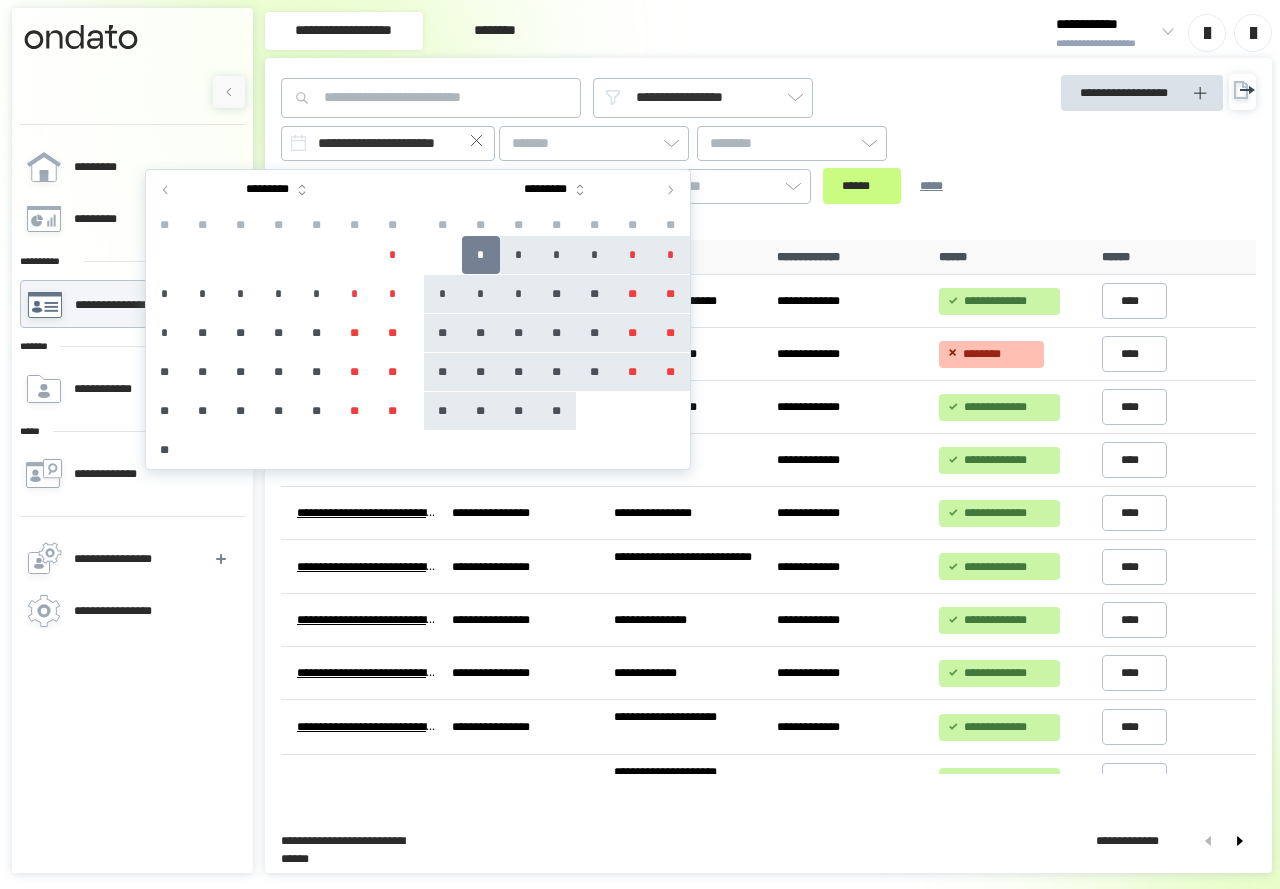 click on "**" at bounding box center [557, 411] 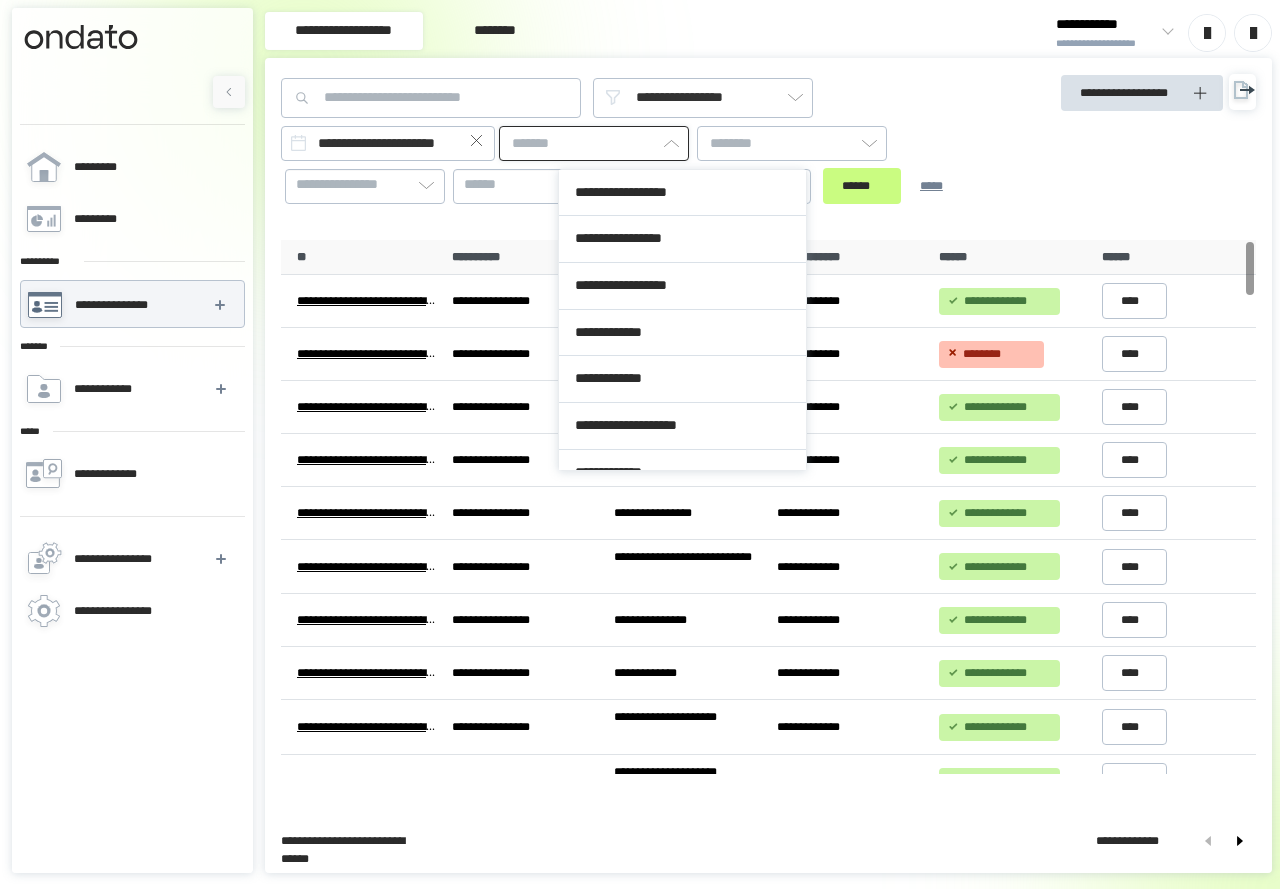 click at bounding box center [594, 143] 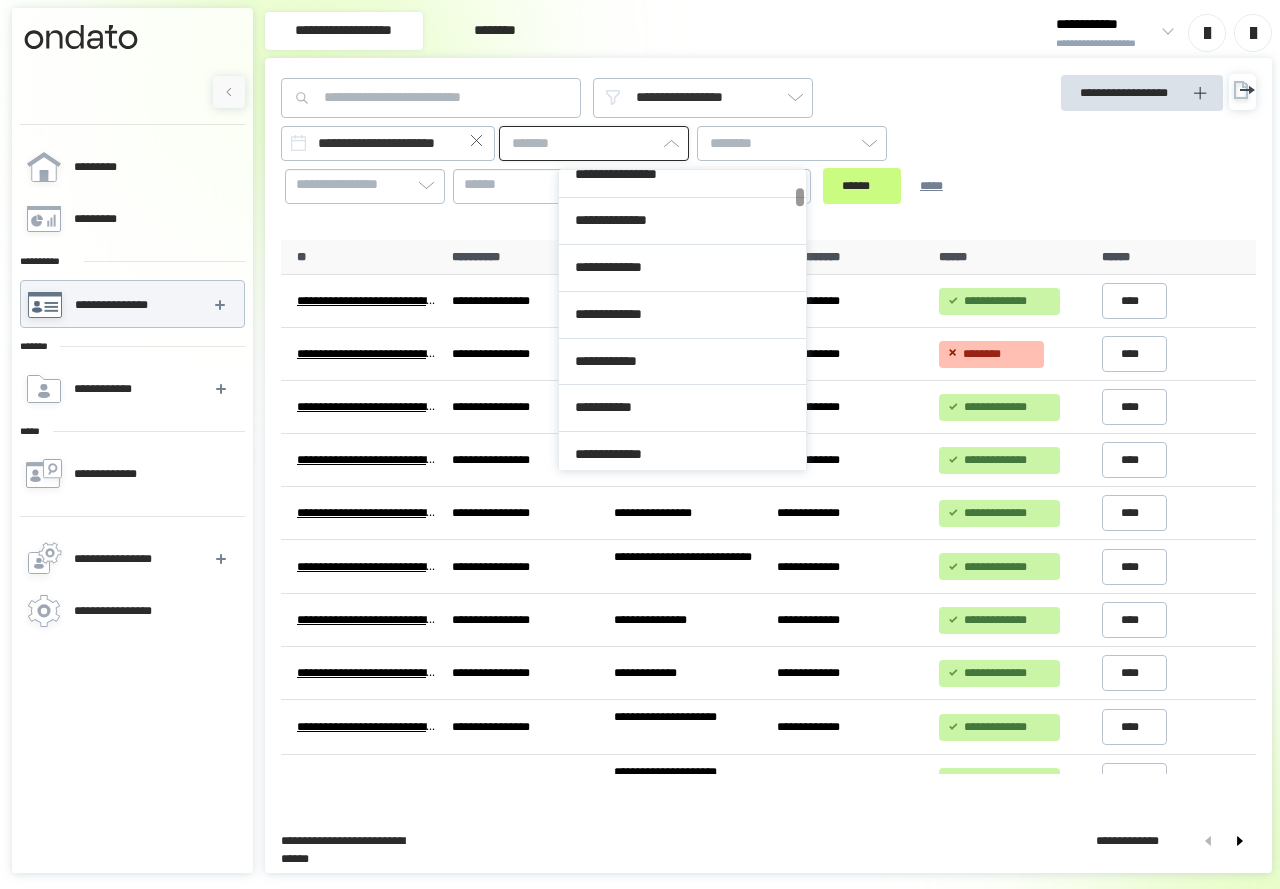 scroll, scrollTop: 1400, scrollLeft: 0, axis: vertical 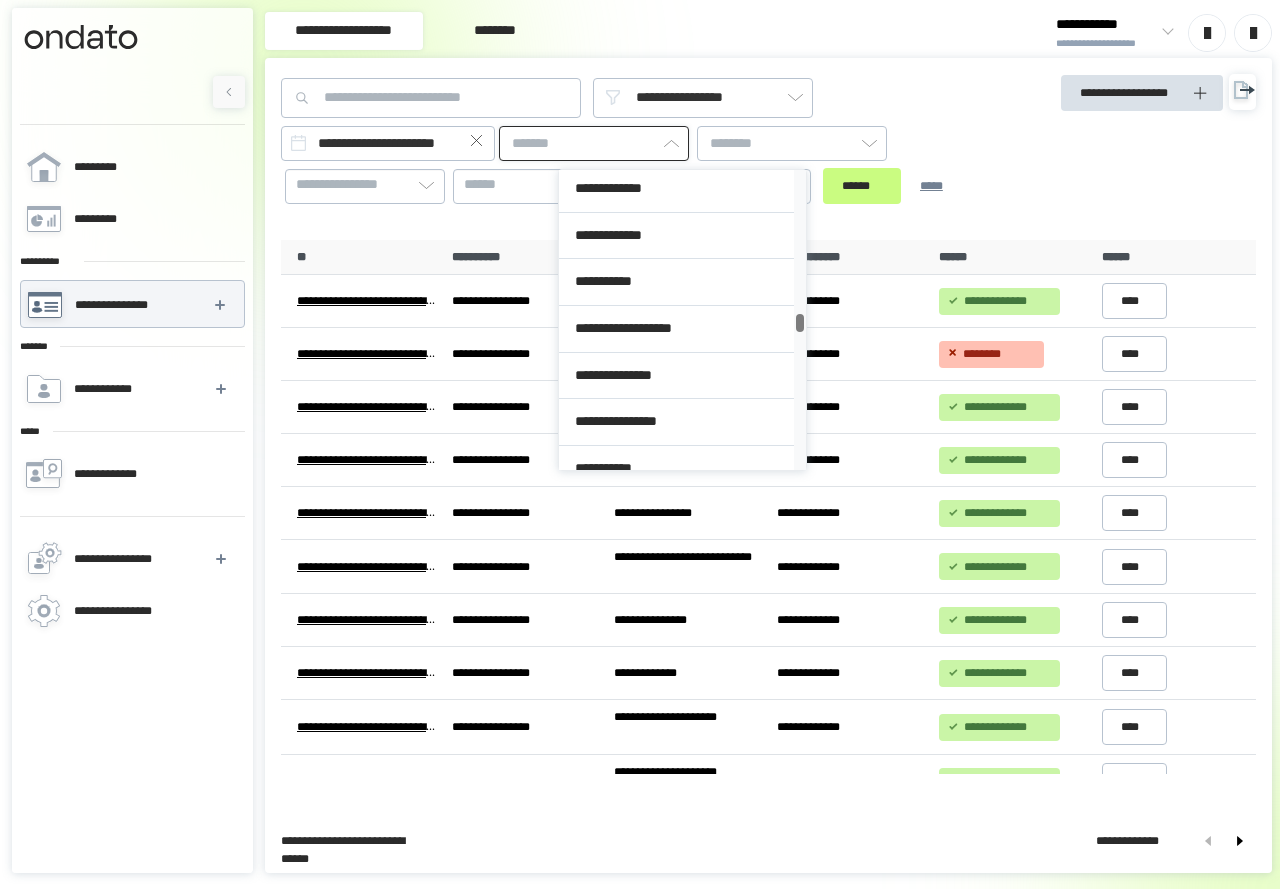 drag, startPoint x: 801, startPoint y: 213, endPoint x: 799, endPoint y: 322, distance: 109.01835 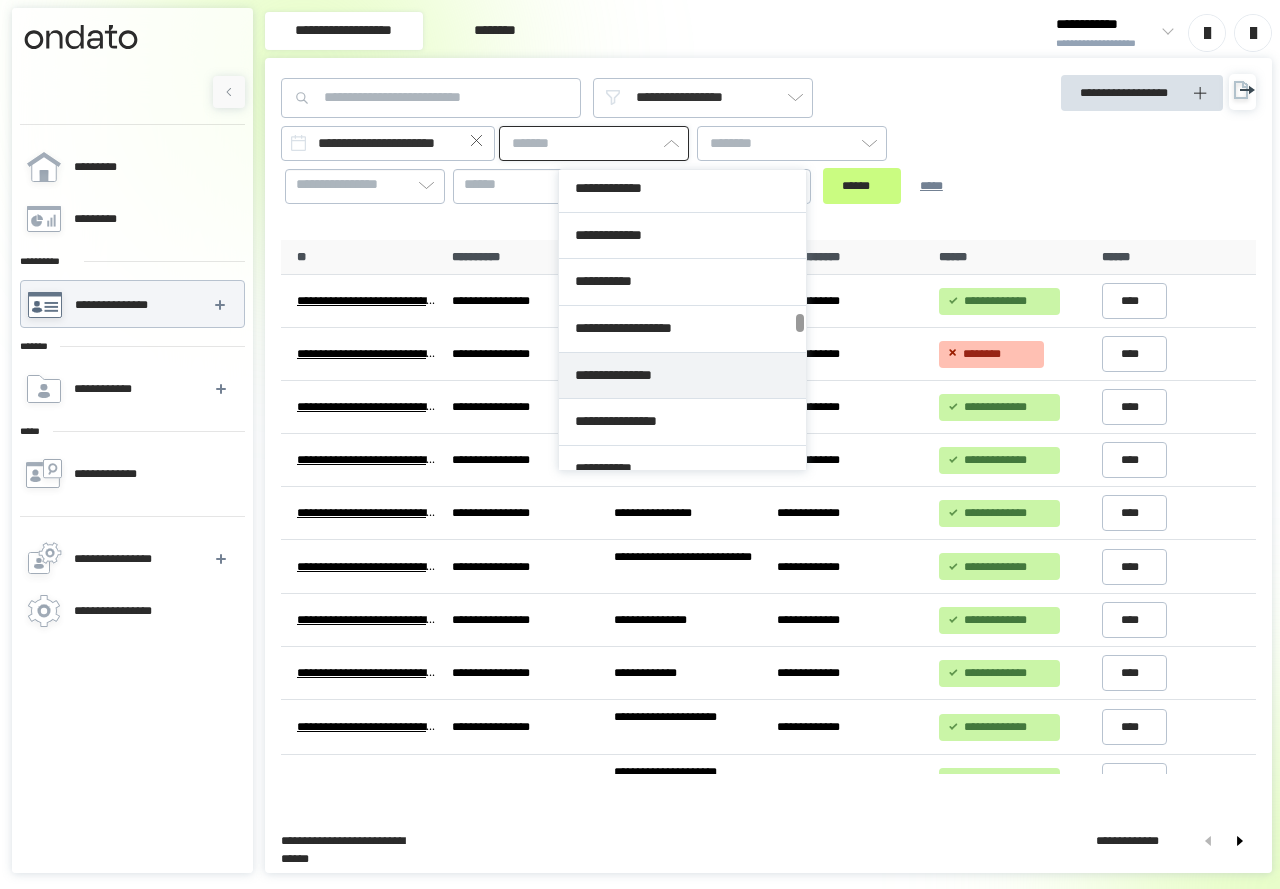 type on "**********" 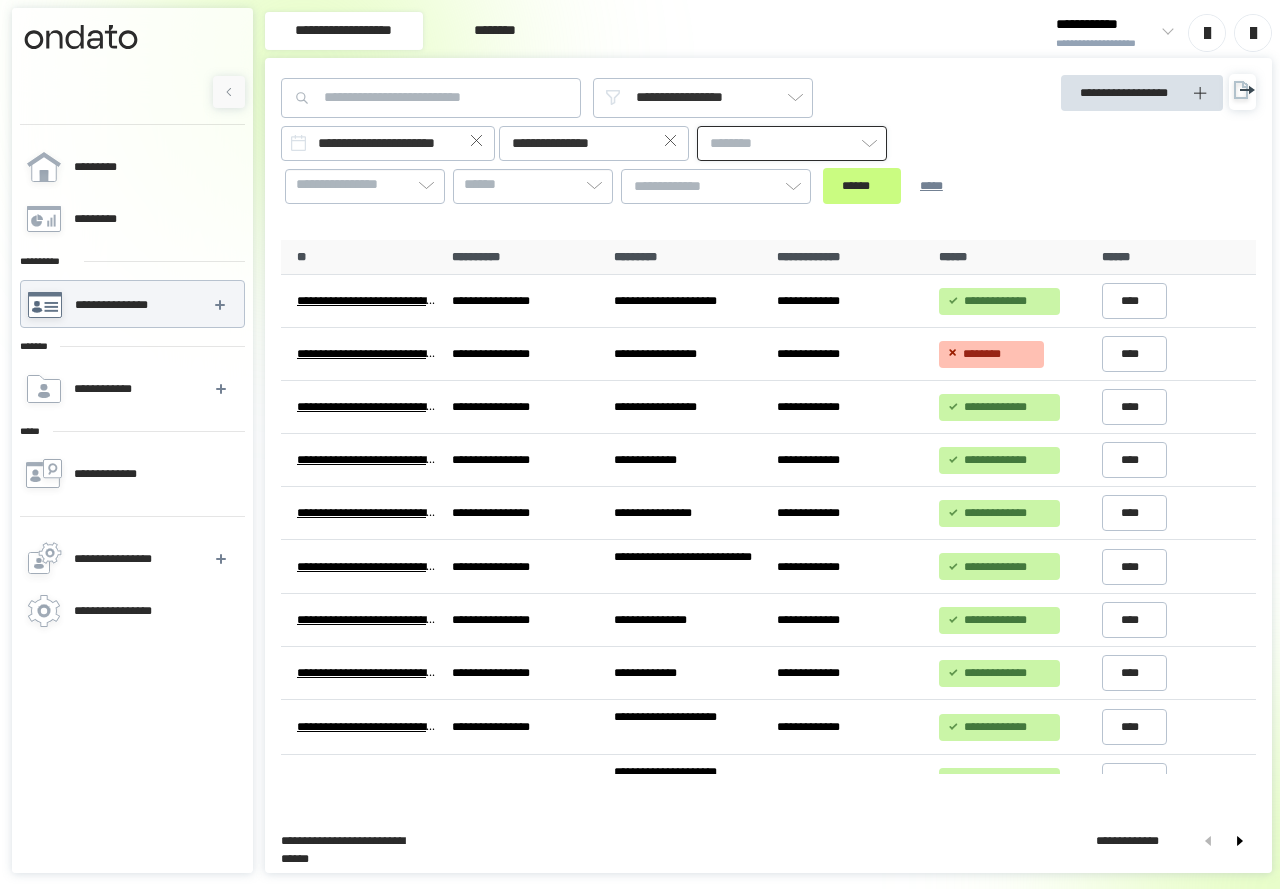 click at bounding box center [792, 143] 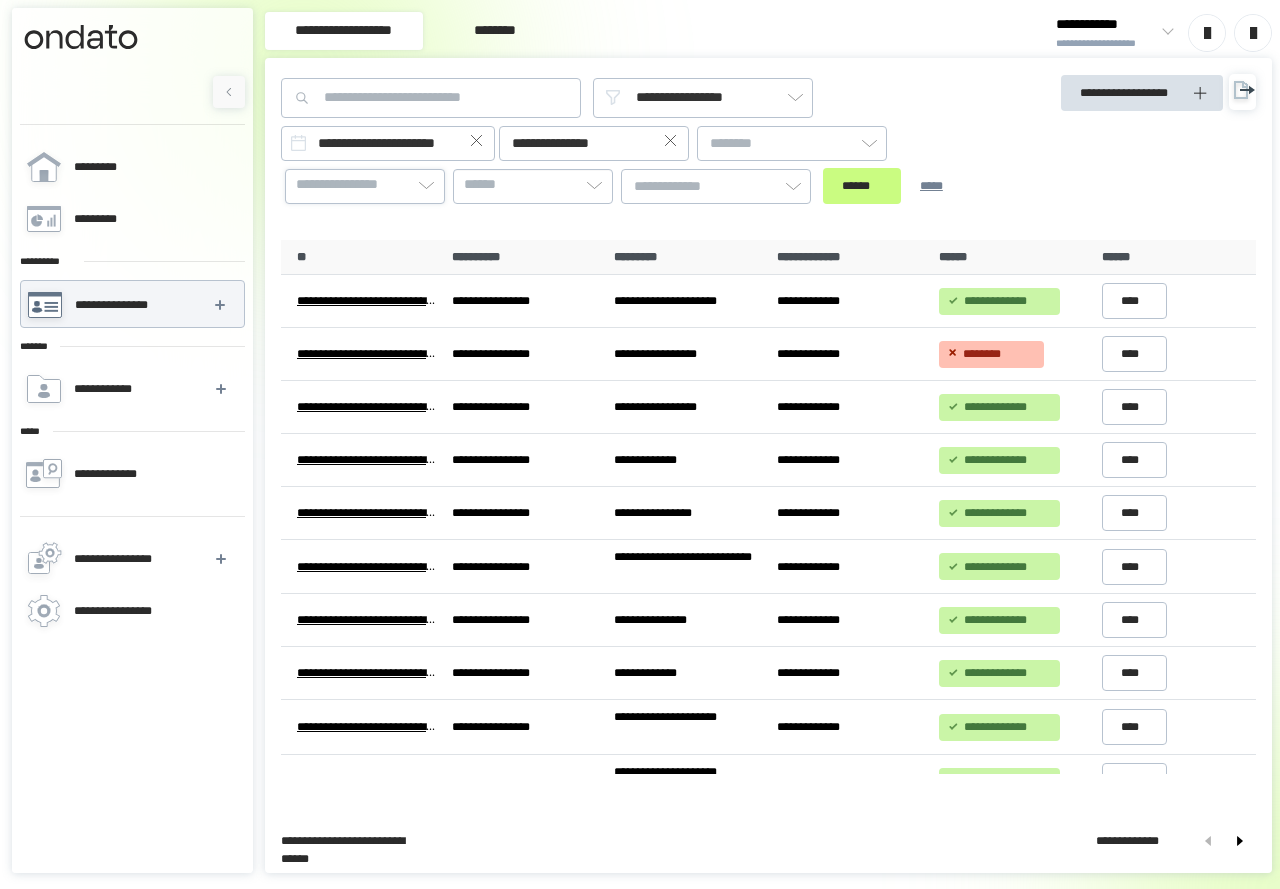 click on "**********" at bounding box center [351, 185] 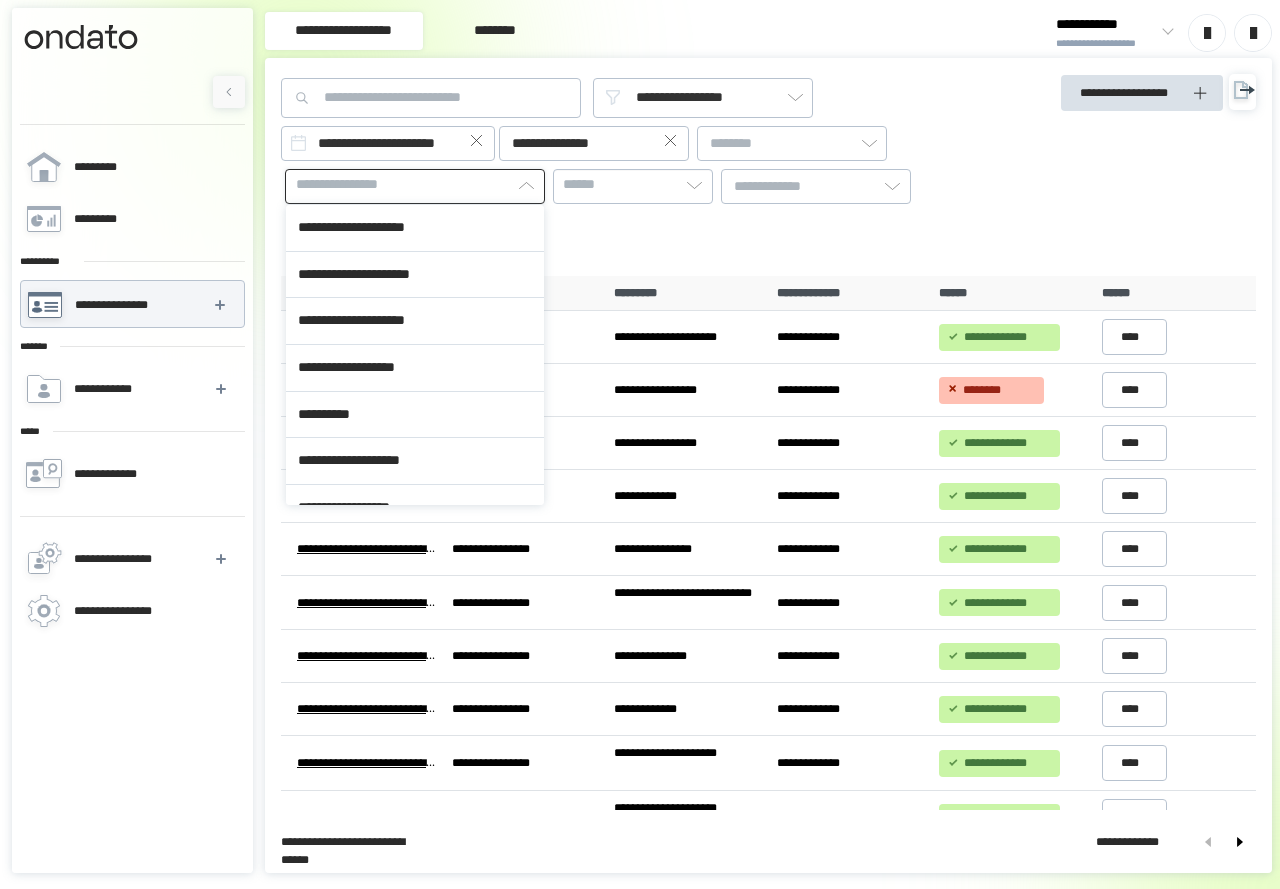 click on "**********" at bounding box center (351, 185) 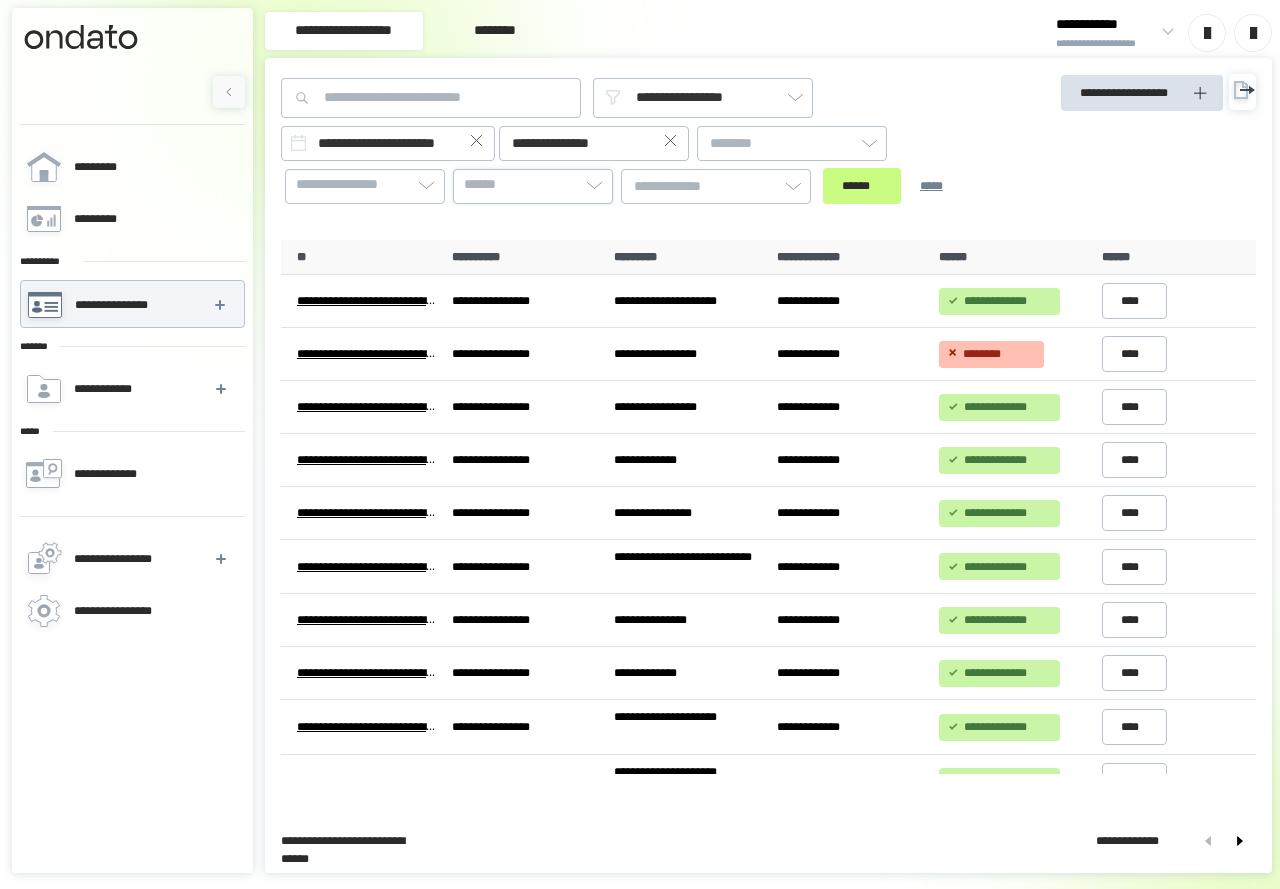 click on "******" at bounding box center (533, 185) 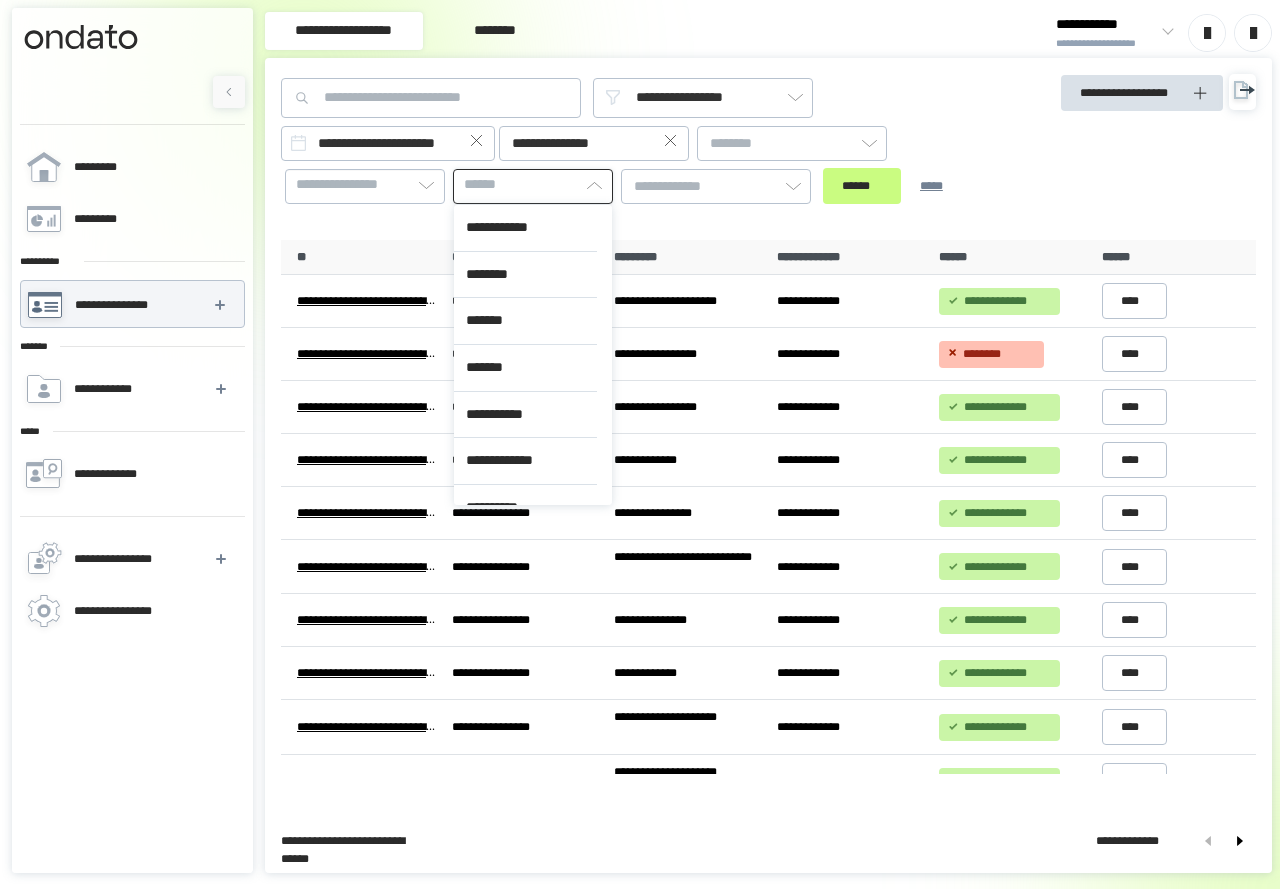 click on "******" at bounding box center (533, 185) 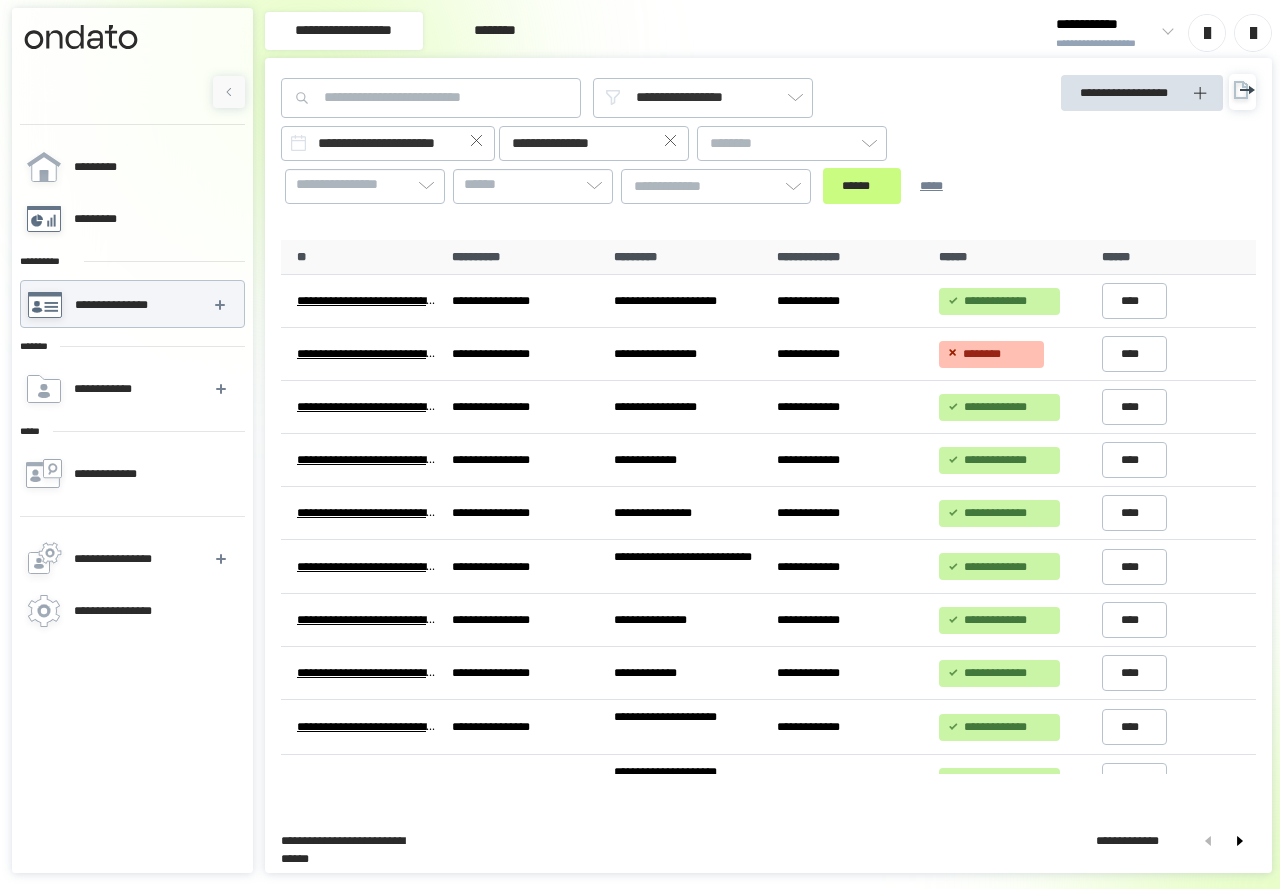 click 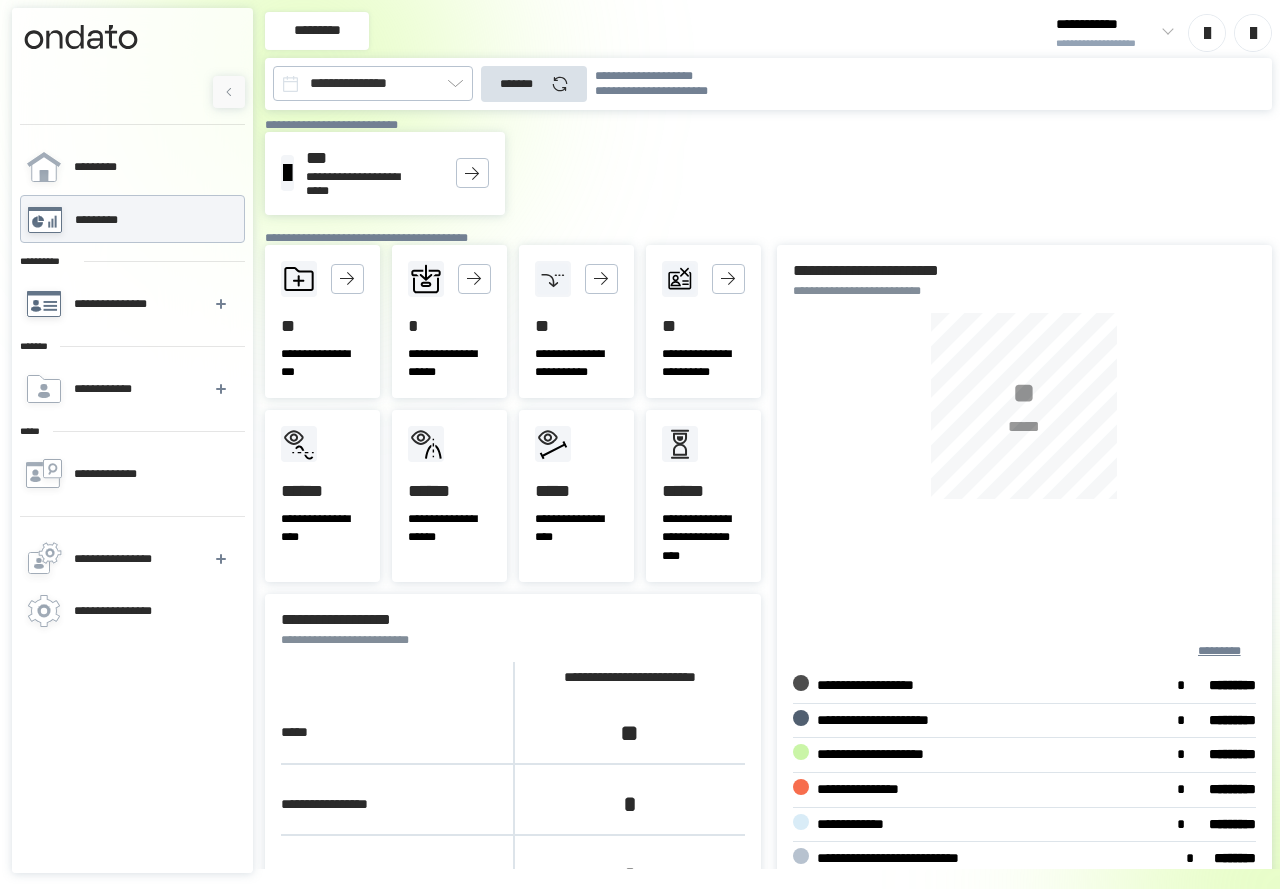 click 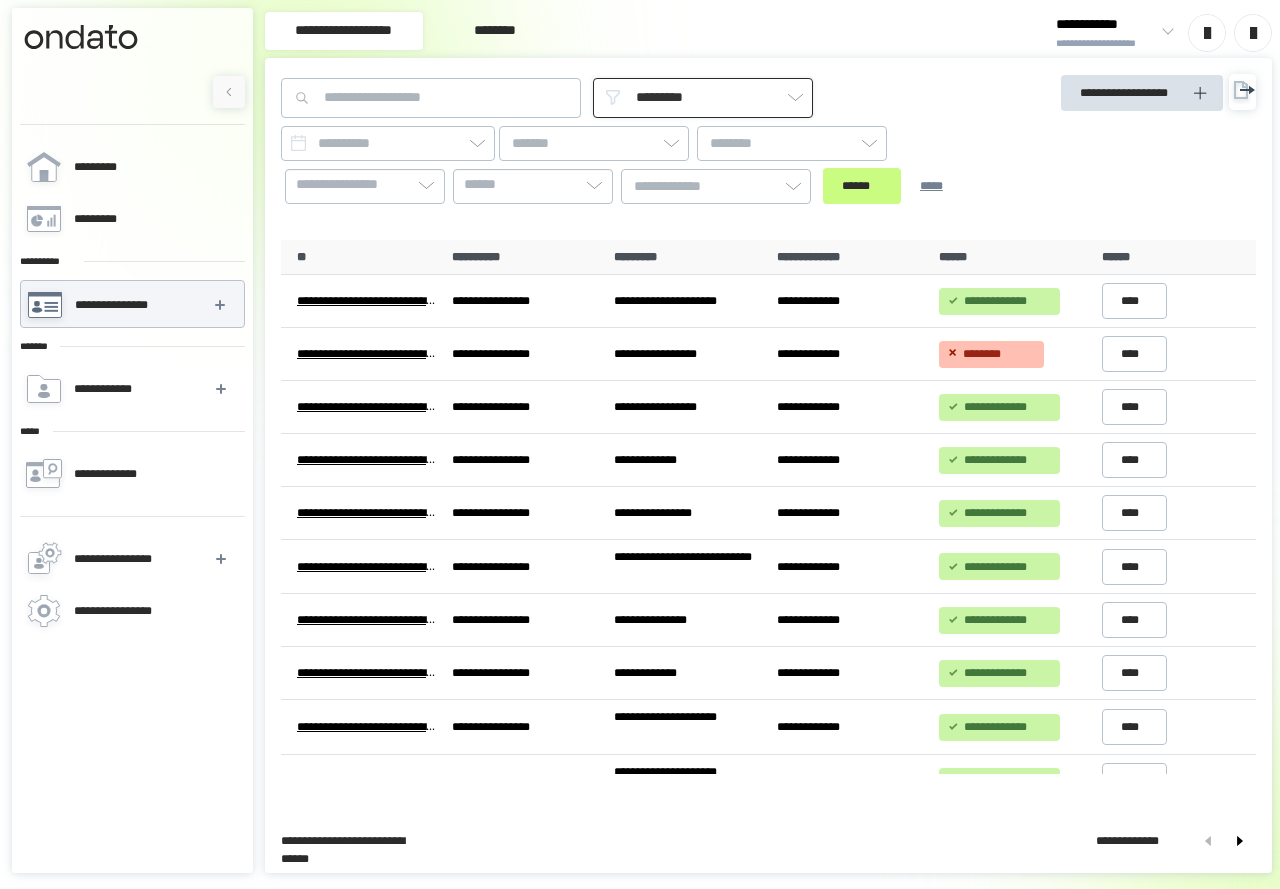 click on "*********" at bounding box center (703, 98) 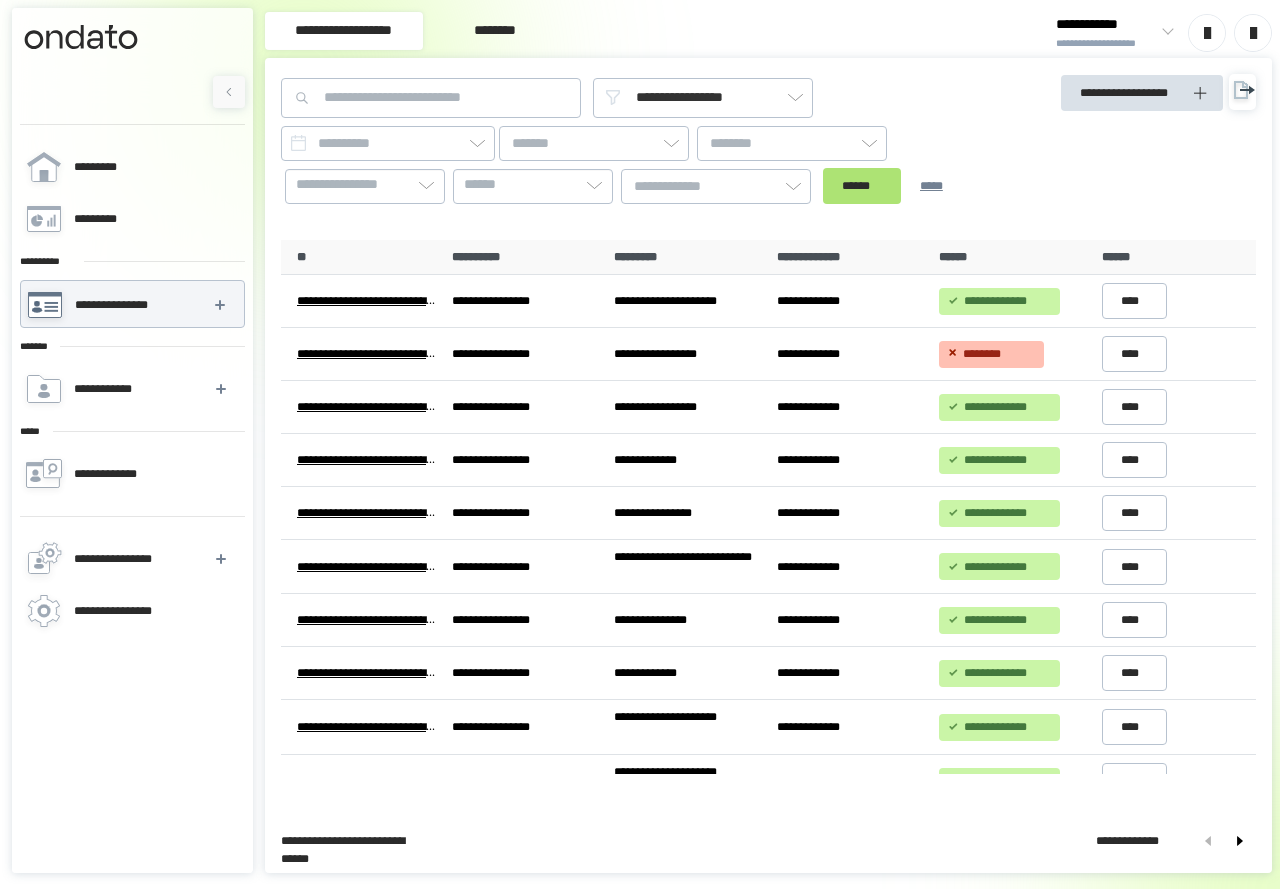 click on "******" at bounding box center [862, 186] 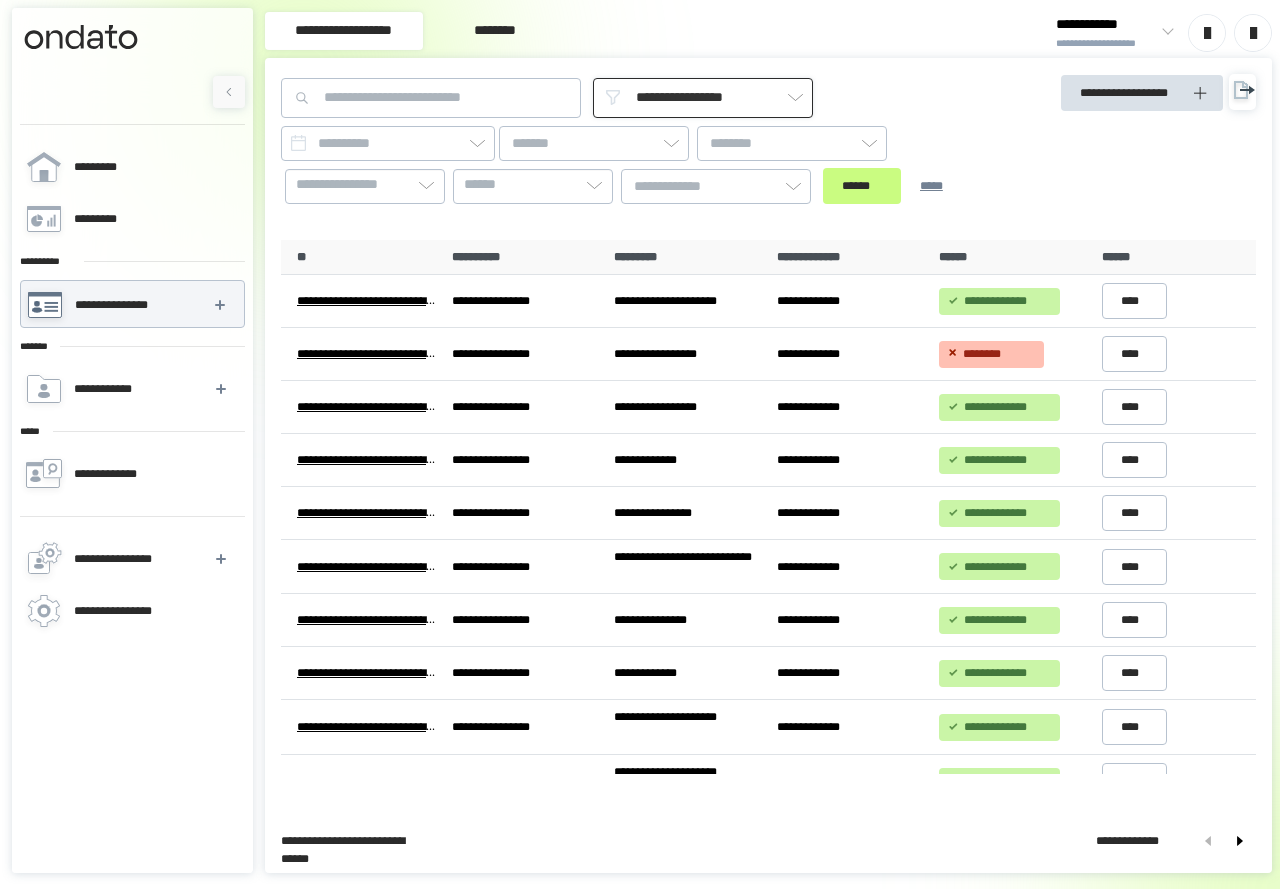 click on "**********" at bounding box center (703, 98) 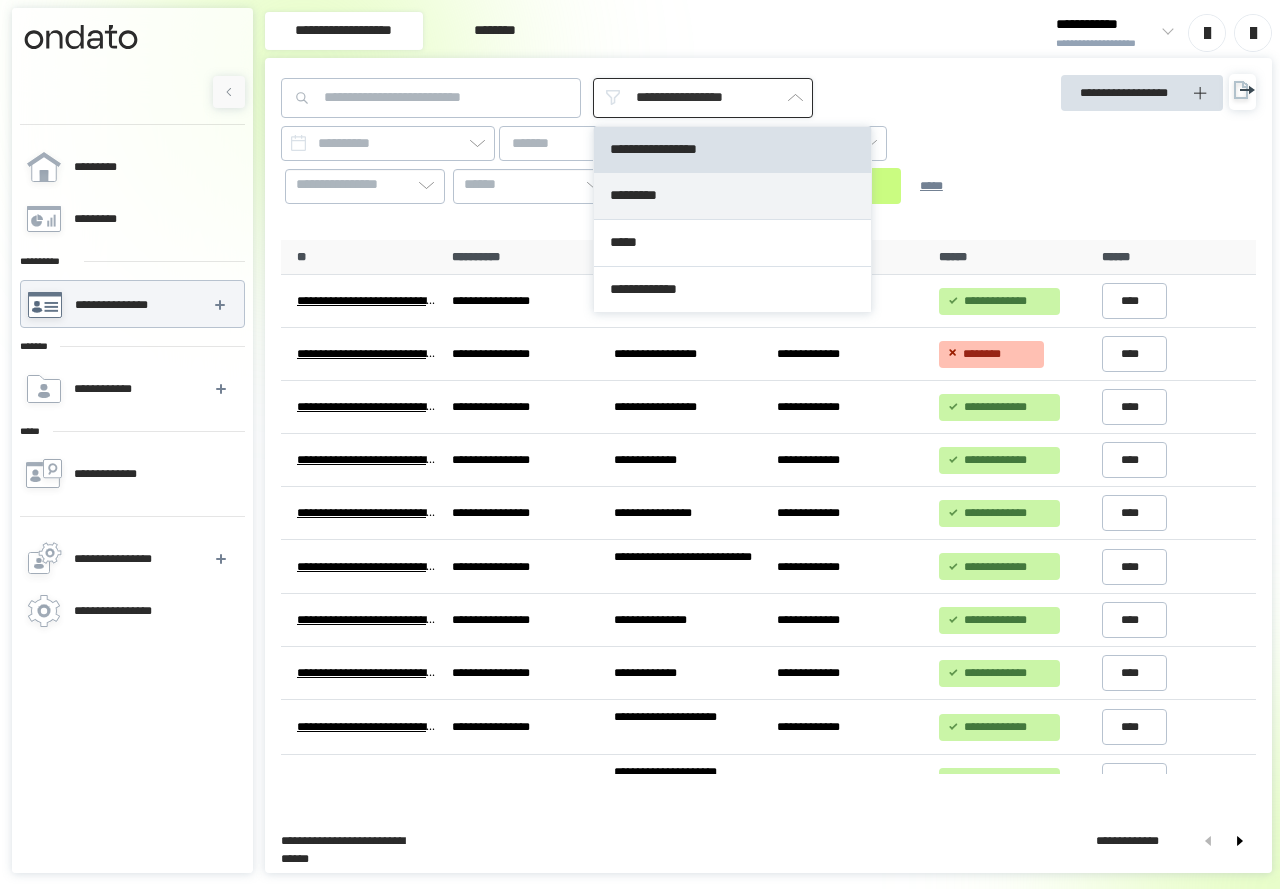 type on "*********" 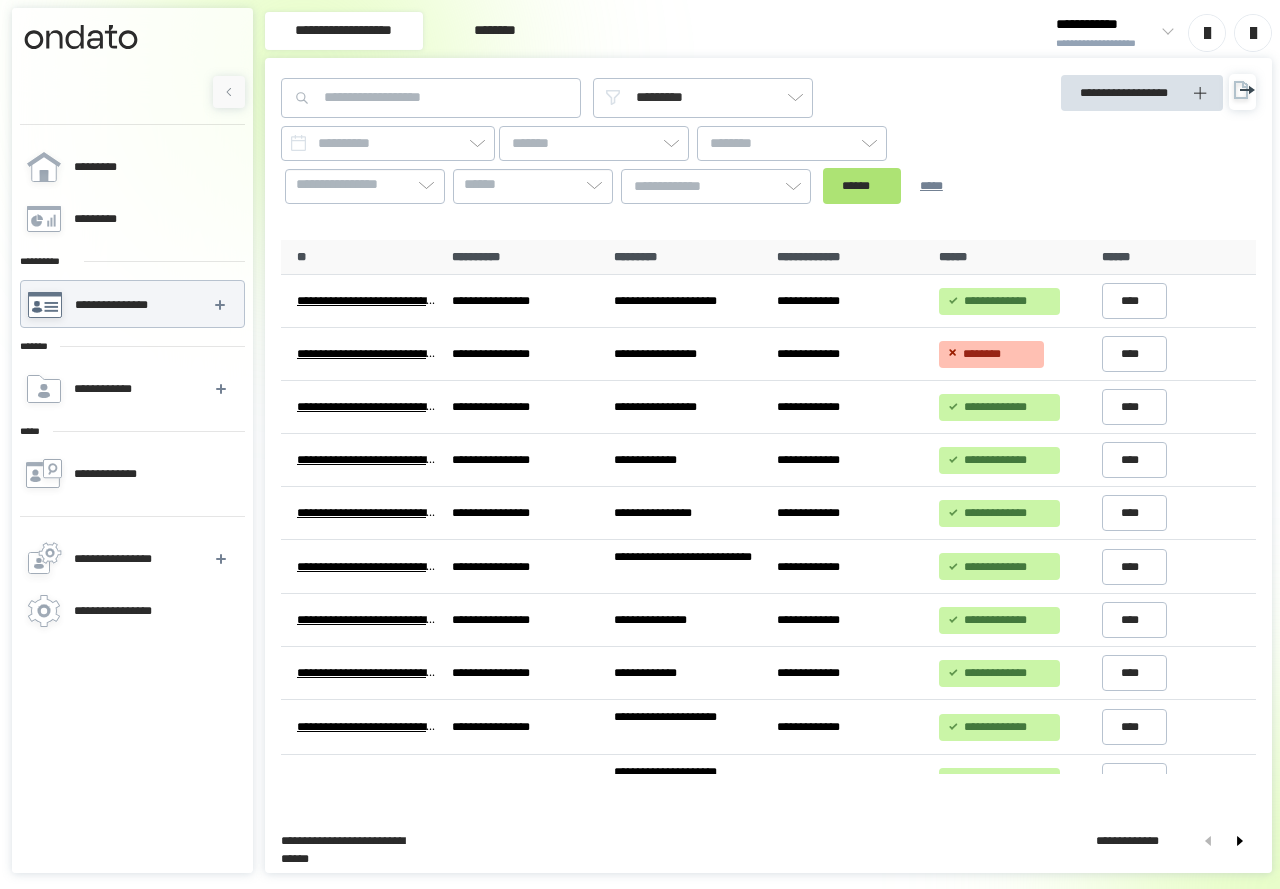 click on "******" at bounding box center (862, 186) 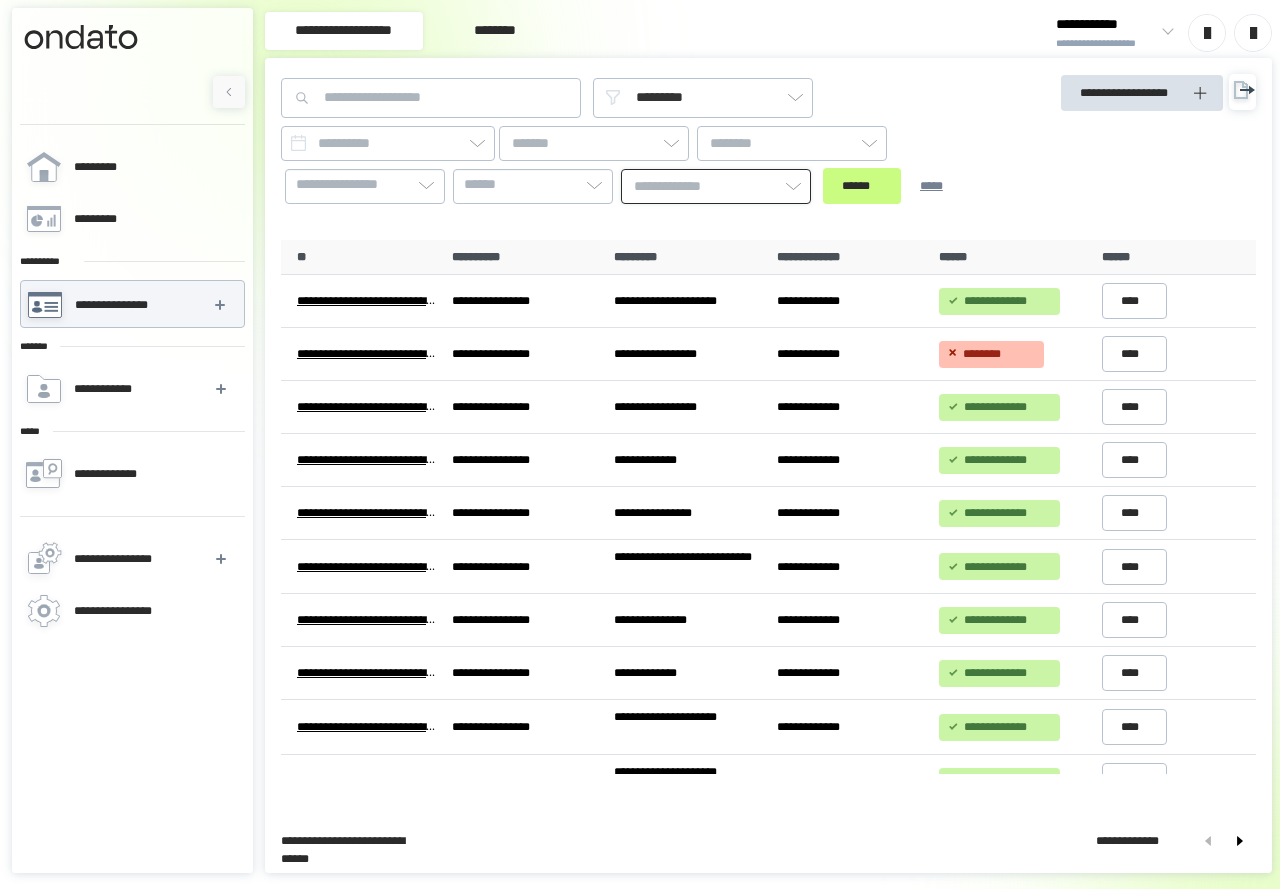 click at bounding box center (716, 186) 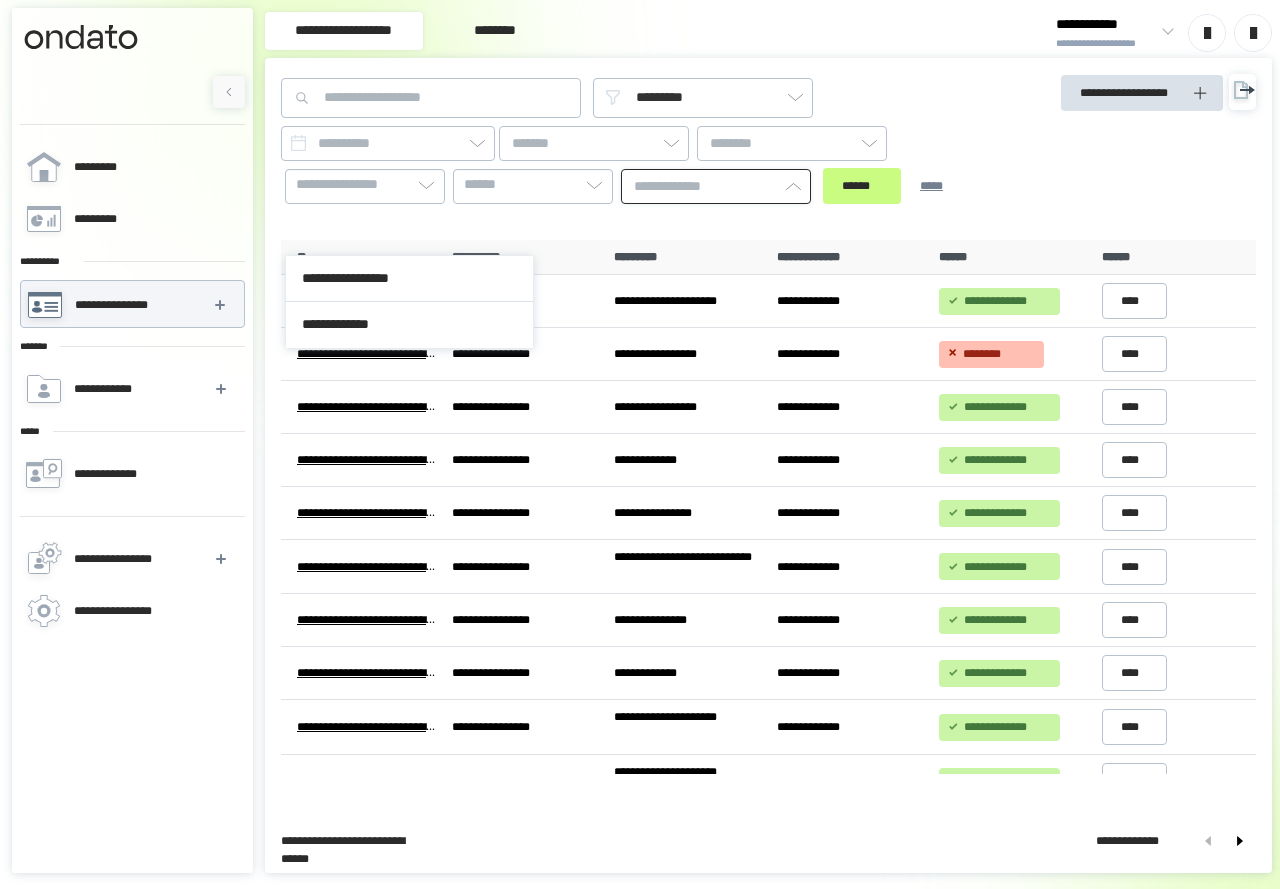 click at bounding box center (716, 186) 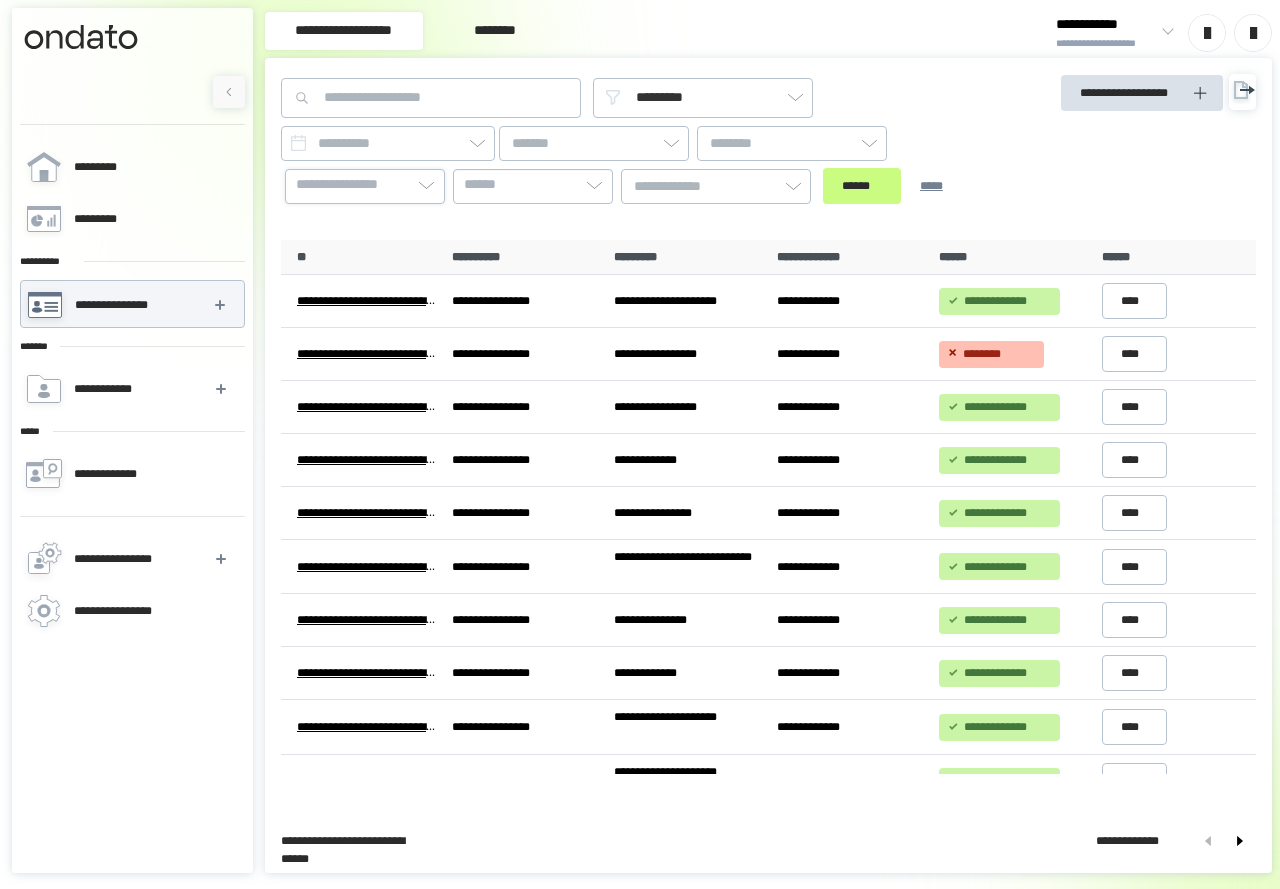 click 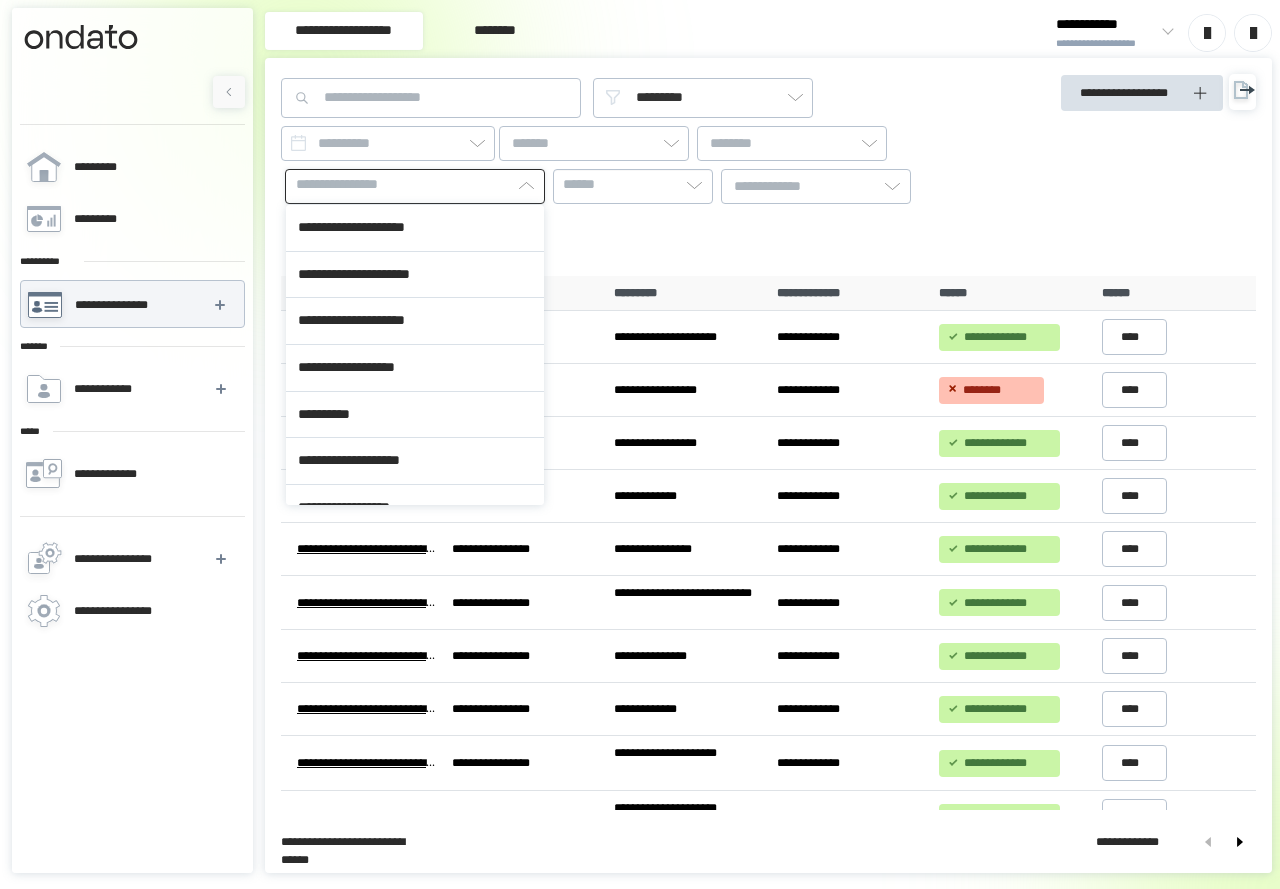 click on "**********" at bounding box center (415, 185) 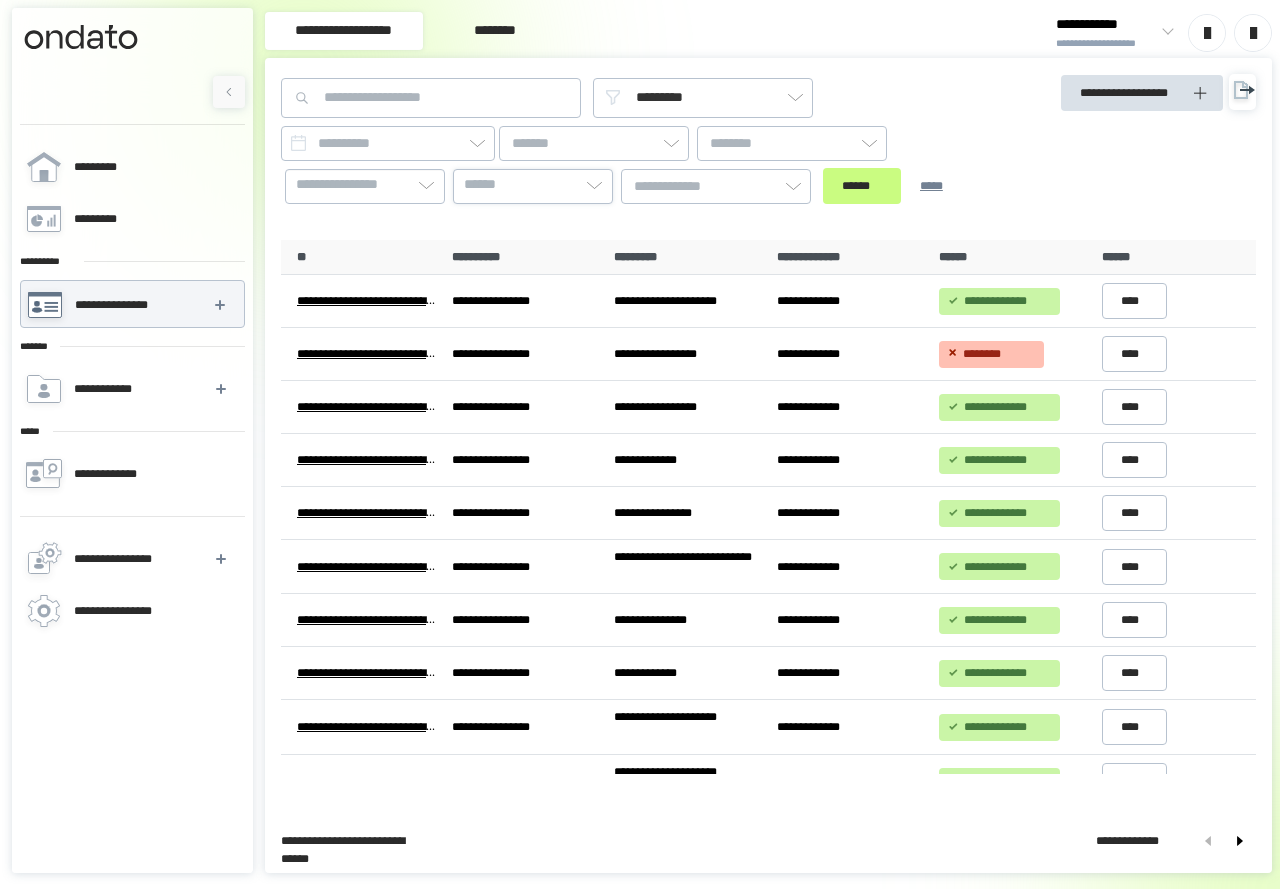 click on "******" at bounding box center [533, 185] 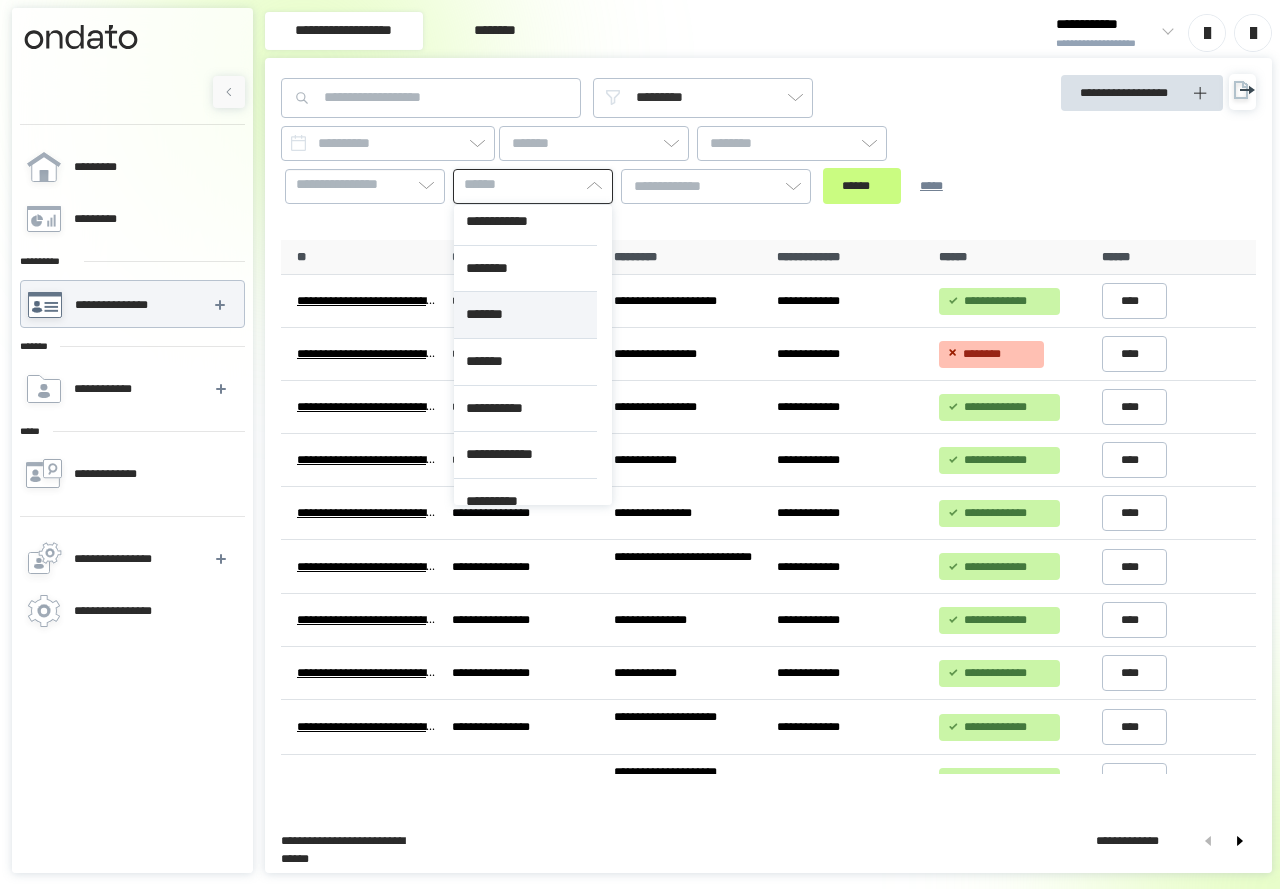 scroll, scrollTop: 0, scrollLeft: 0, axis: both 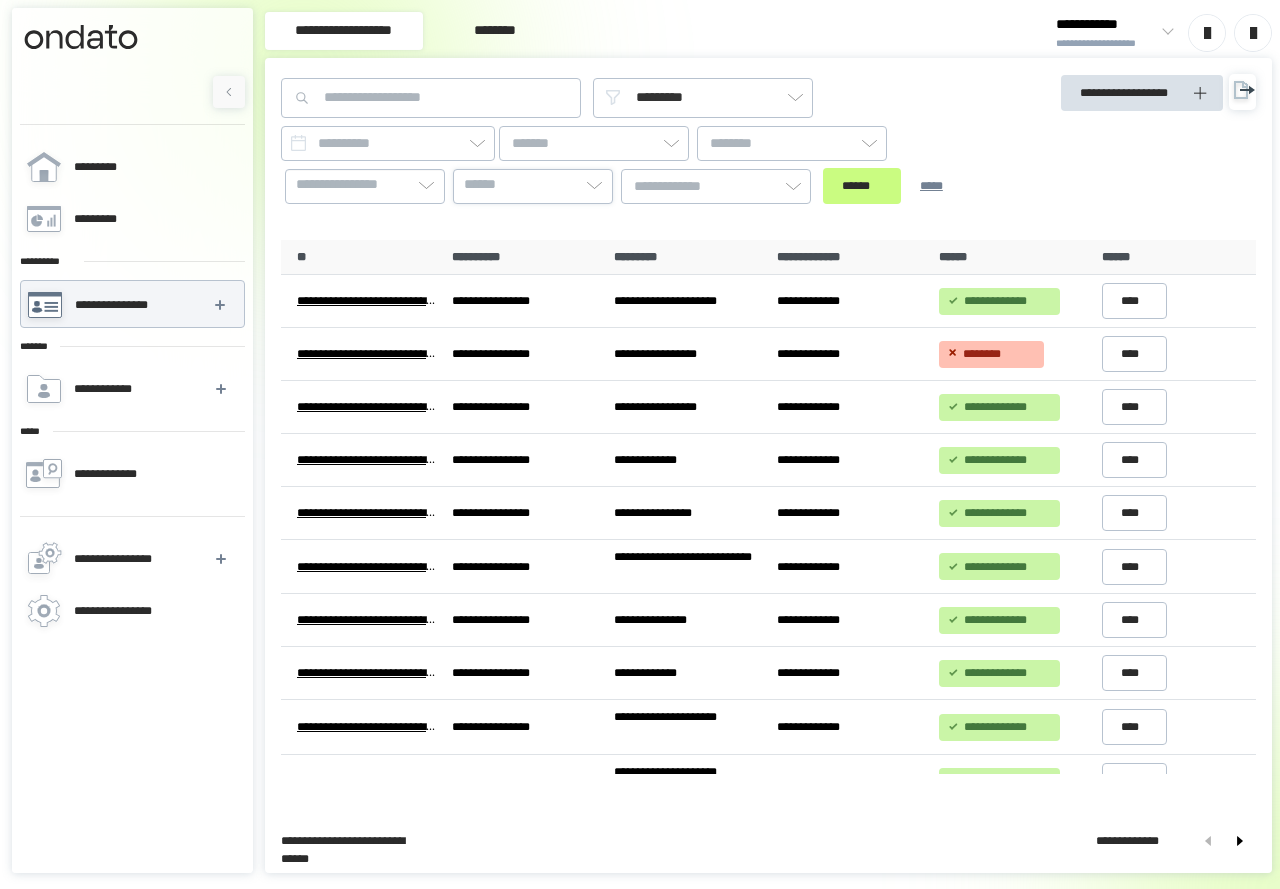 click on "**********" at bounding box center (645, 165) 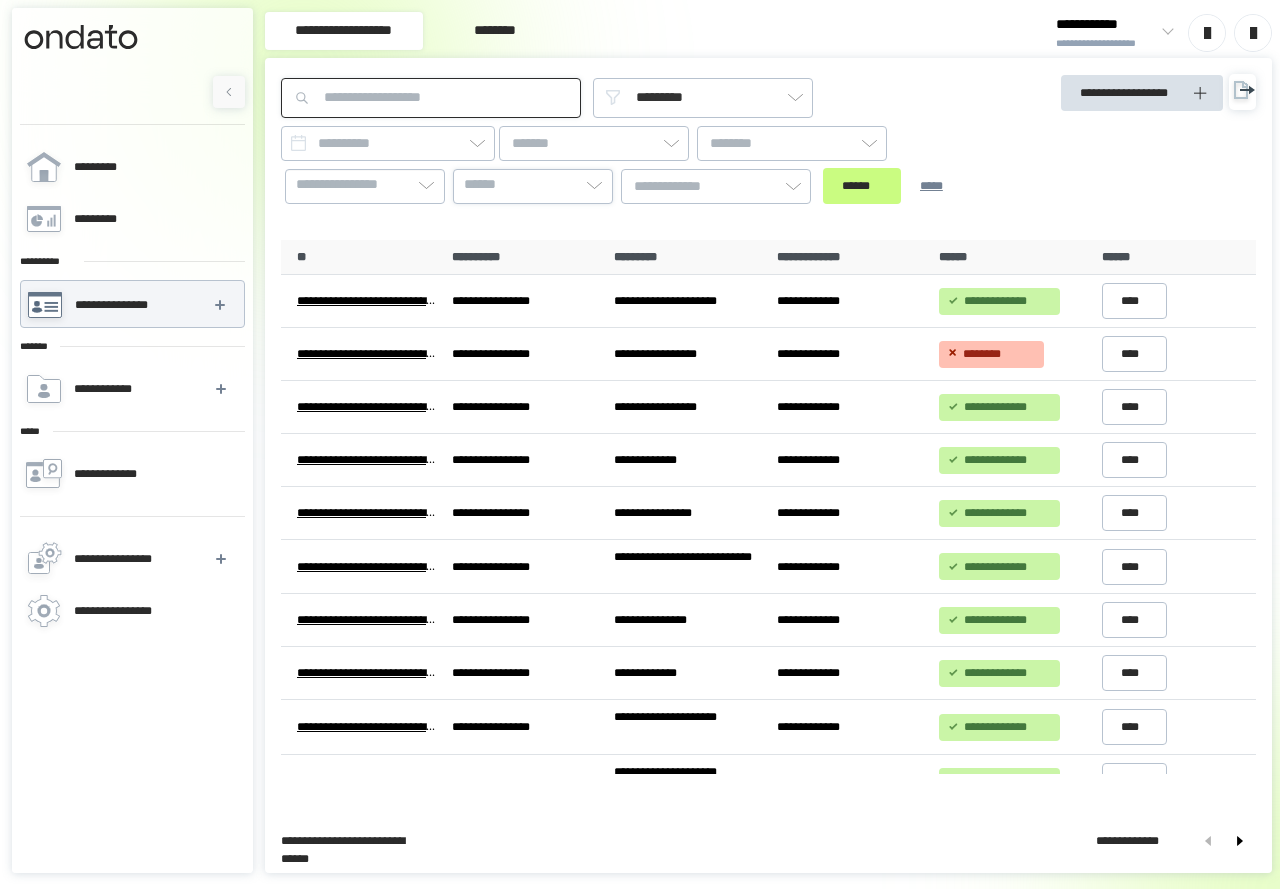 click at bounding box center [431, 98] 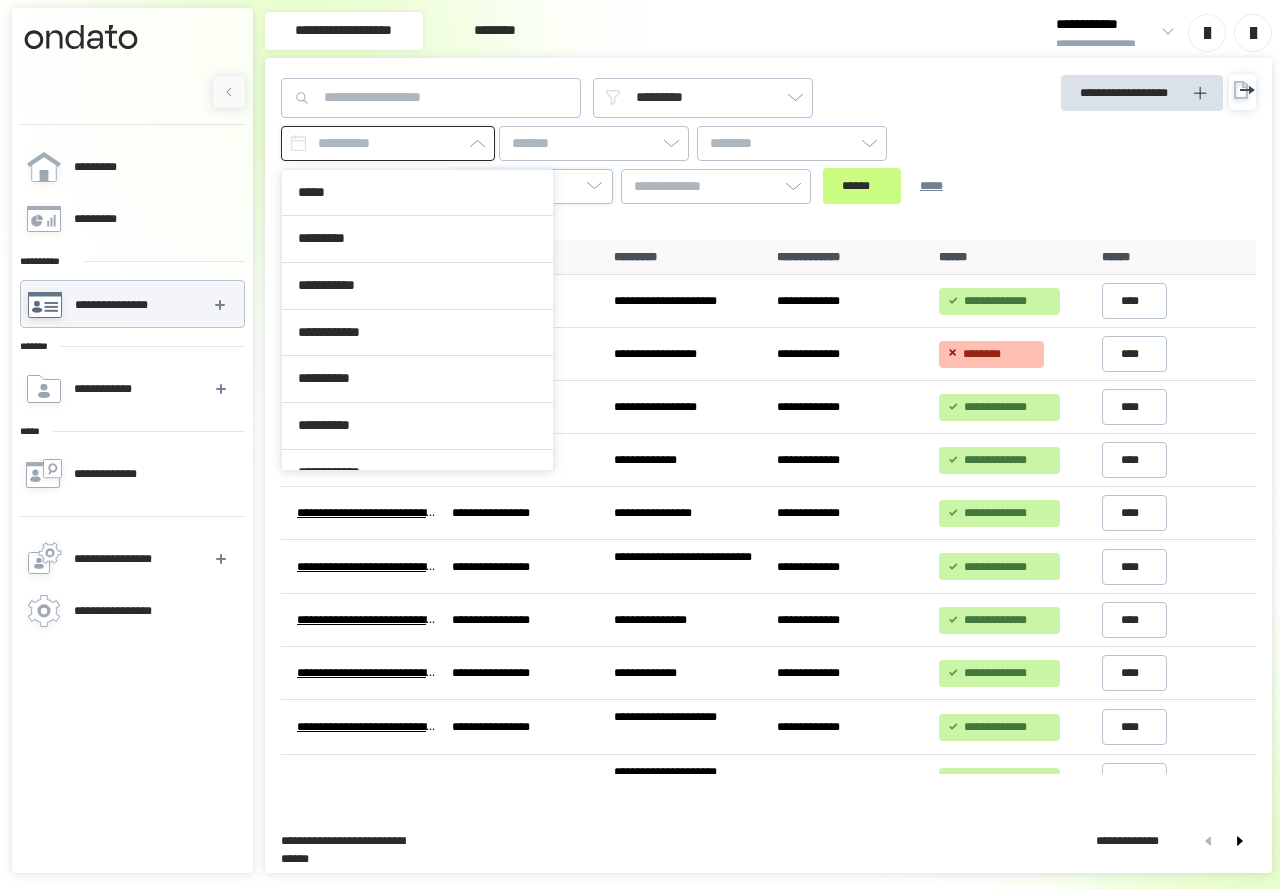 click at bounding box center [388, 143] 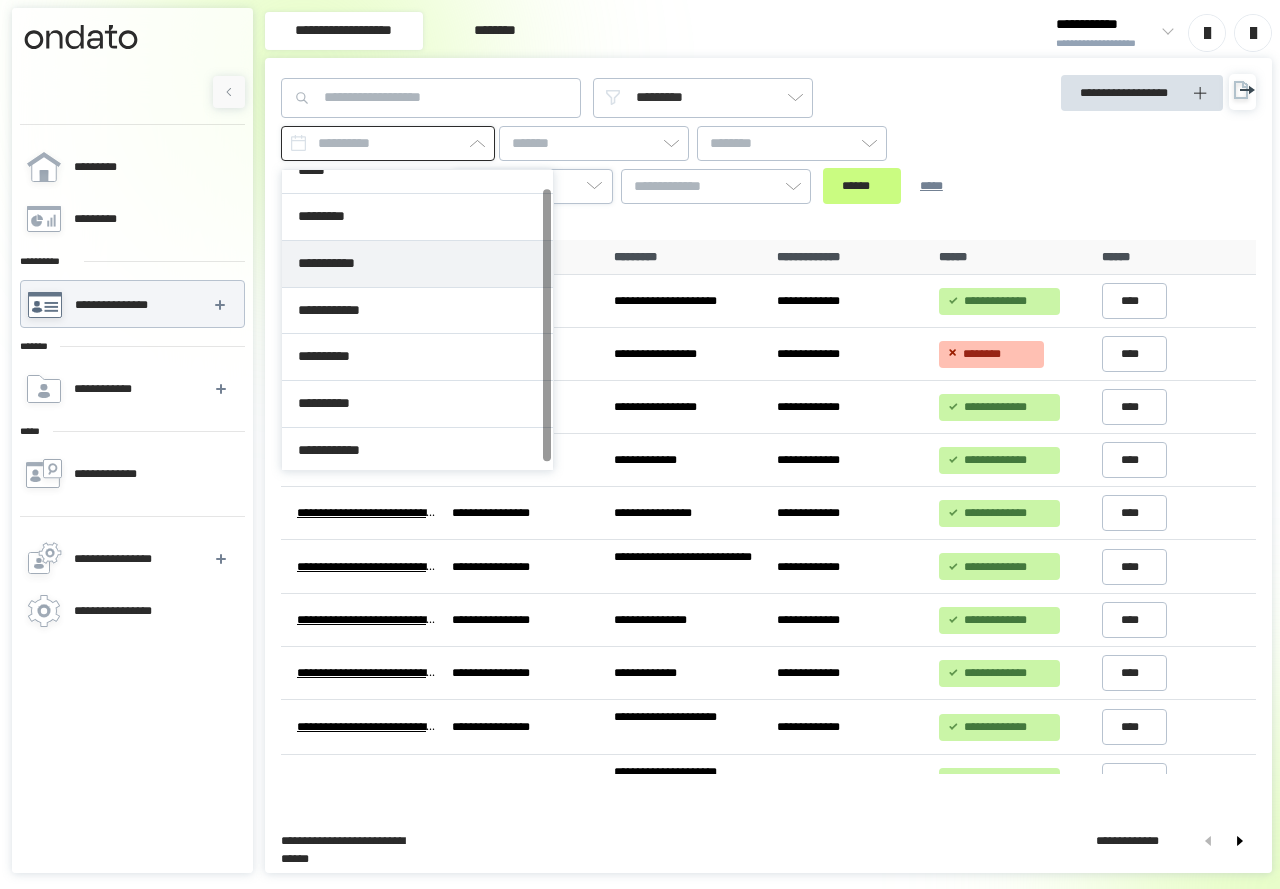 scroll, scrollTop: 26, scrollLeft: 0, axis: vertical 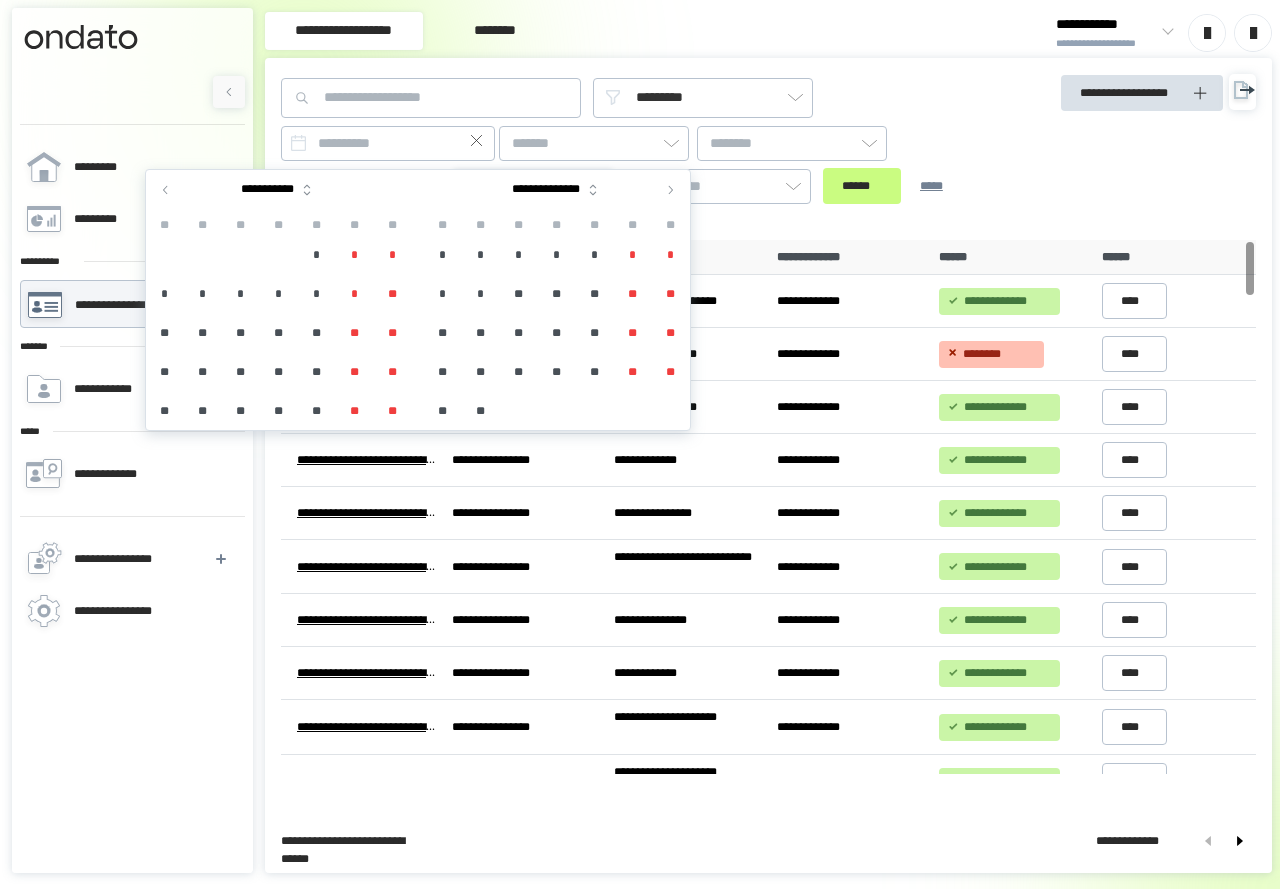 click 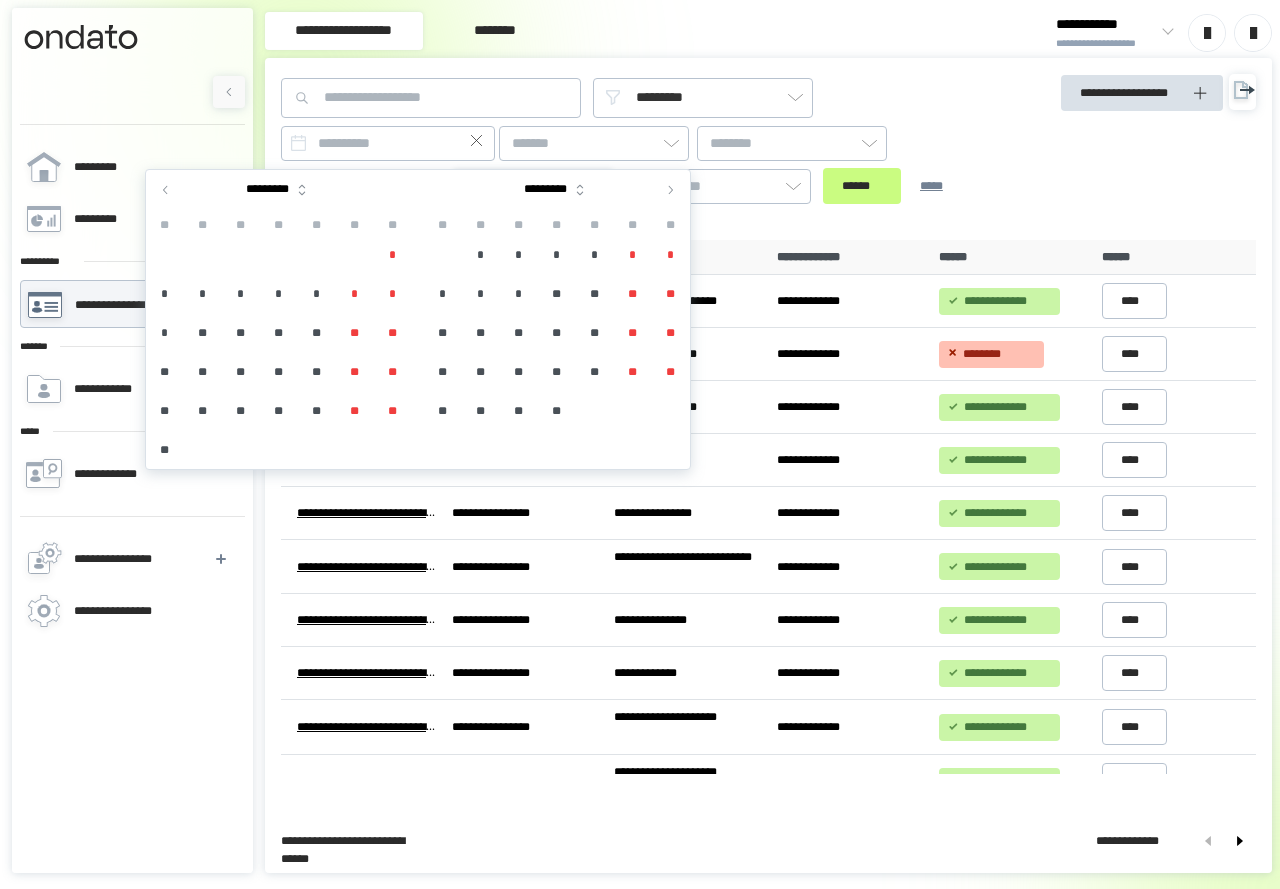 click on "*" at bounding box center (393, 255) 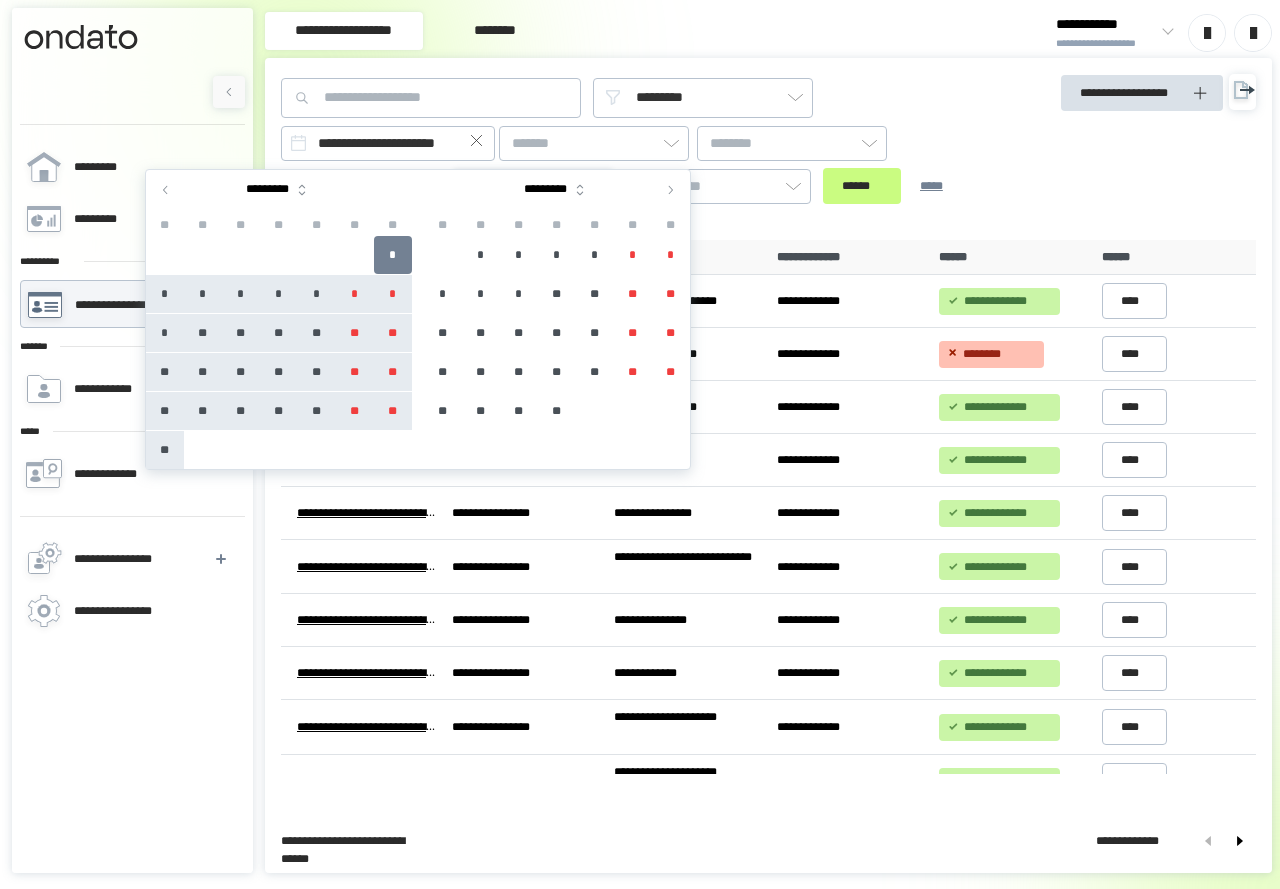 click on "**" at bounding box center (165, 450) 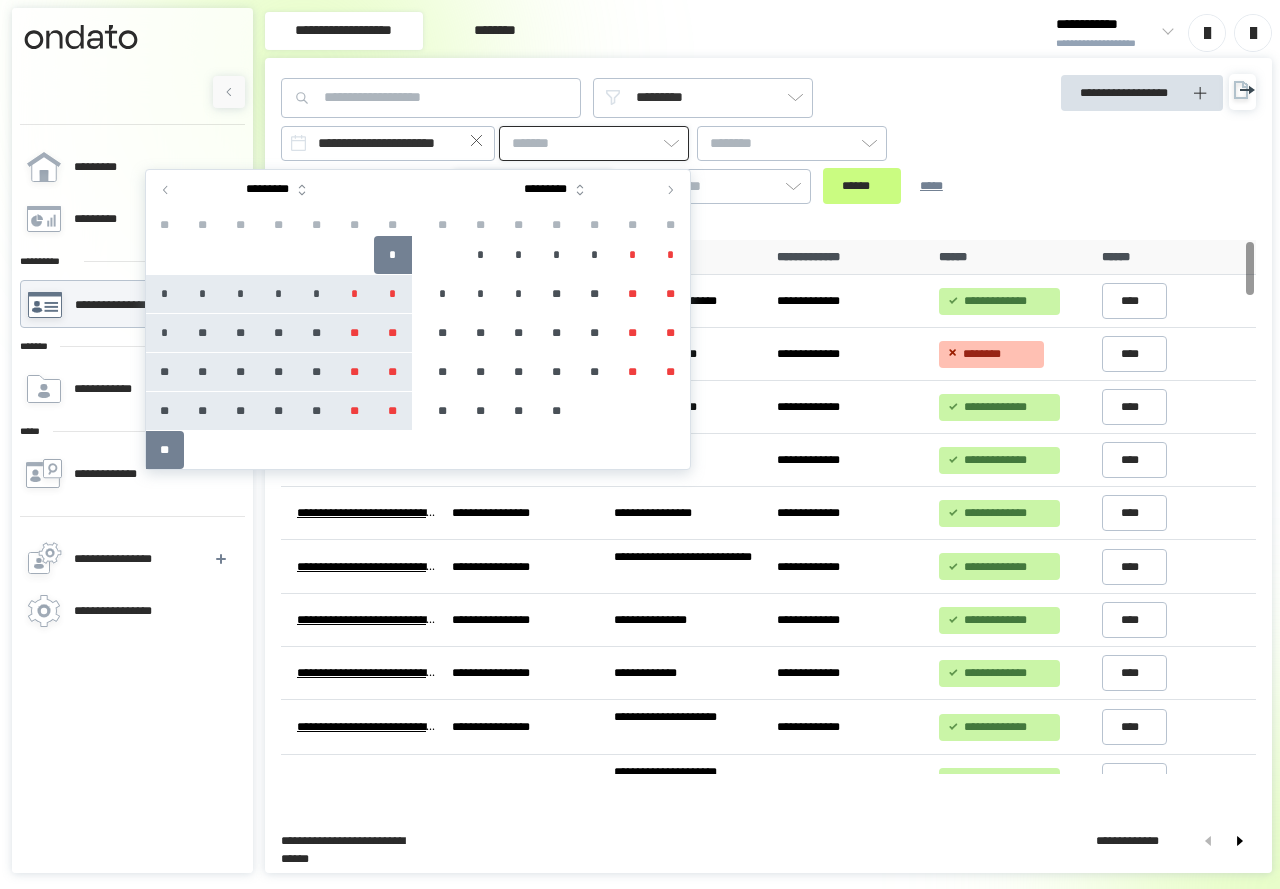 click at bounding box center [594, 143] 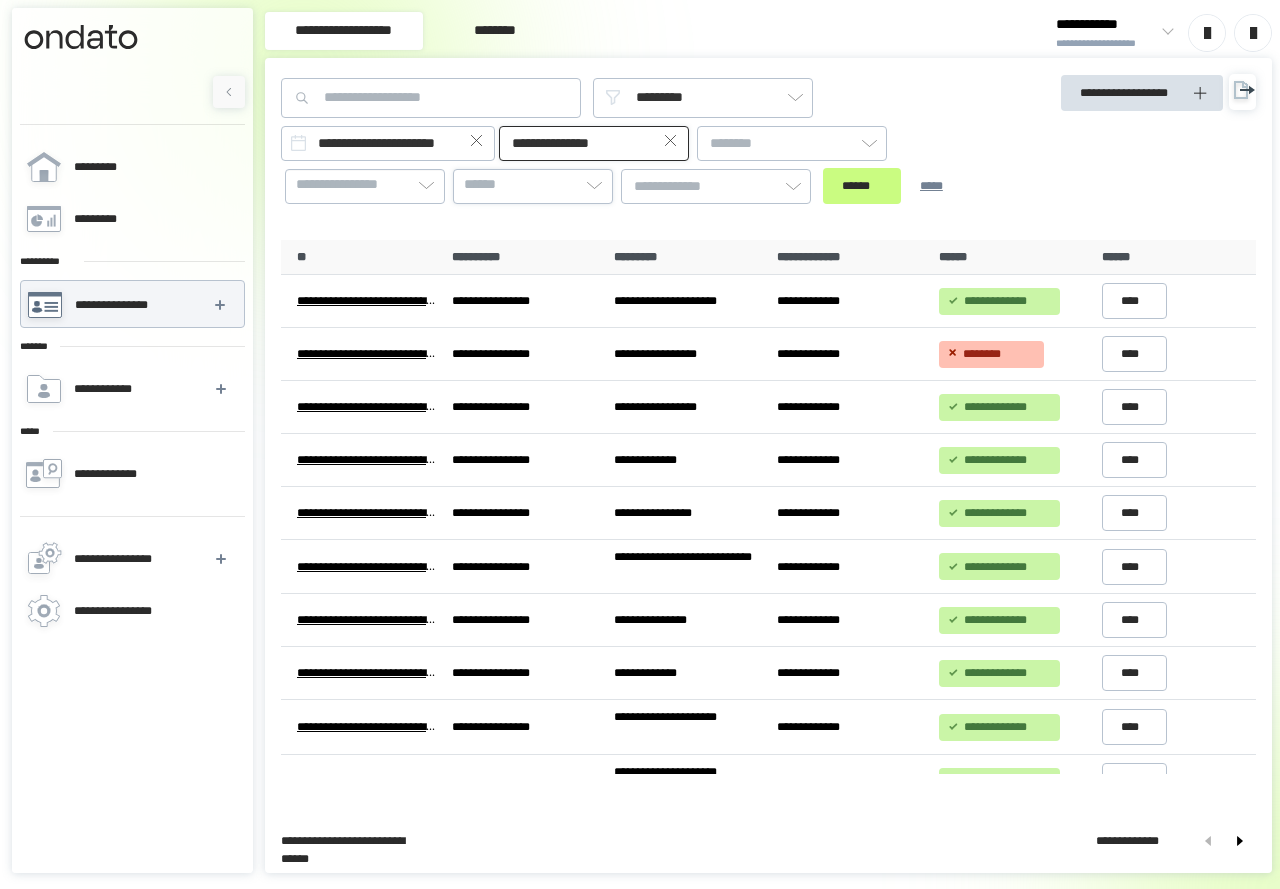 type on "**********" 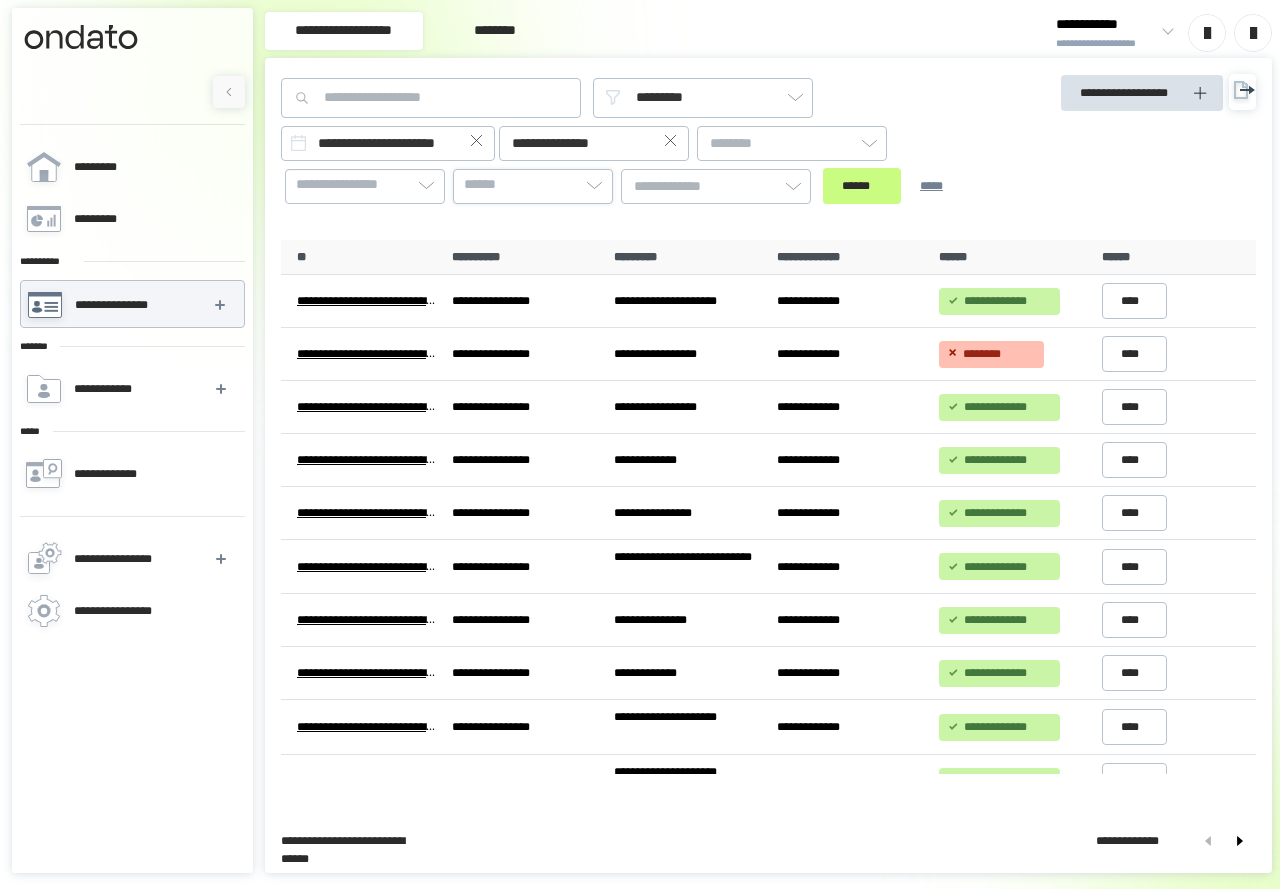 click on "******" at bounding box center [533, 185] 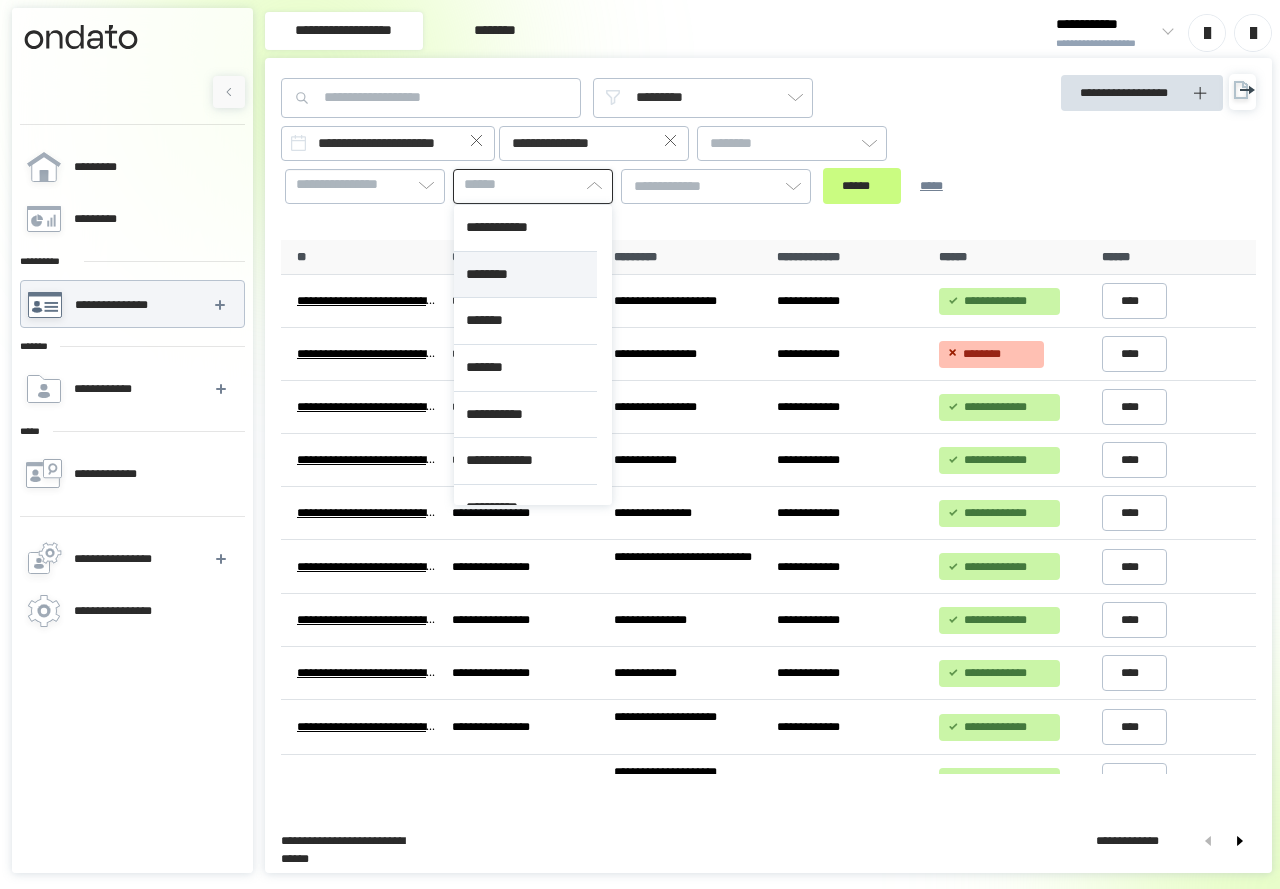 click on "********" at bounding box center (525, 275) 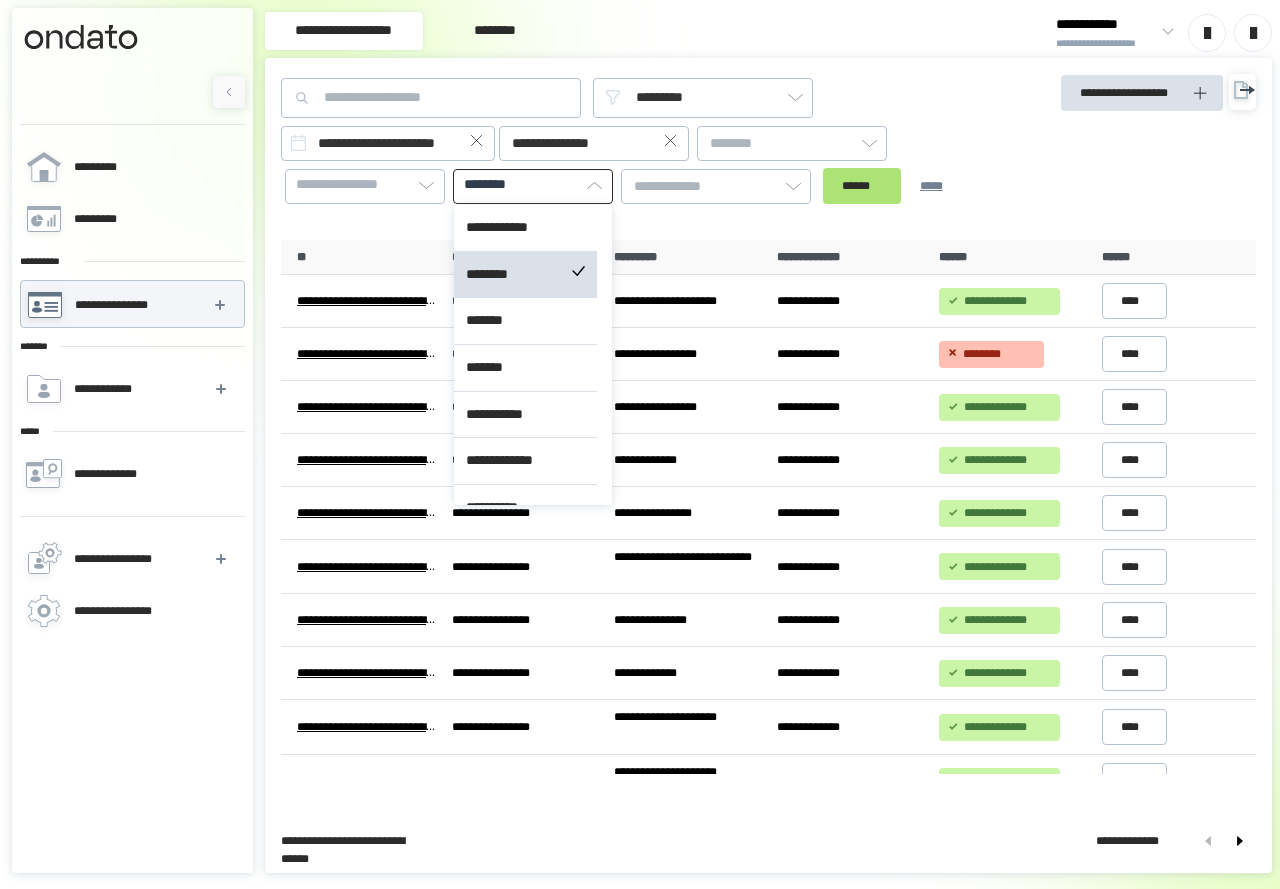 click on "******" at bounding box center [862, 186] 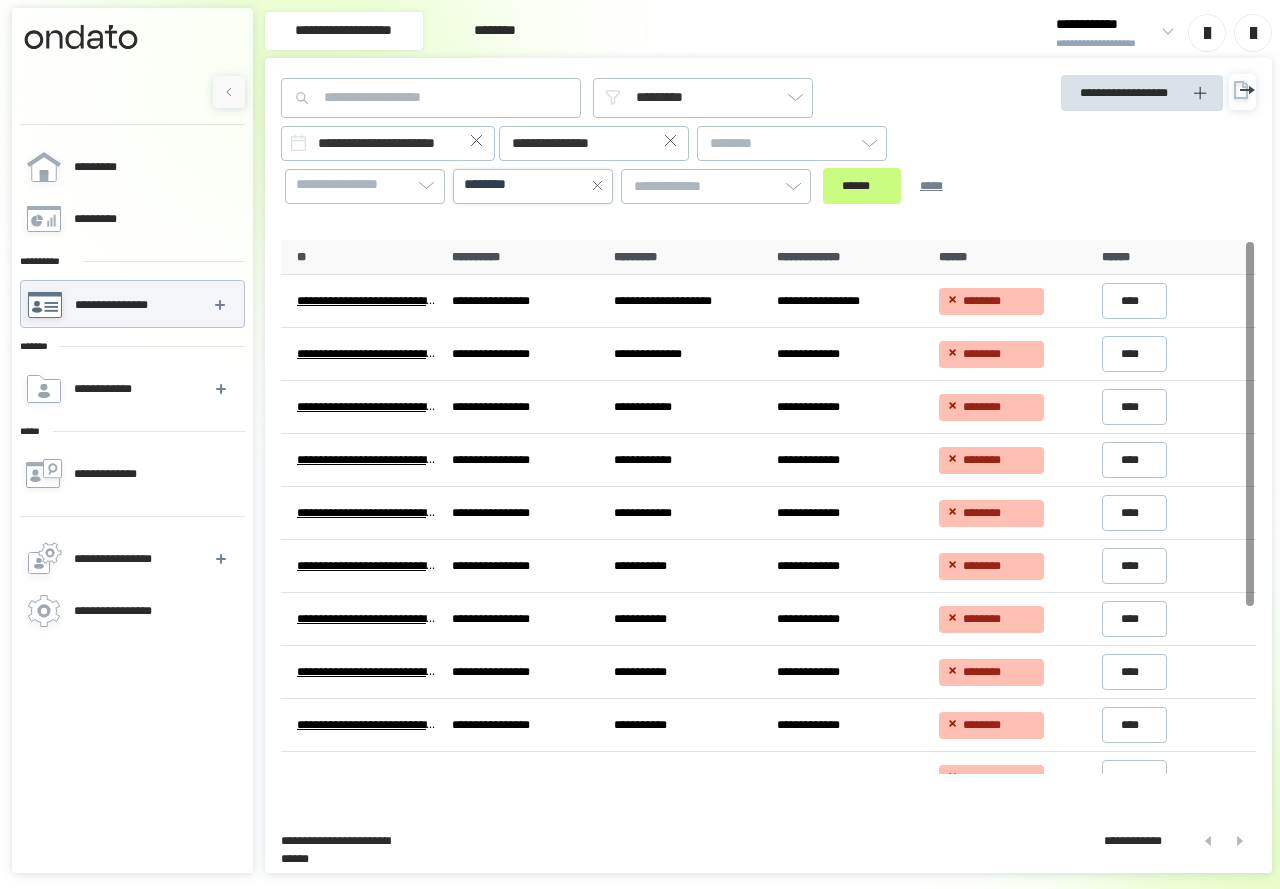 click on "********" at bounding box center [493, 185] 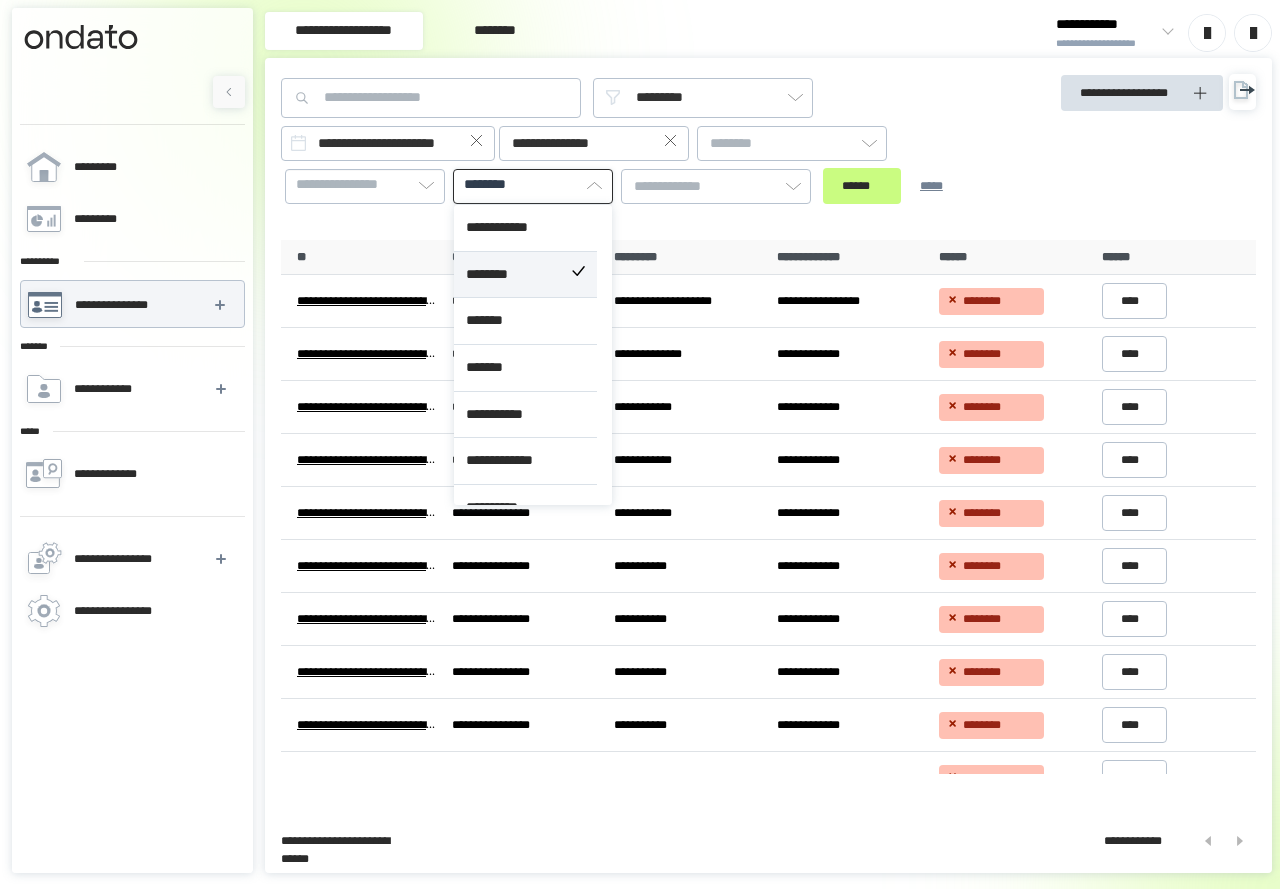 click on "********" at bounding box center (525, 275) 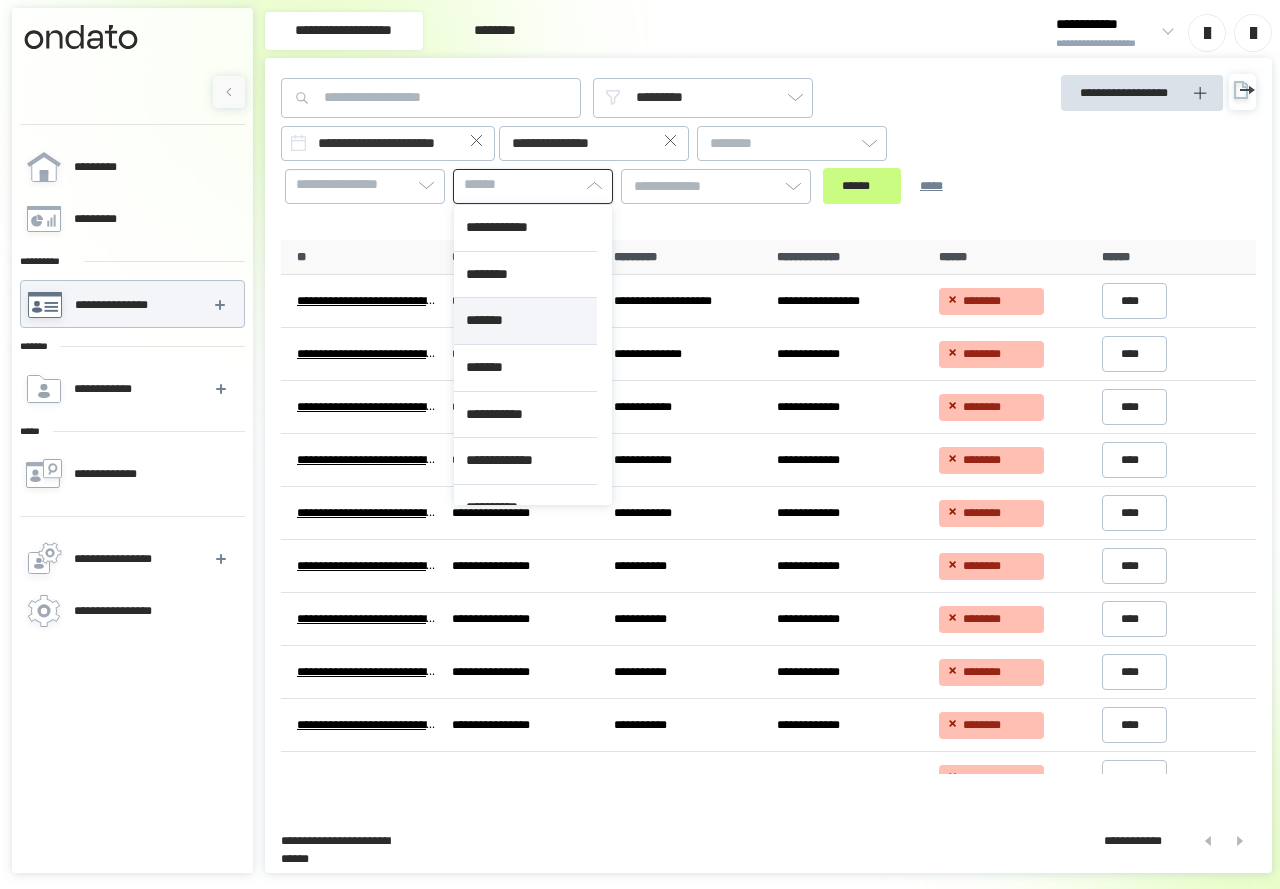 click on "*******" at bounding box center (525, 321) 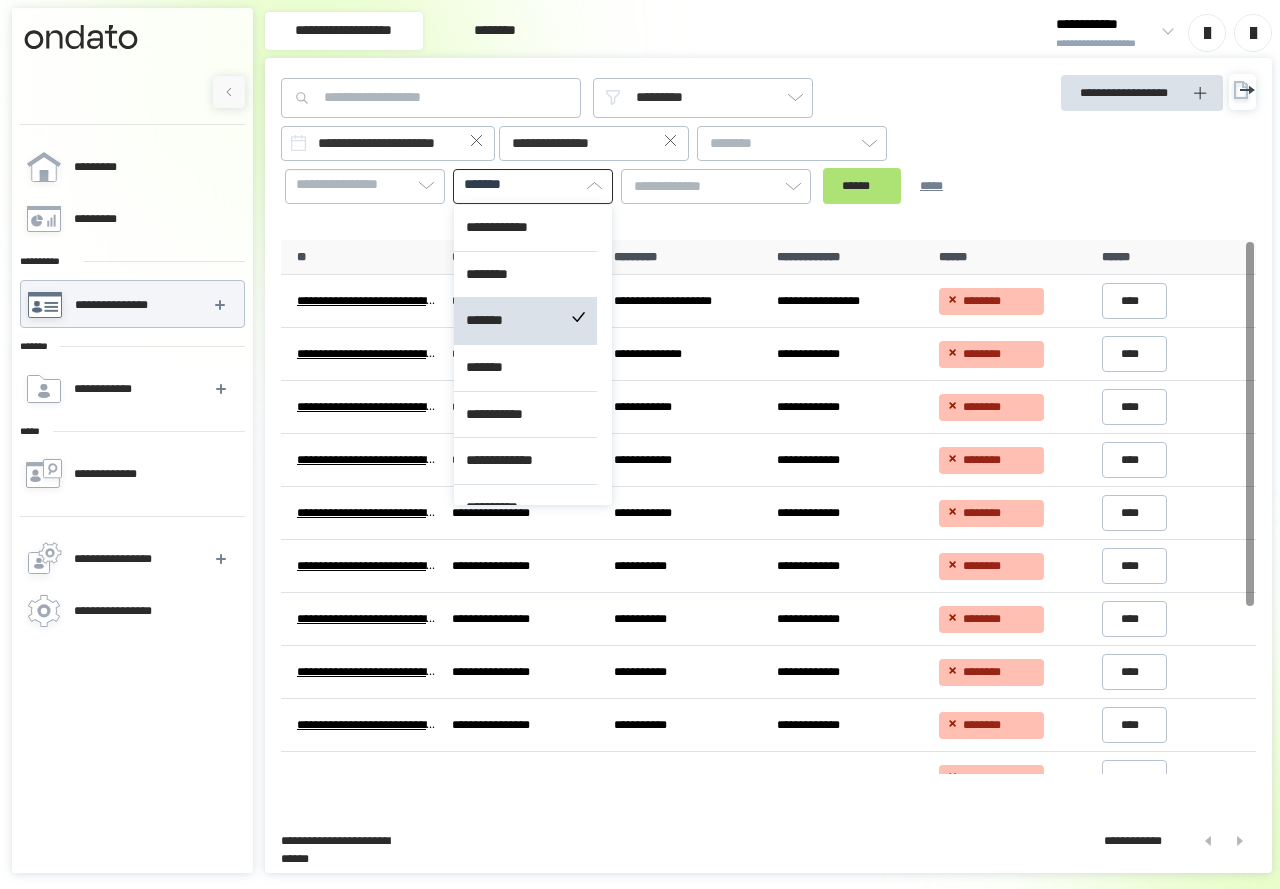 click on "******" at bounding box center [862, 186] 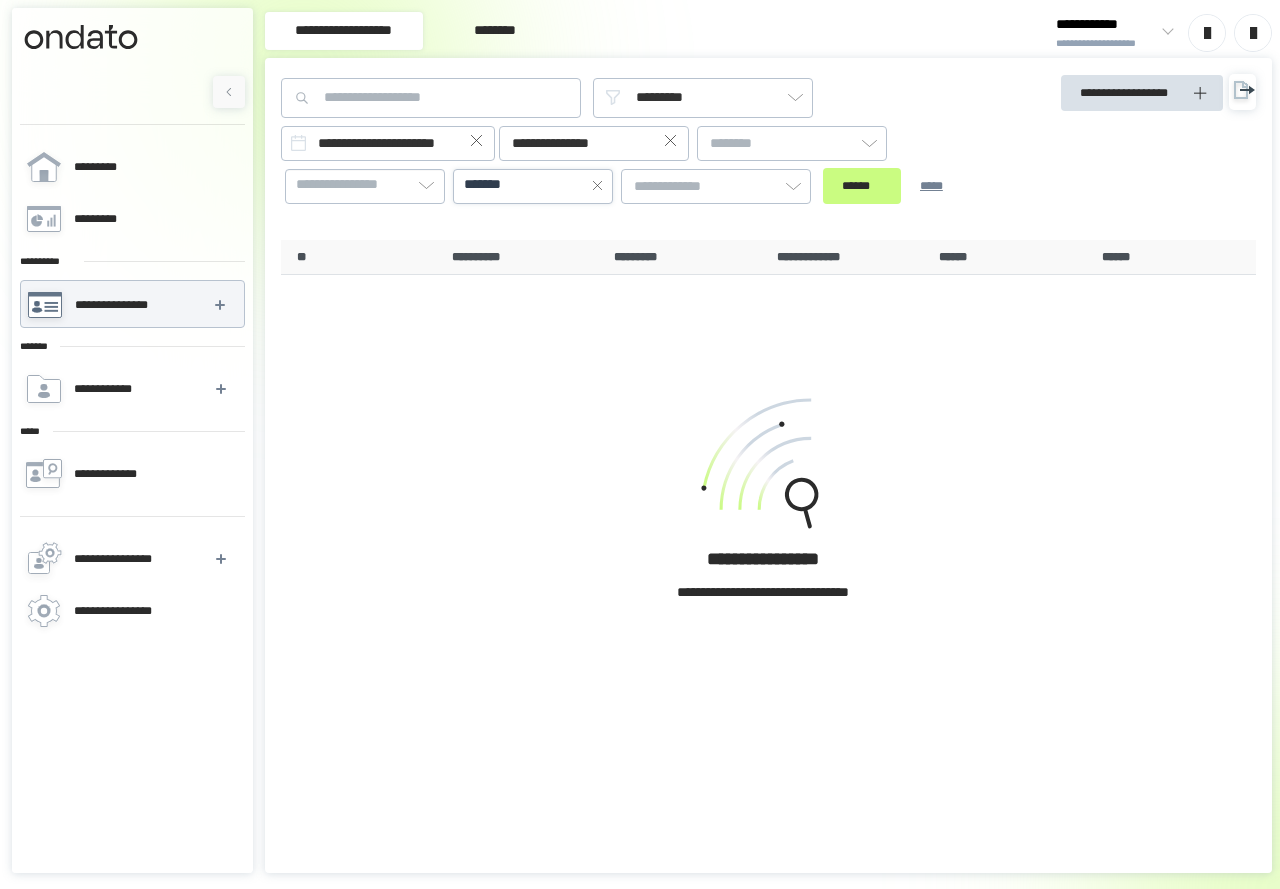 click on "*******" at bounding box center [533, 185] 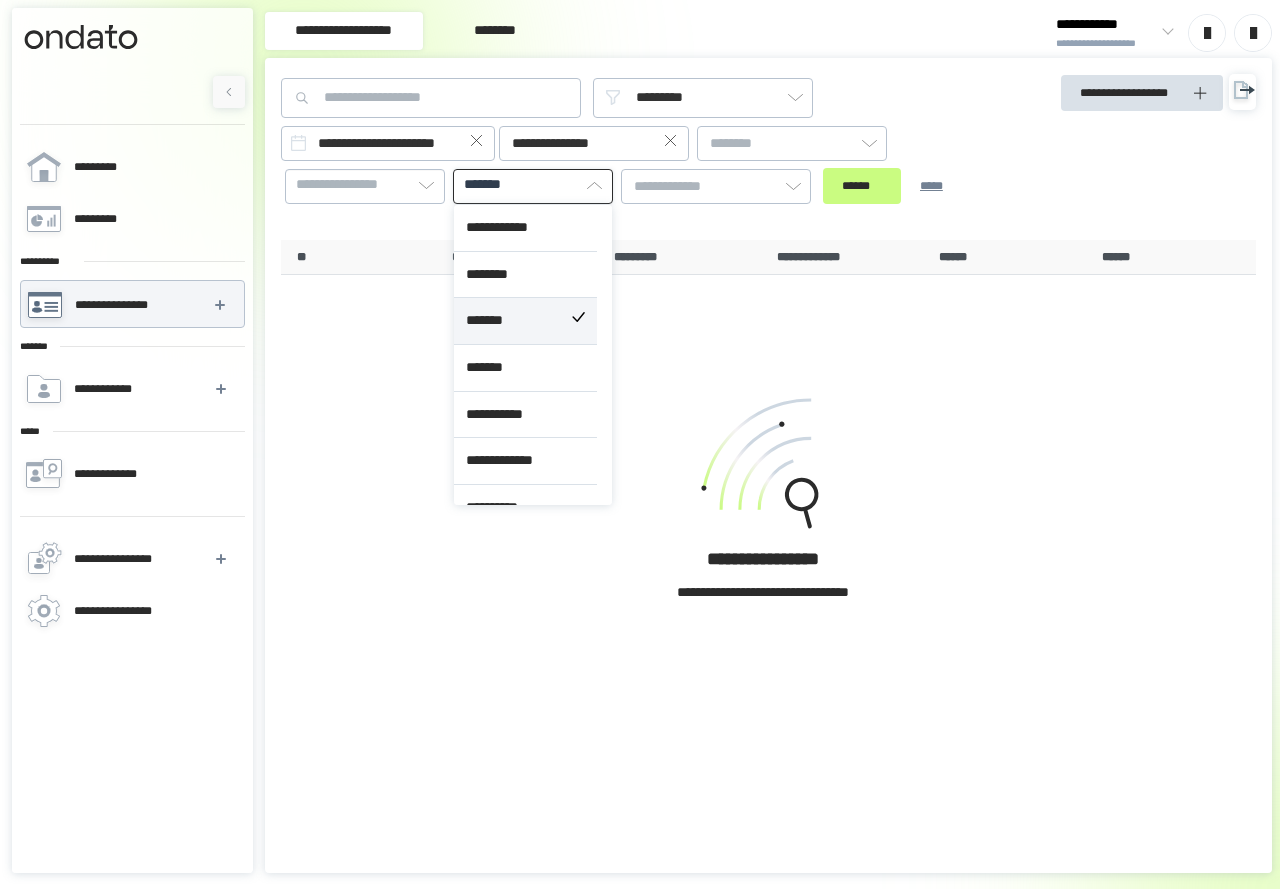 click on "*******" at bounding box center [525, 321] 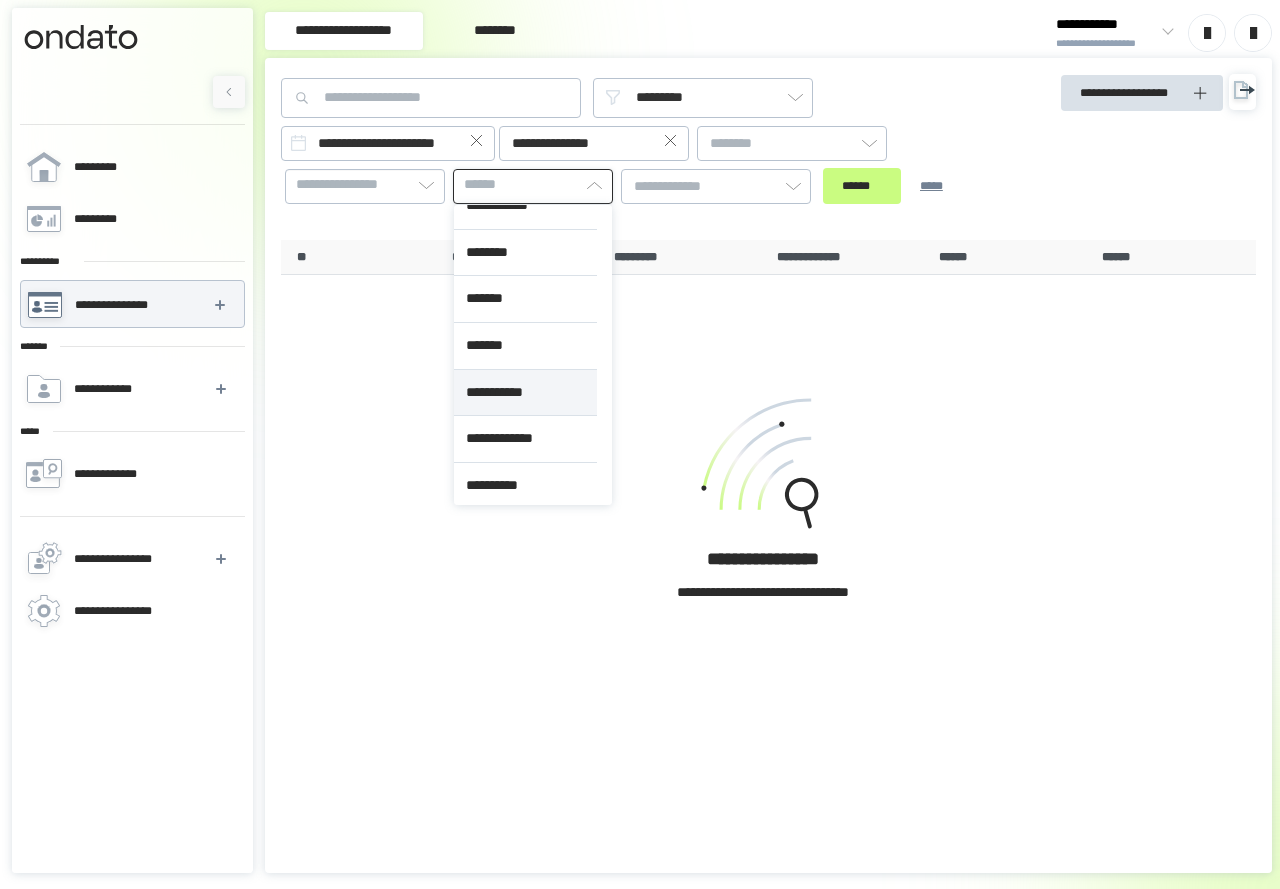 scroll, scrollTop: 26, scrollLeft: 0, axis: vertical 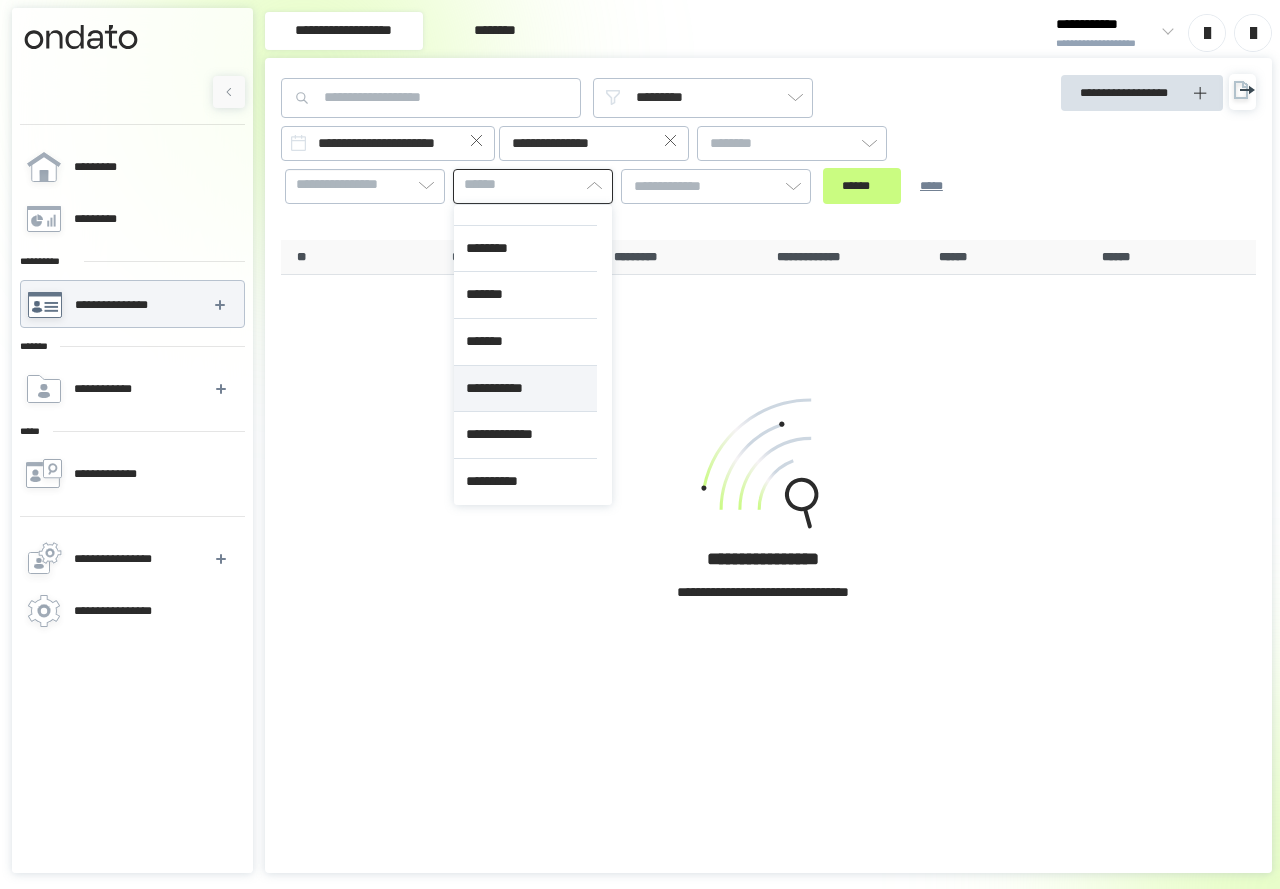 click on "**********" at bounding box center (525, 389) 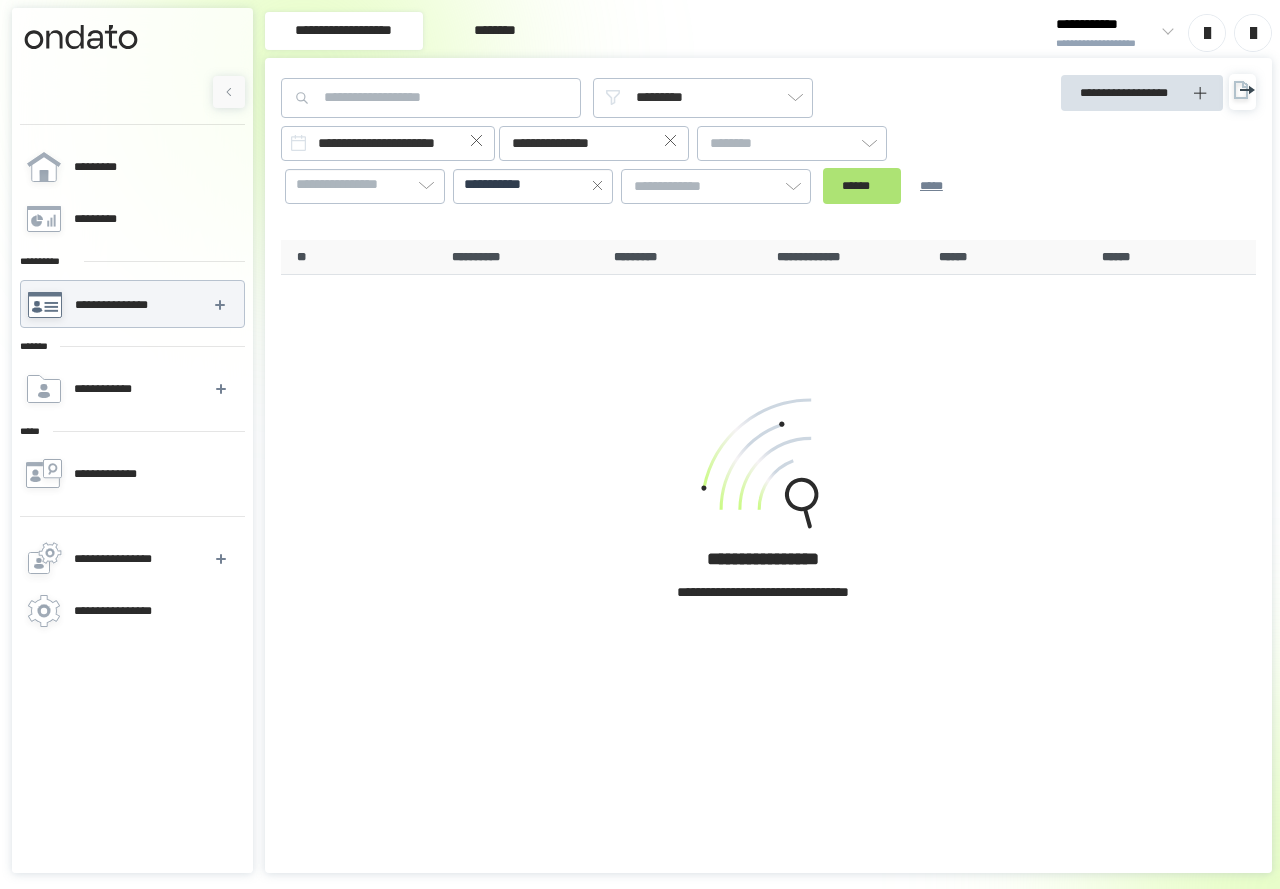 click on "******" at bounding box center (862, 186) 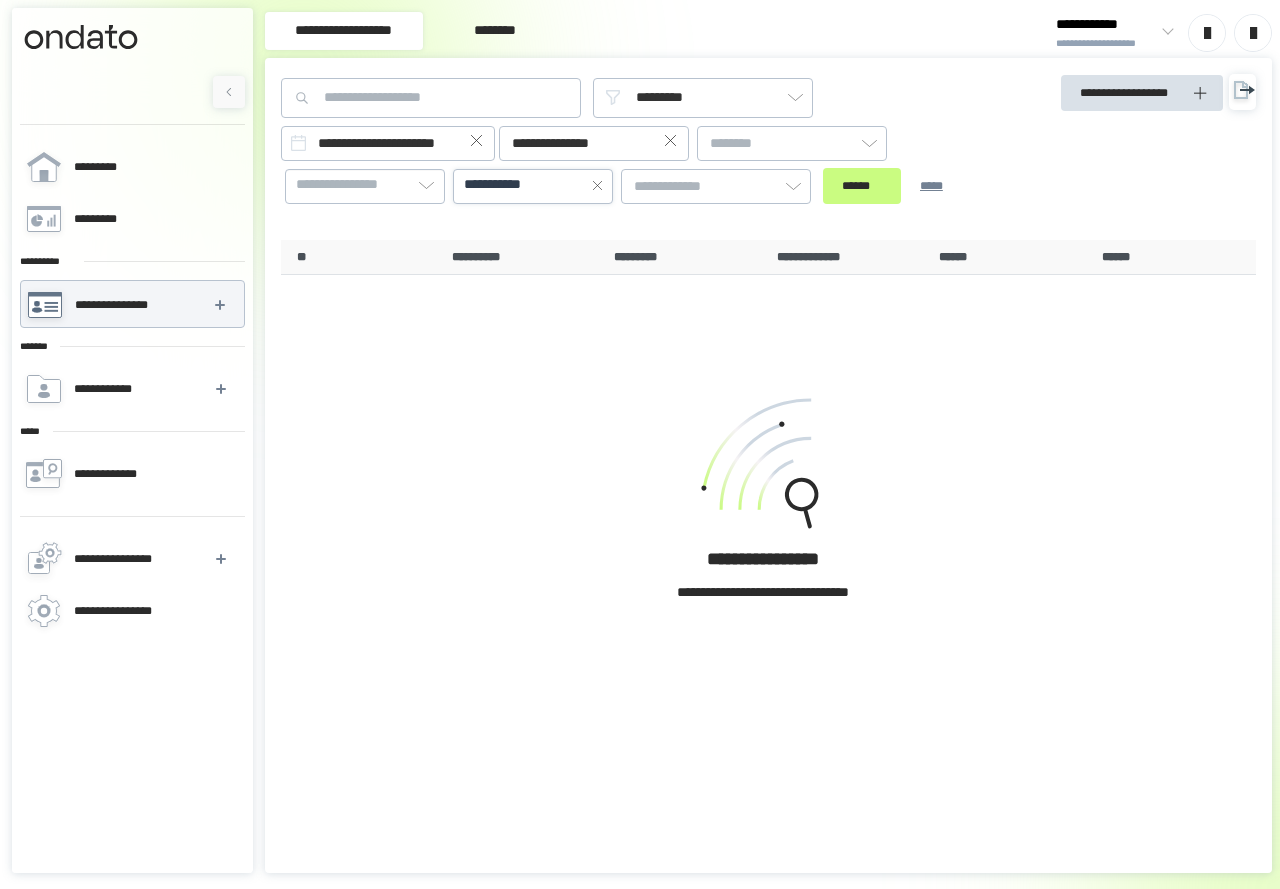 click on "**********" at bounding box center (504, 185) 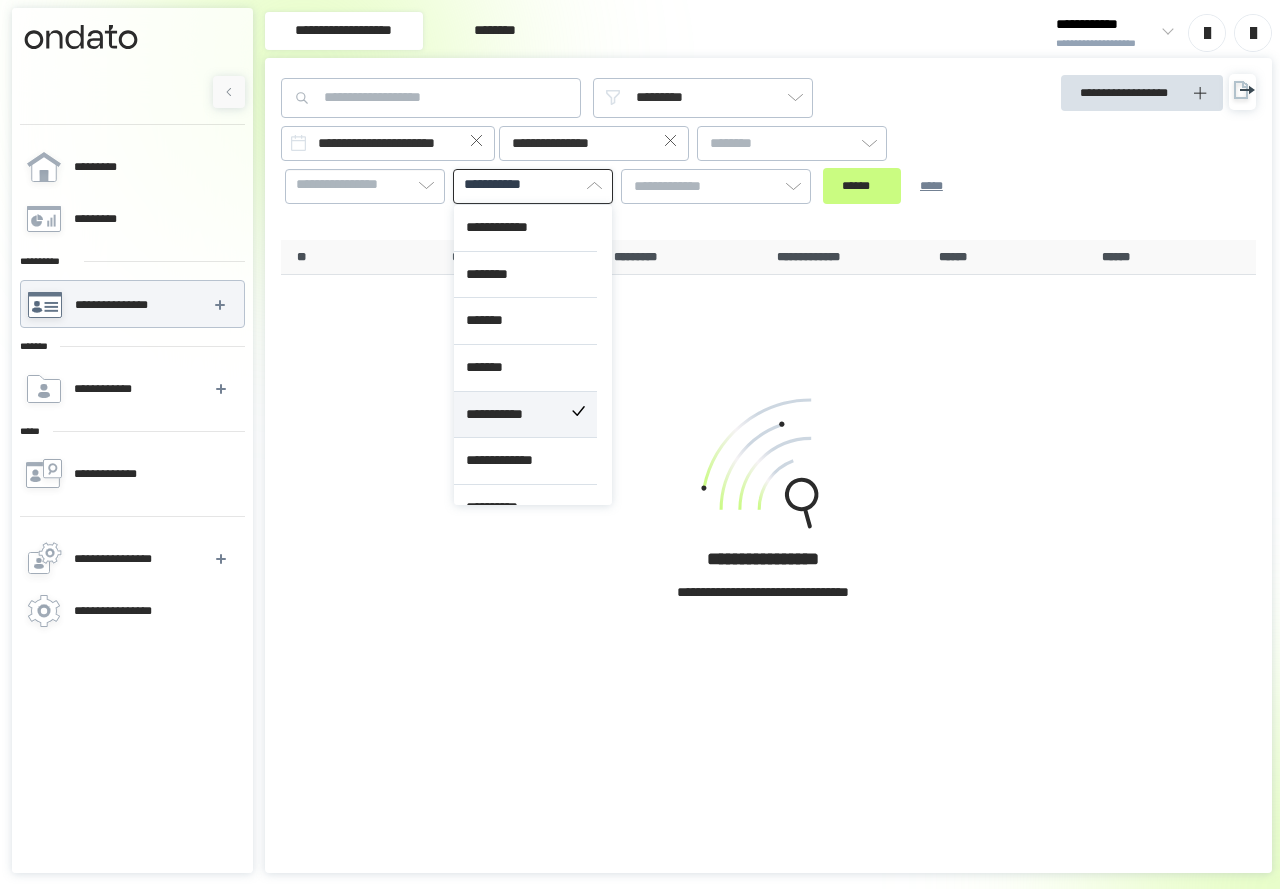 click on "**********" at bounding box center (525, 415) 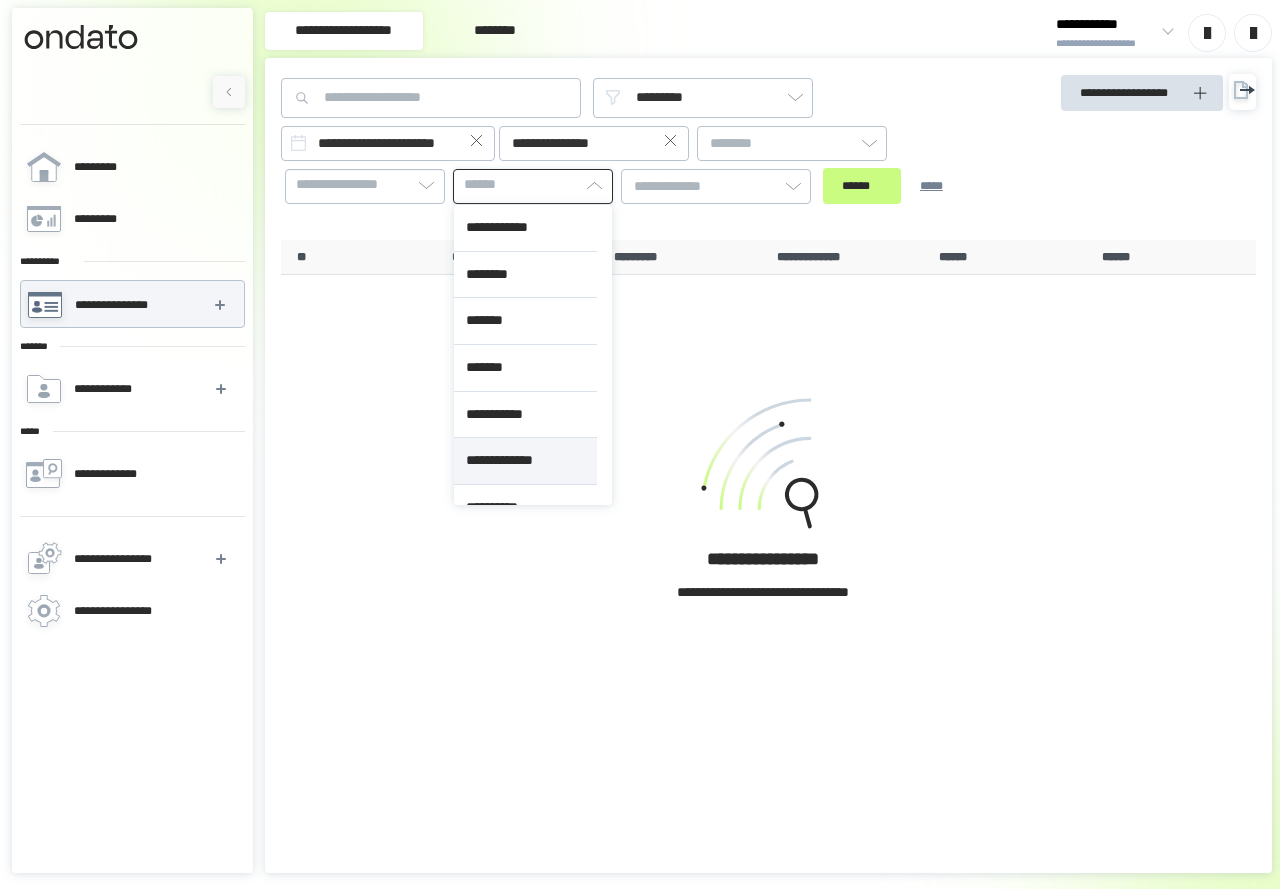 click on "**********" at bounding box center (525, 461) 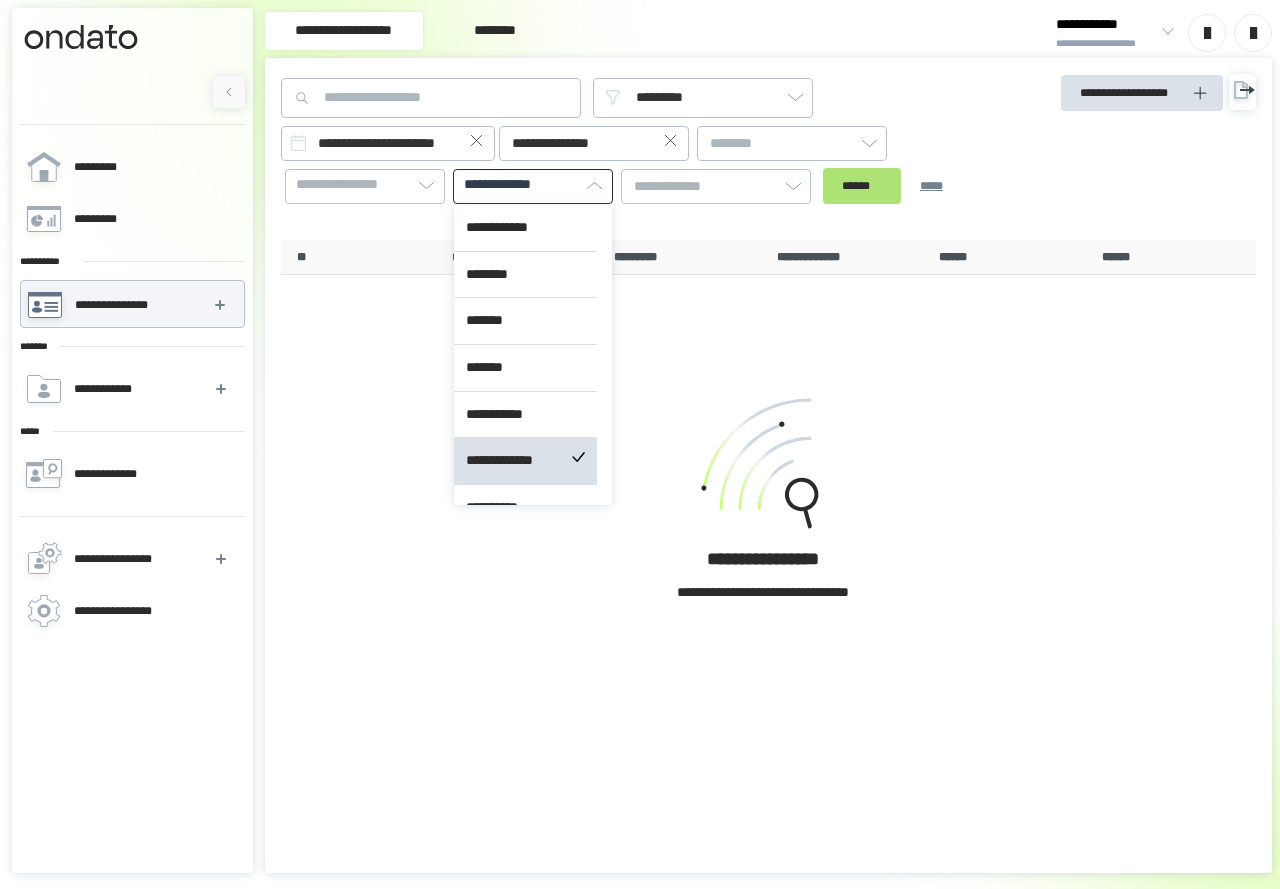click on "******" at bounding box center [862, 186] 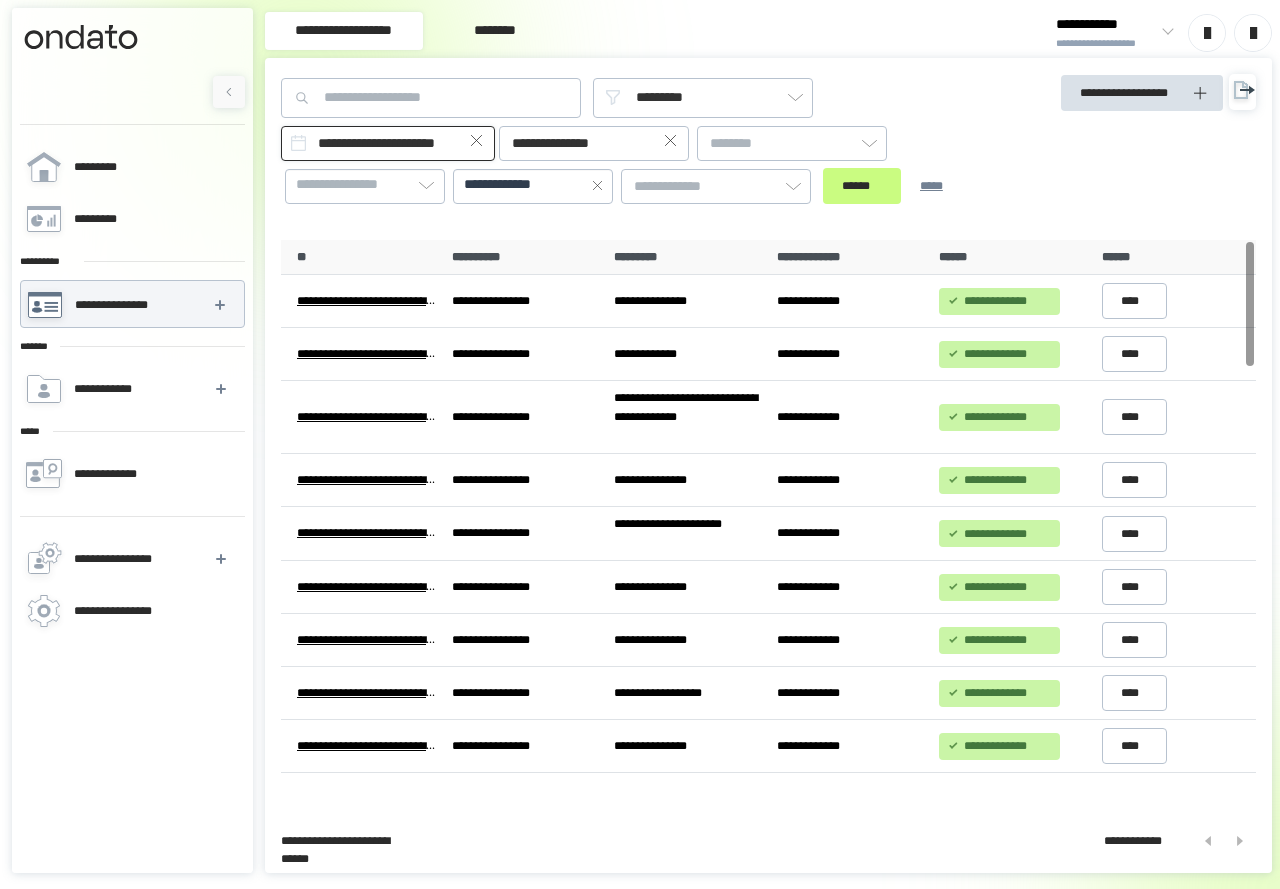 click on "**********" at bounding box center [388, 143] 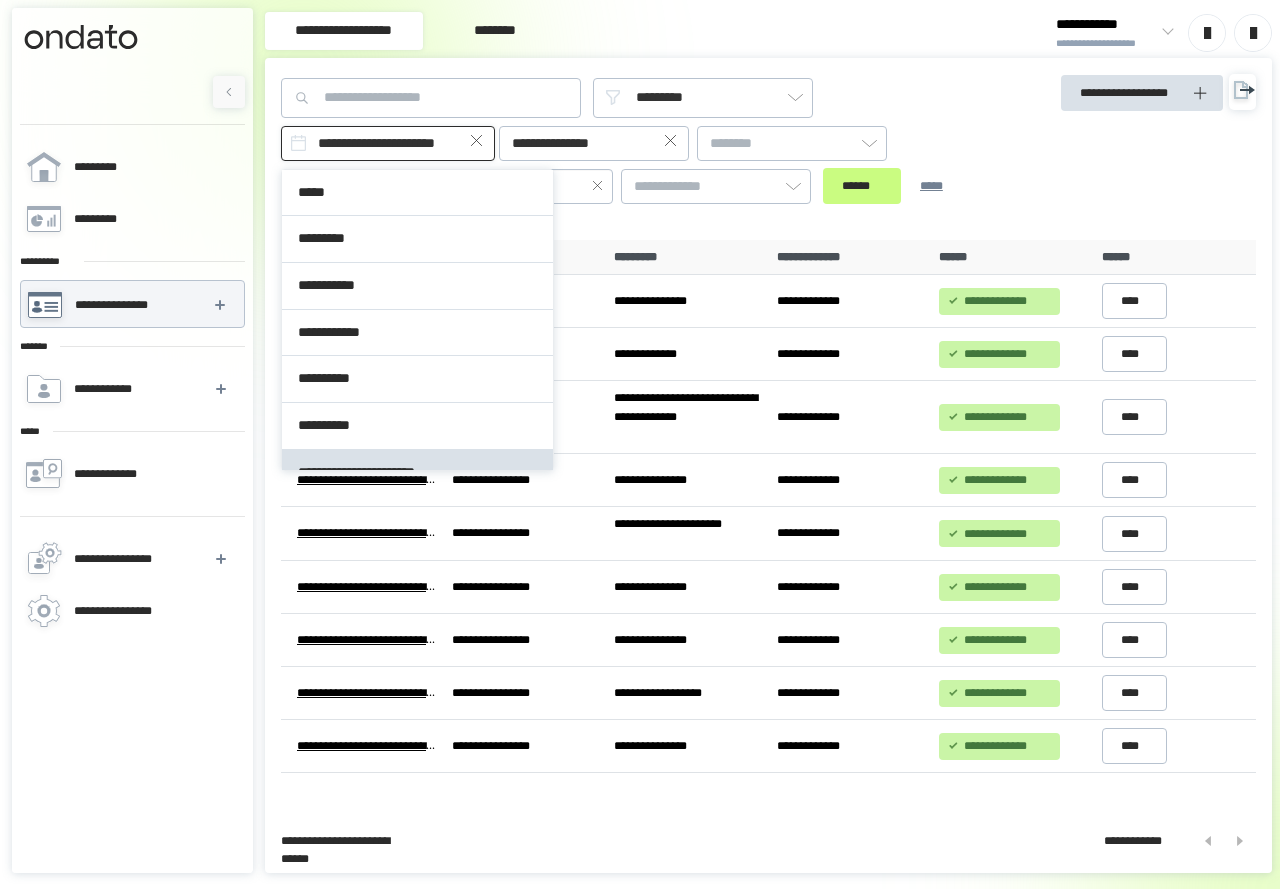 scroll, scrollTop: 26, scrollLeft: 0, axis: vertical 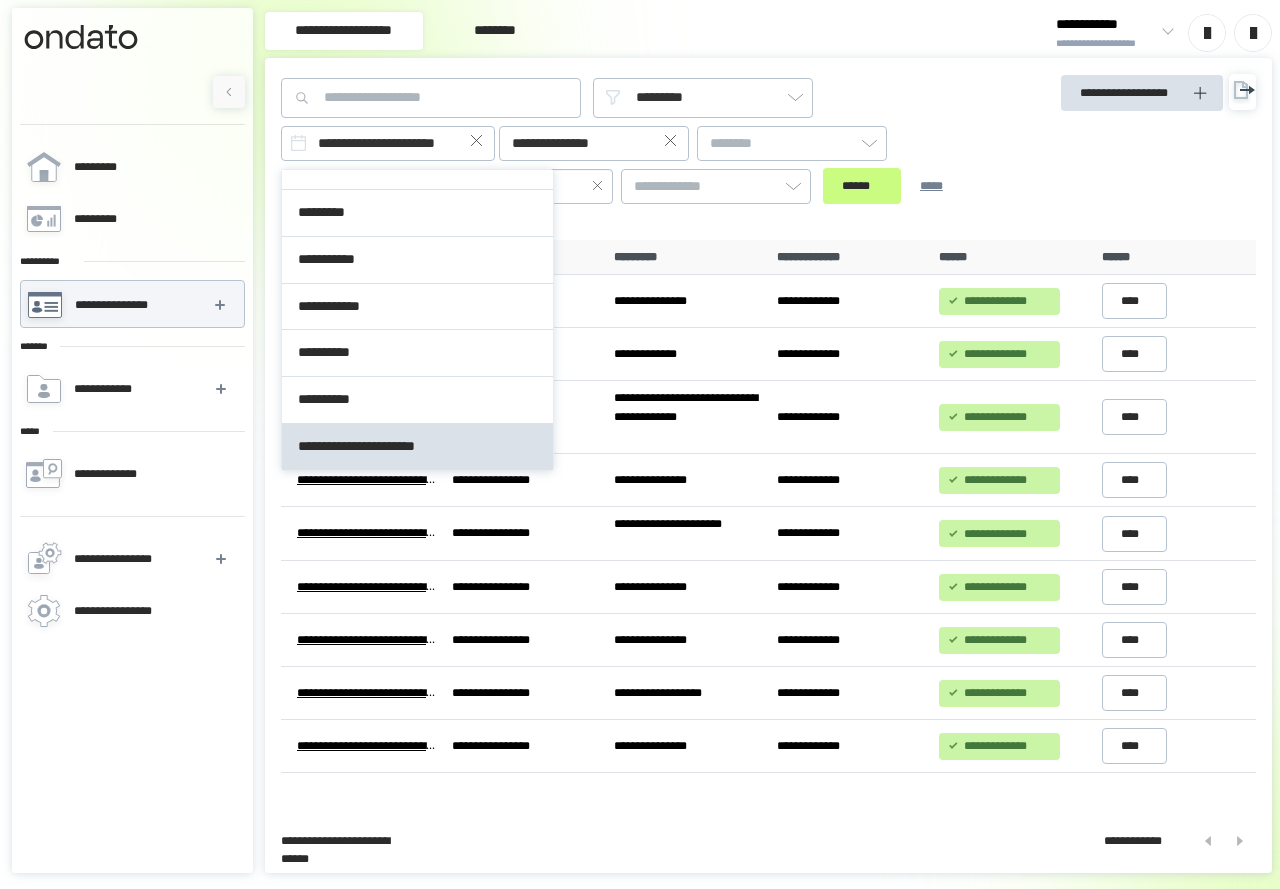 click 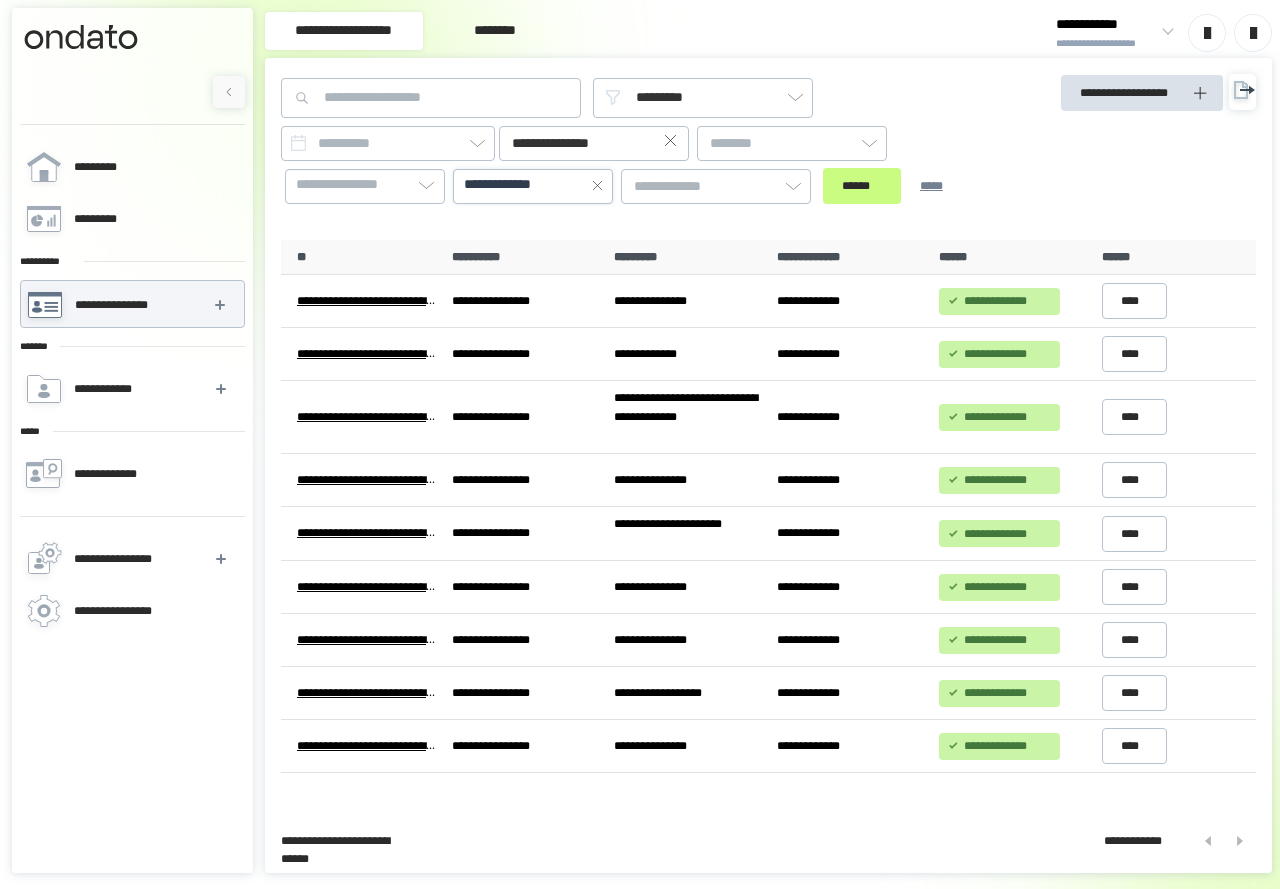 click 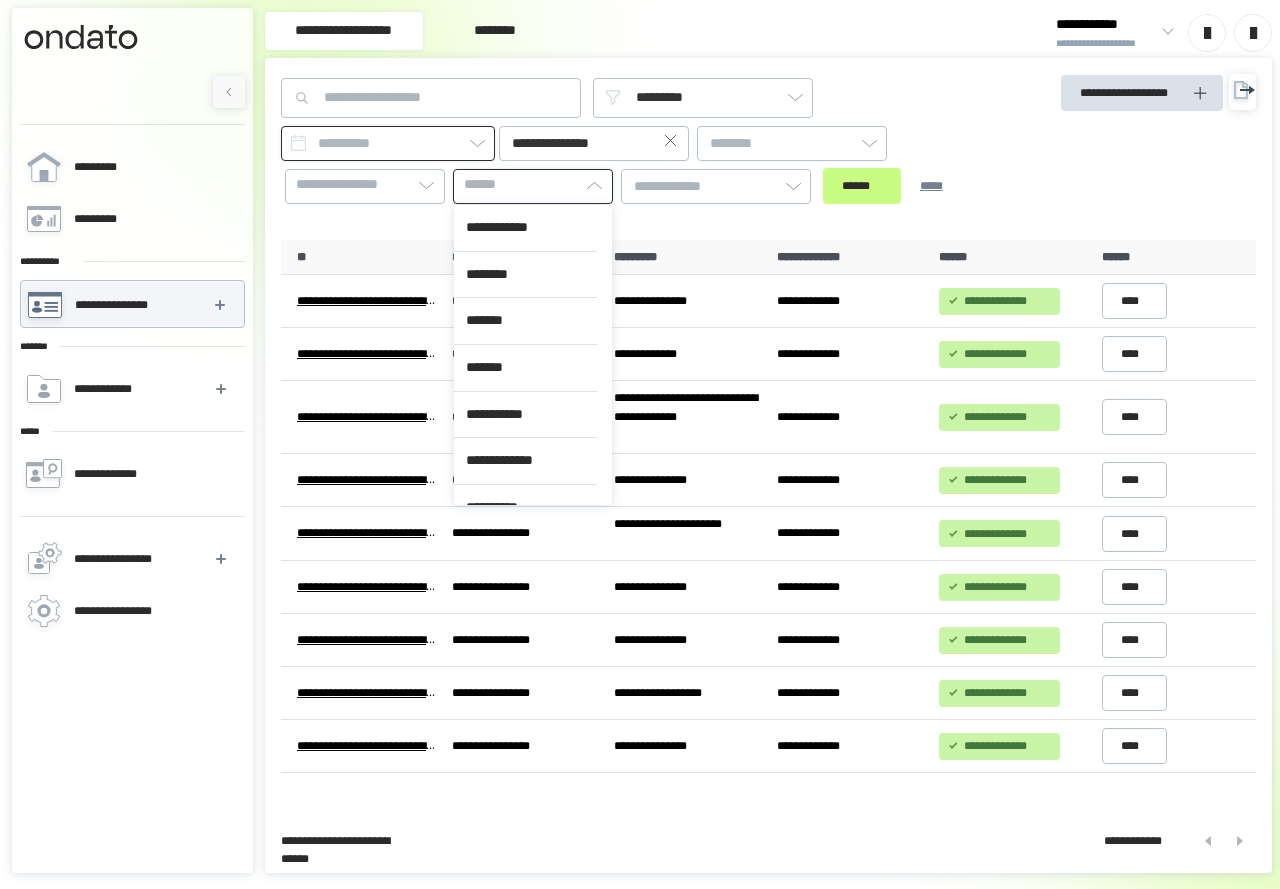 click at bounding box center [388, 143] 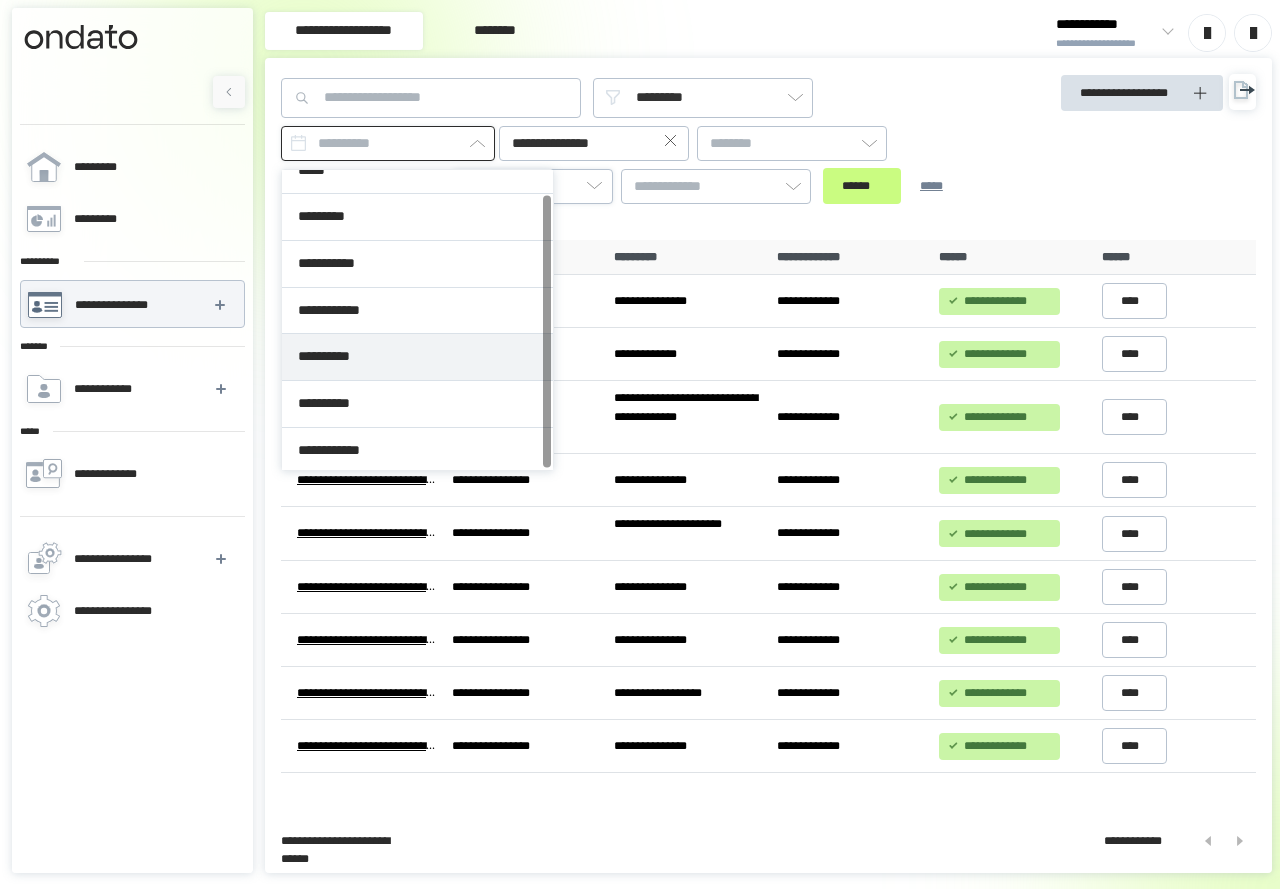 scroll, scrollTop: 26, scrollLeft: 0, axis: vertical 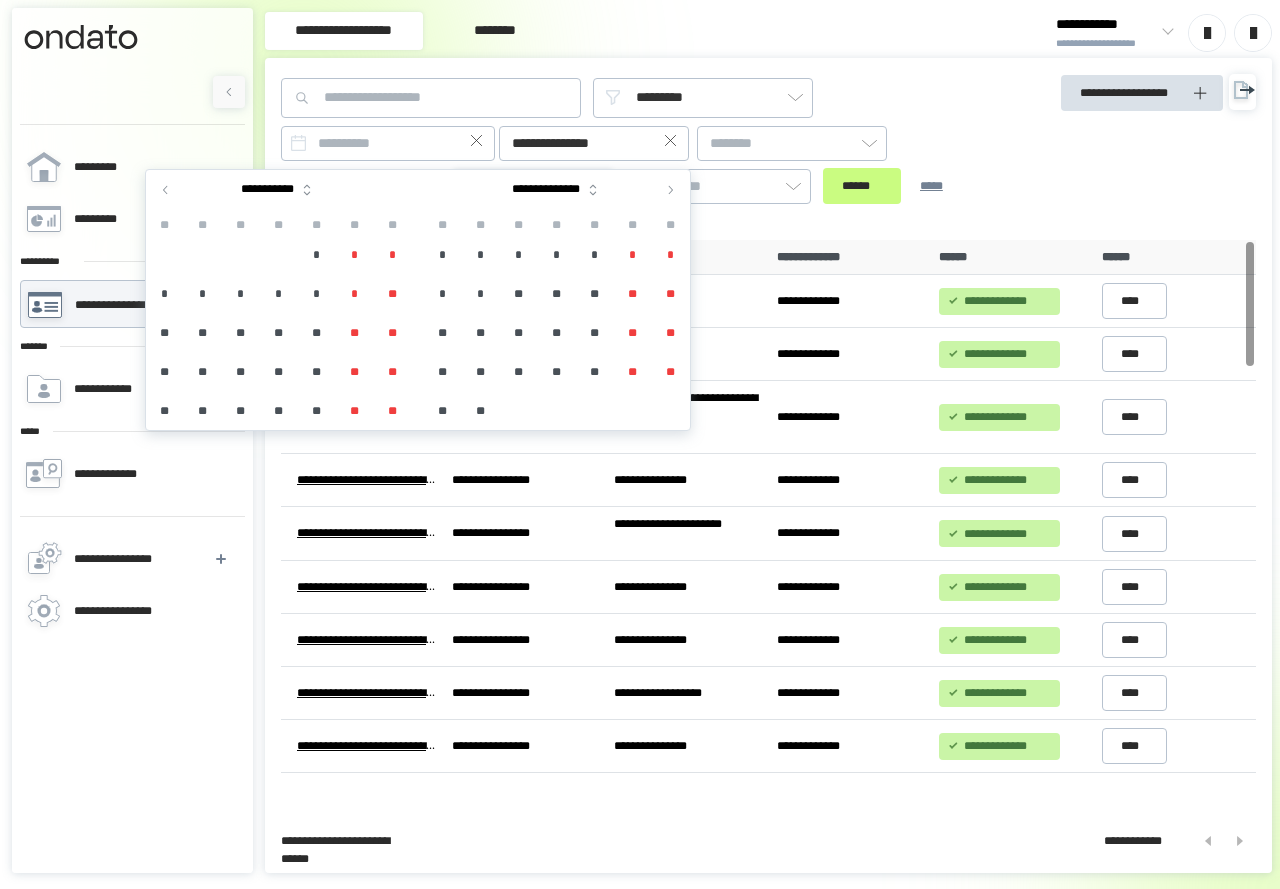 click at bounding box center [166, 190] 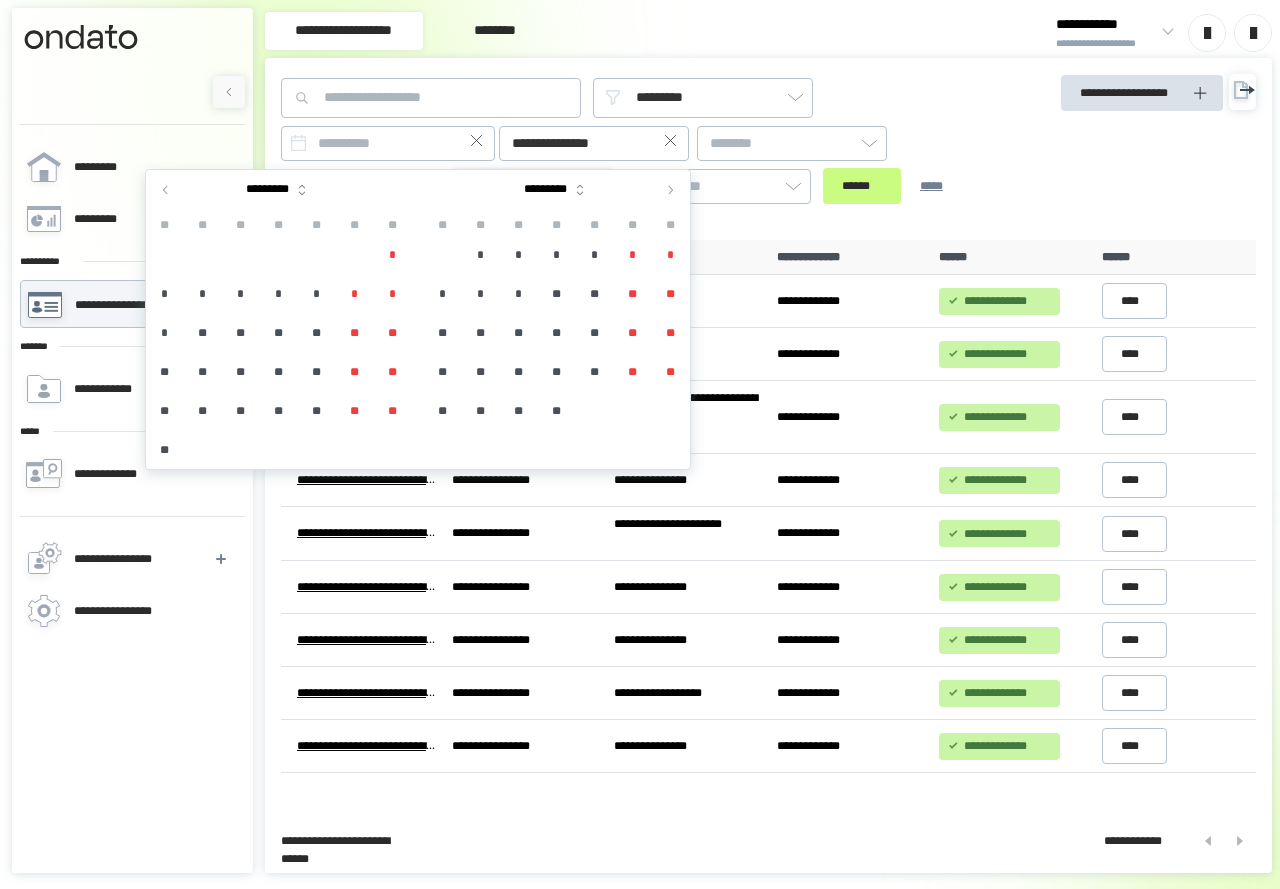 click on "*" at bounding box center [481, 255] 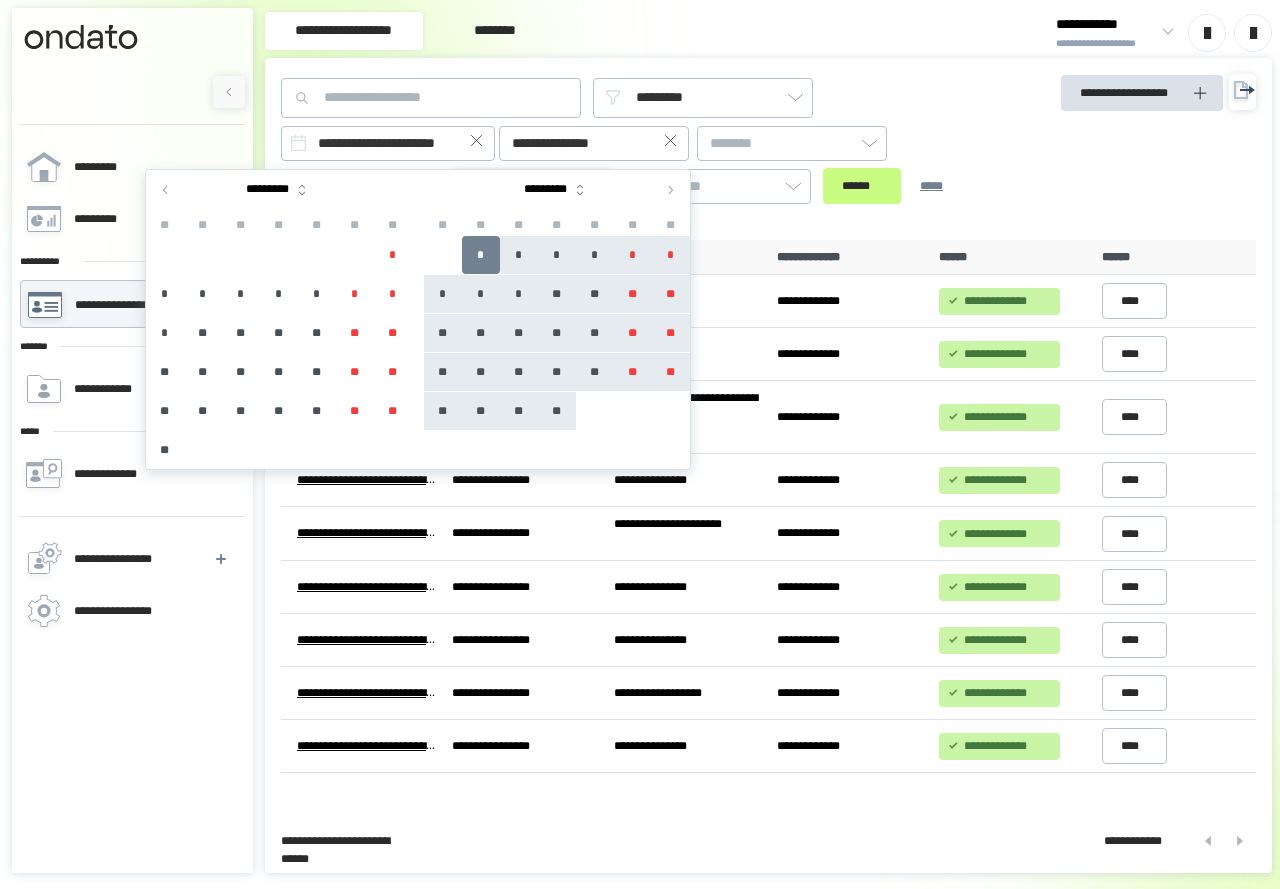 click on "**" at bounding box center (557, 411) 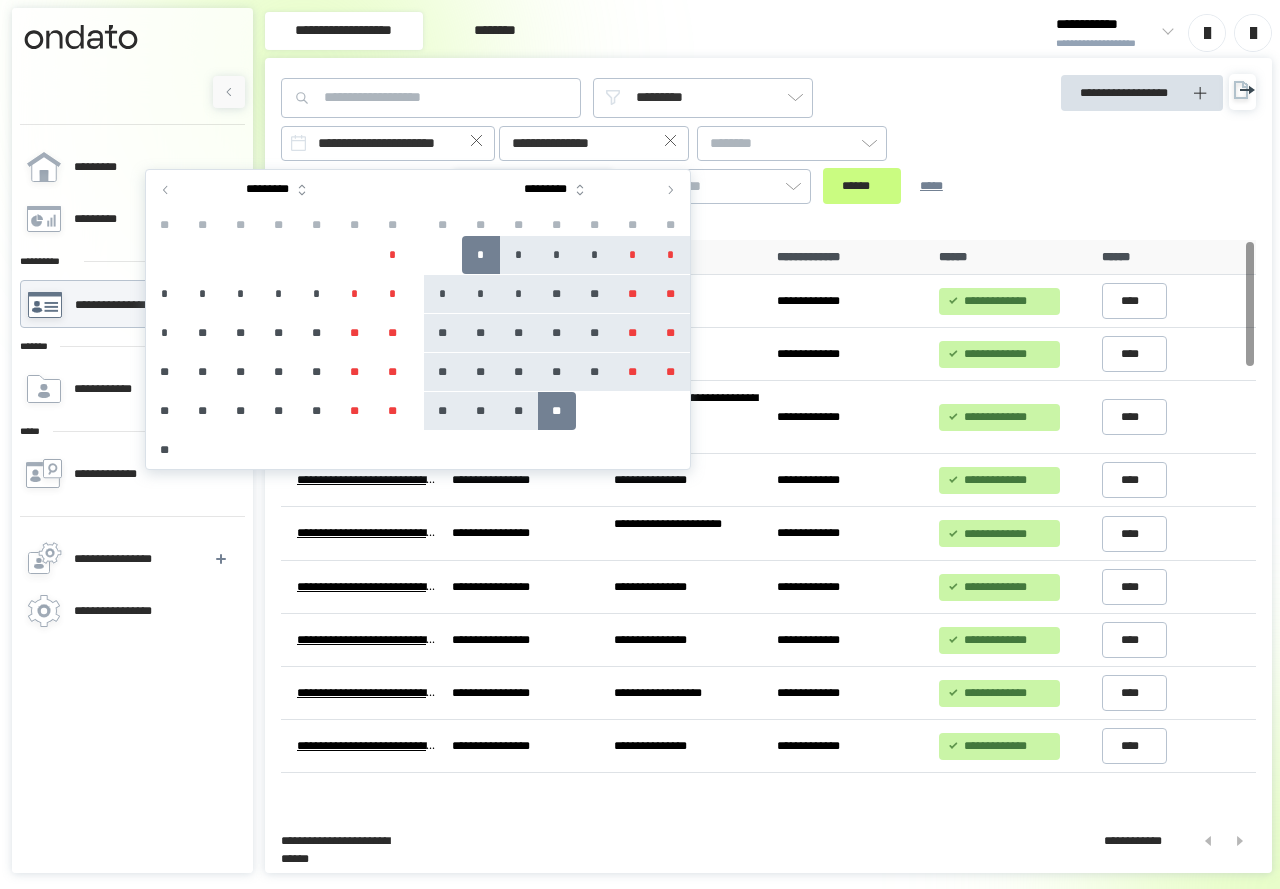 click on "[FIRST] [LAST] [STREET_TYPE], [CITY], [STATE] [ZIP_CODE] [COUNTRY] [POSTAL_CODE] [ADDRESS_LINE_2] [ADDRESS_LINE_3] [ADDRESS_LINE_4] [ADDRESS_LINE_5] [ADDRESS_LINE_6] [ADDRESS_LINE_7] [ADDRESS_LINE_8] [ADDRESS_LINE_9] [ADDRESS_LINE_10] [ADDRESS_LINE_11] [ADDRESS_LINE_12] [ADDRESS_LINE_13] [ADDRESS_LINE_14] [ADDRESS_LINE_15] [ADDRESS_LINE_16] [ADDRESS_LINE_17] [ADDRESS_LINE_18] [ADDRESS_LINE_19] [ADDRESS_LINE_20] [ADDRESS_LINE_21] [ADDRESS_LINE_22] [ADDRESS_LINE_23] [ADDRESS_LINE_24] [ADDRESS_LINE_25] [ADDRESS_LINE_26] [ADDRESS_LINE_27] [ADDRESS_LINE_28] [ADDRESS_LINE_29] [ADDRESS_LINE_30] [ADDRESS_LINE_31] [ADDRESS_LINE_32] [ADDRESS_LINE_33] [ADDRESS_LINE_34] [ADDRESS_LINE_35] [ADDRESS_LINE_36] [ADDRESS_LINE_37] [ADDRESS_LINE_38] [ADDRESS_LINE_39] [ADDRESS_LINE_40]" at bounding box center (645, 165) 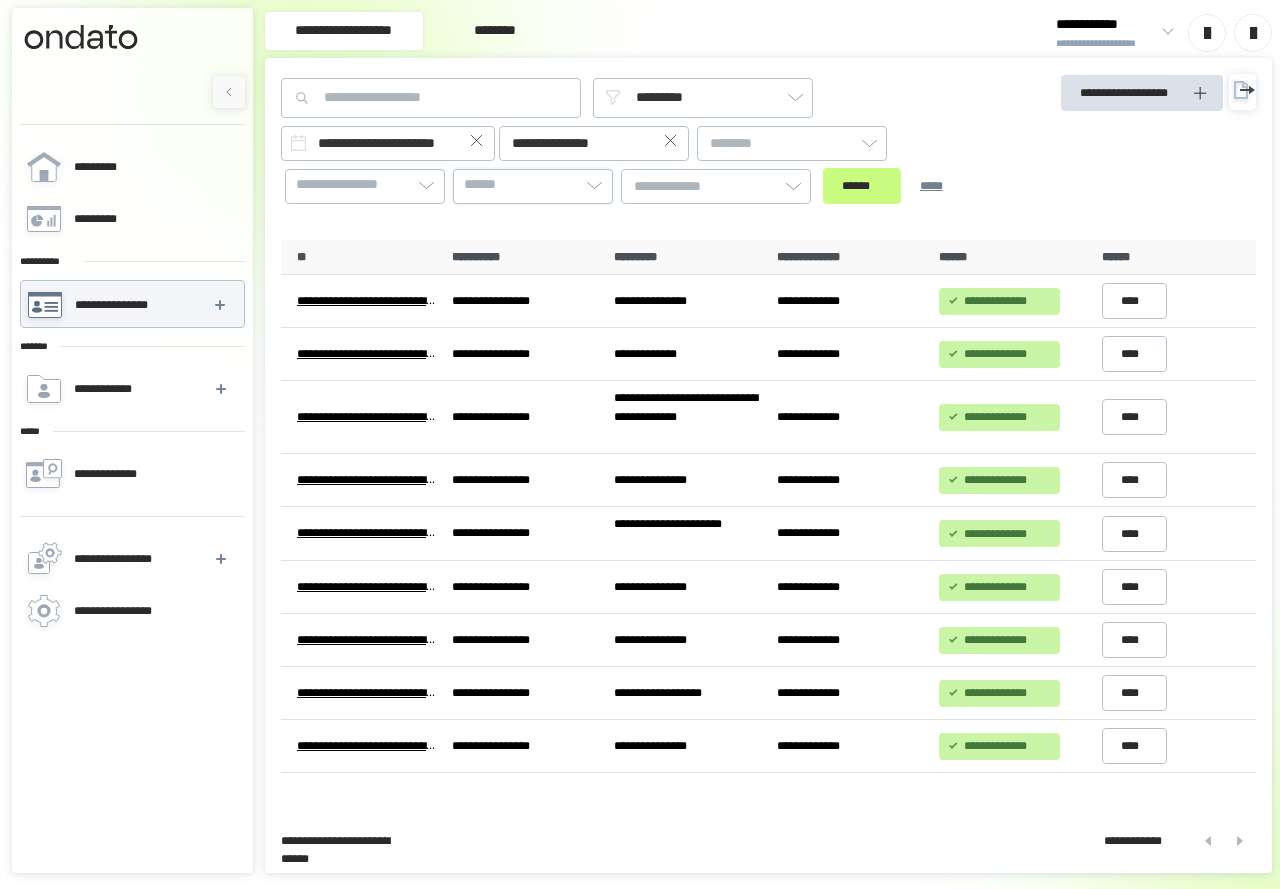 click on "******" at bounding box center [533, 185] 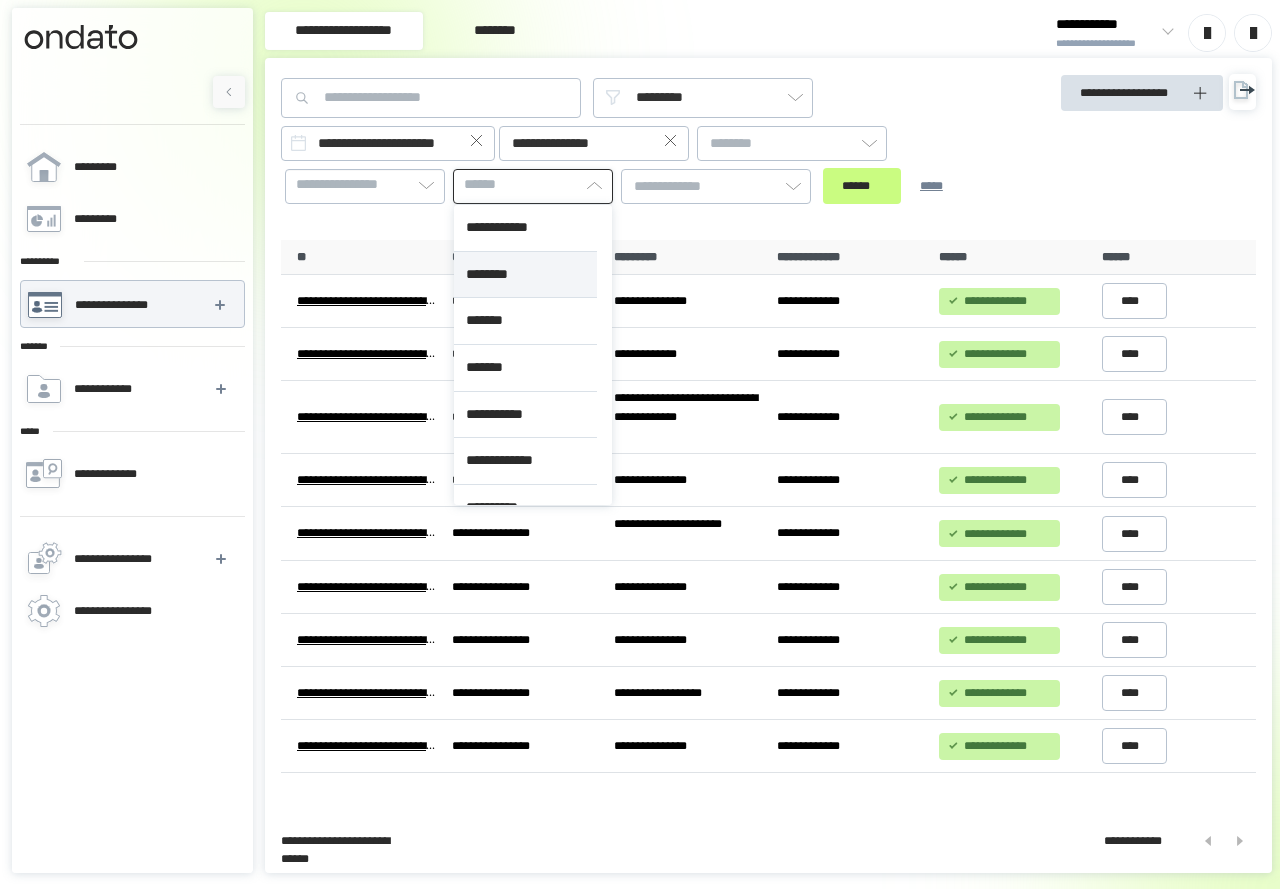 click on "********" at bounding box center (525, 275) 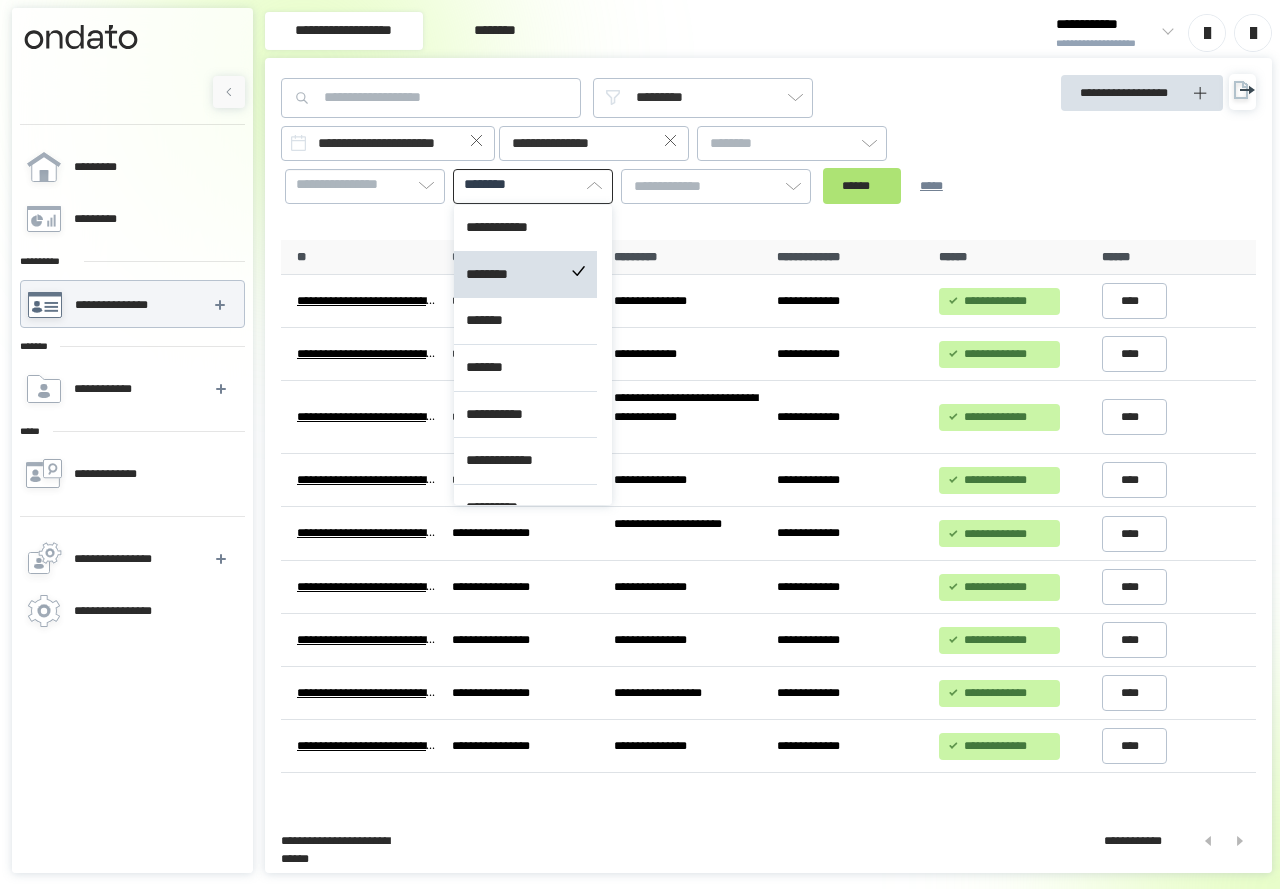 click on "******" at bounding box center (862, 186) 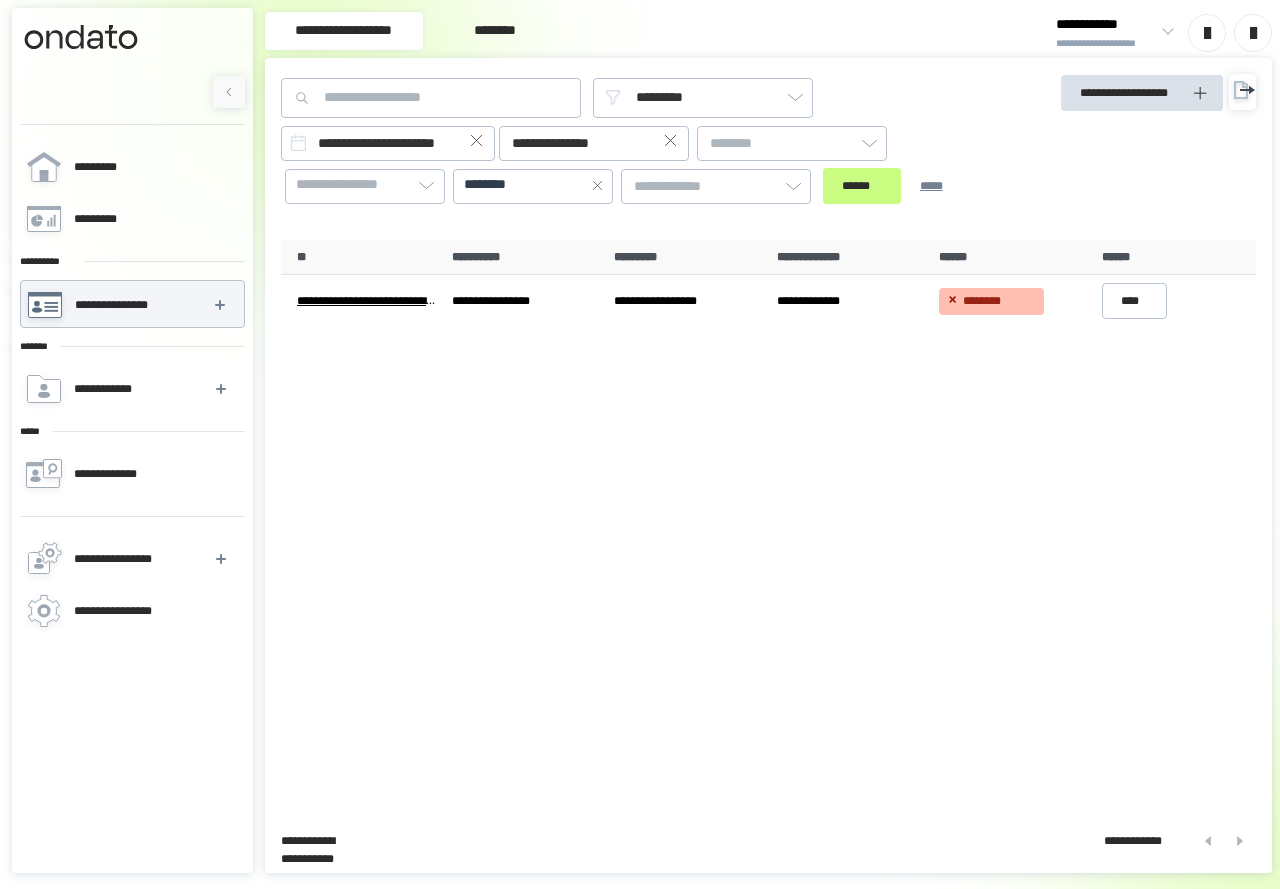 type 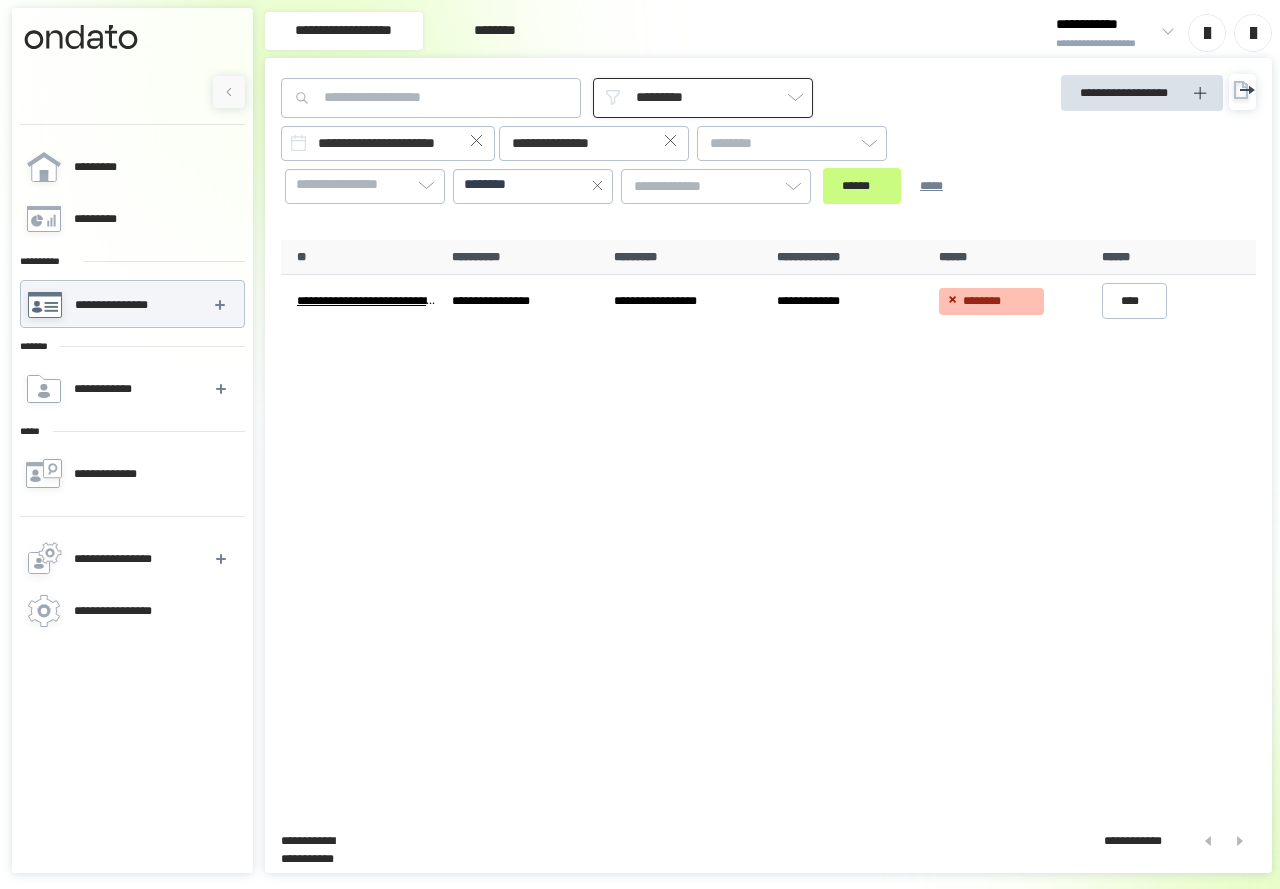 click on "*********" at bounding box center (703, 98) 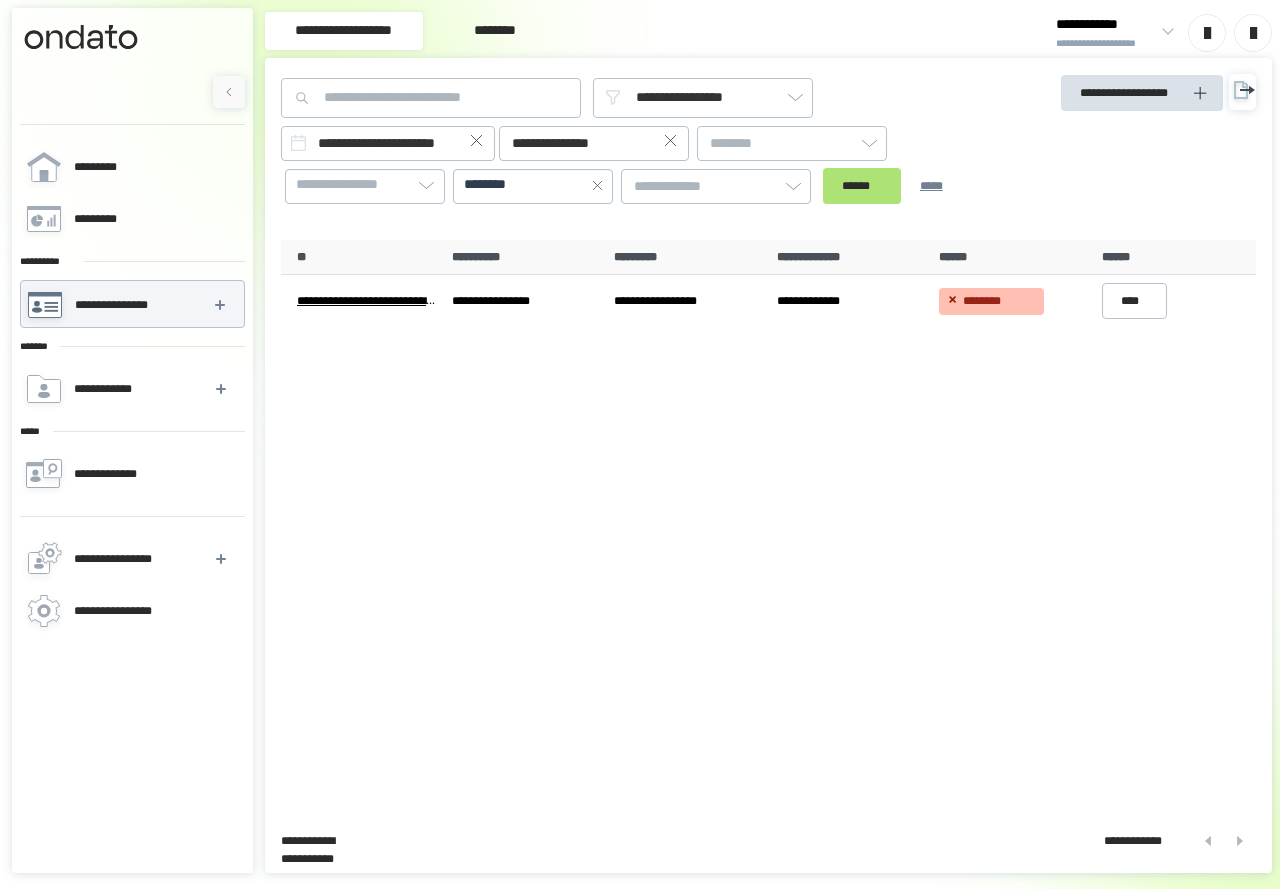 click on "******" at bounding box center [862, 186] 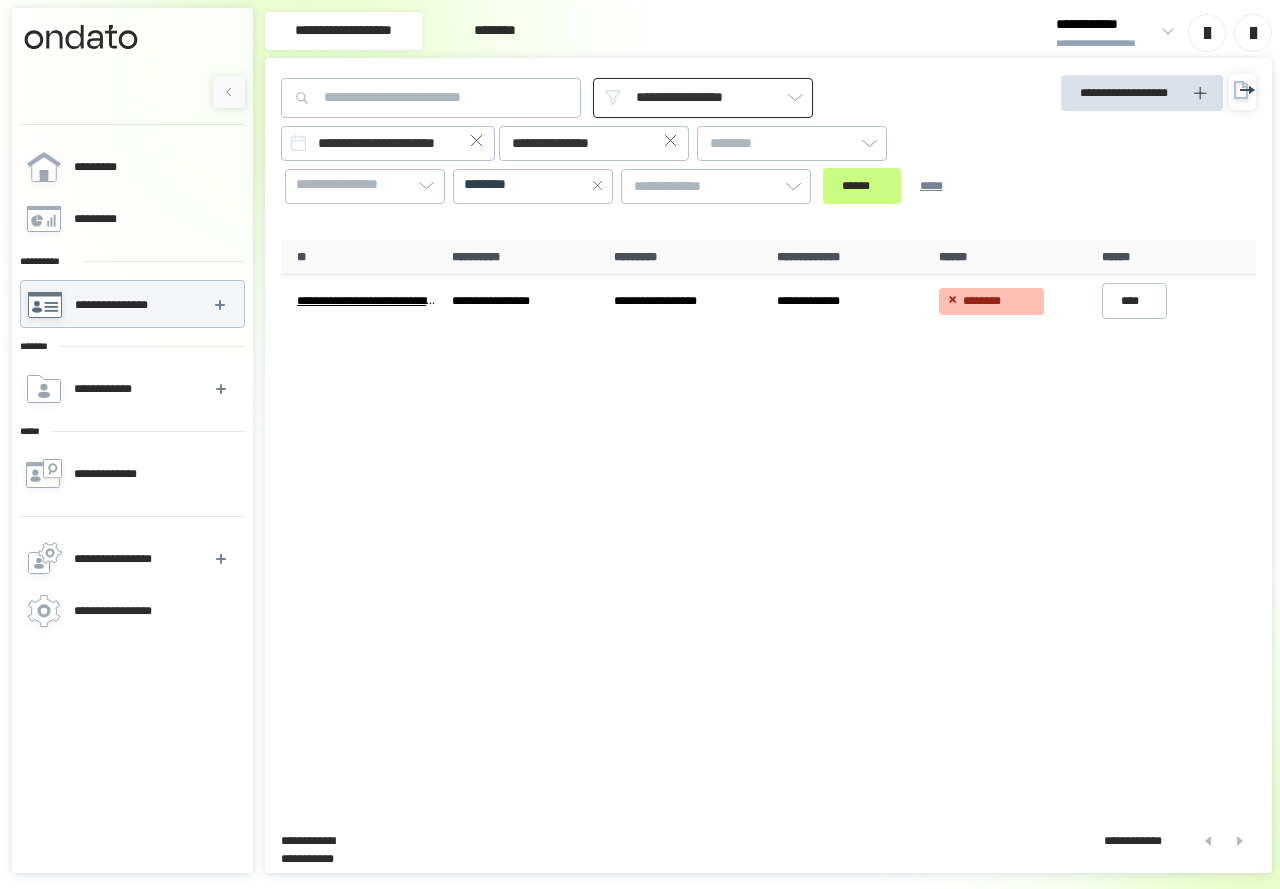click on "**********" at bounding box center (703, 98) 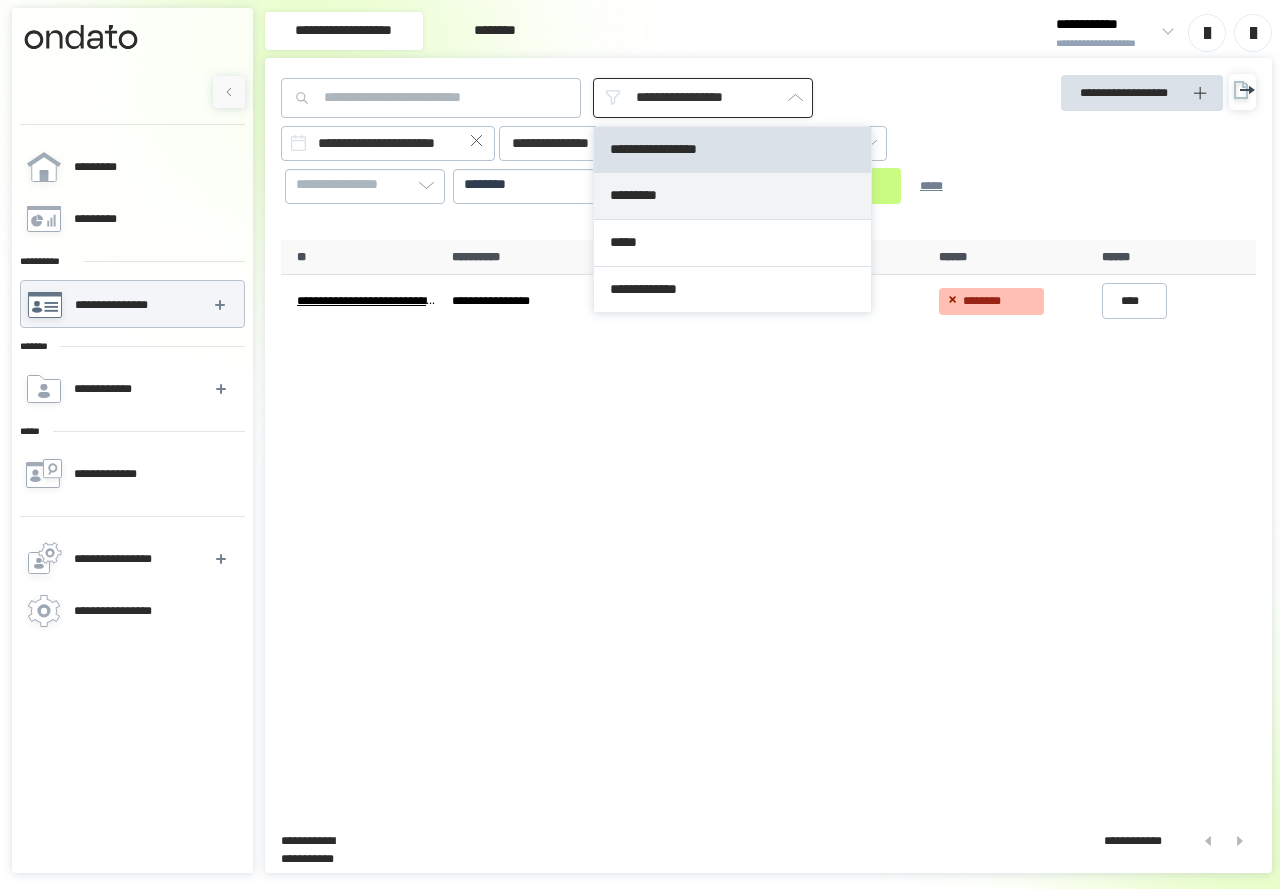 type on "*********" 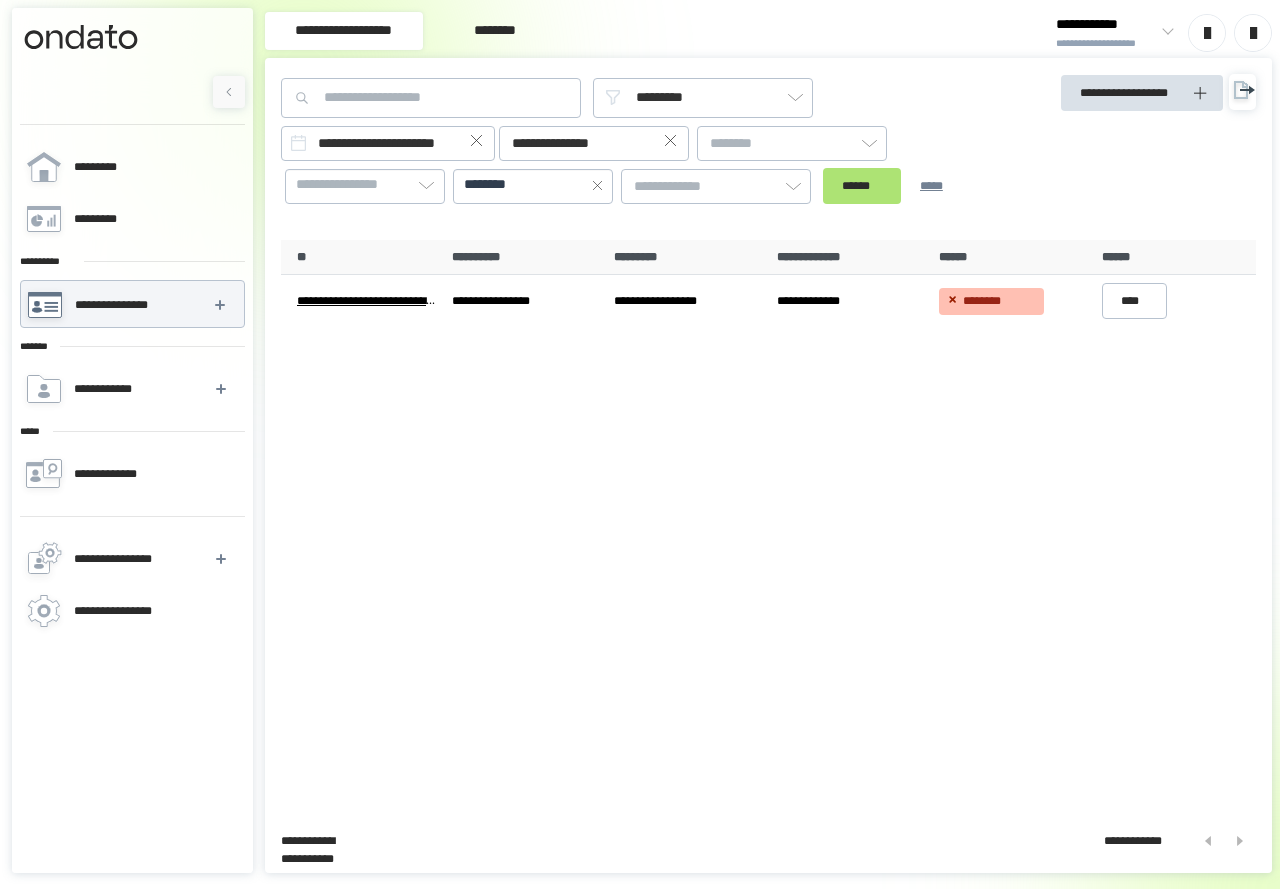 click on "******" at bounding box center [862, 186] 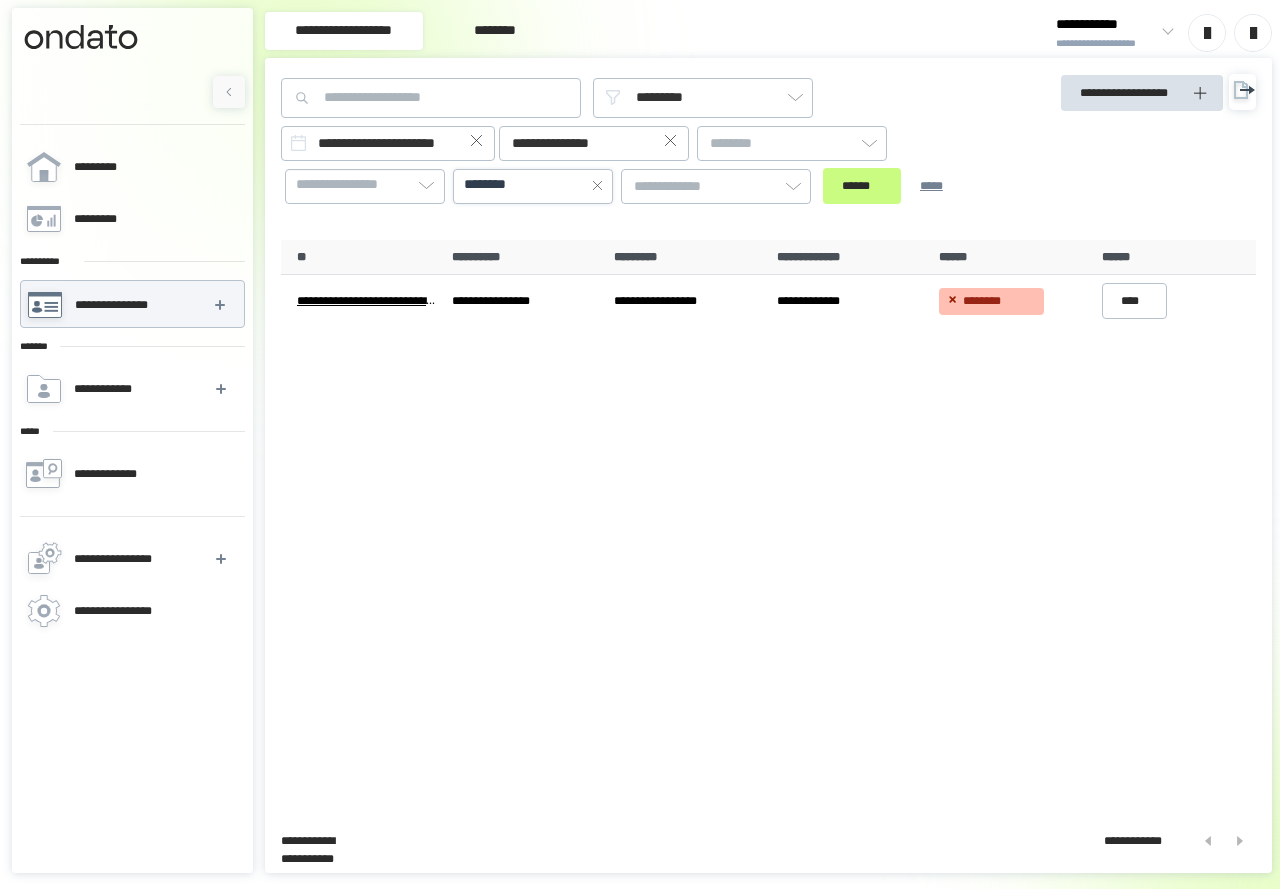 click on "********" at bounding box center [533, 185] 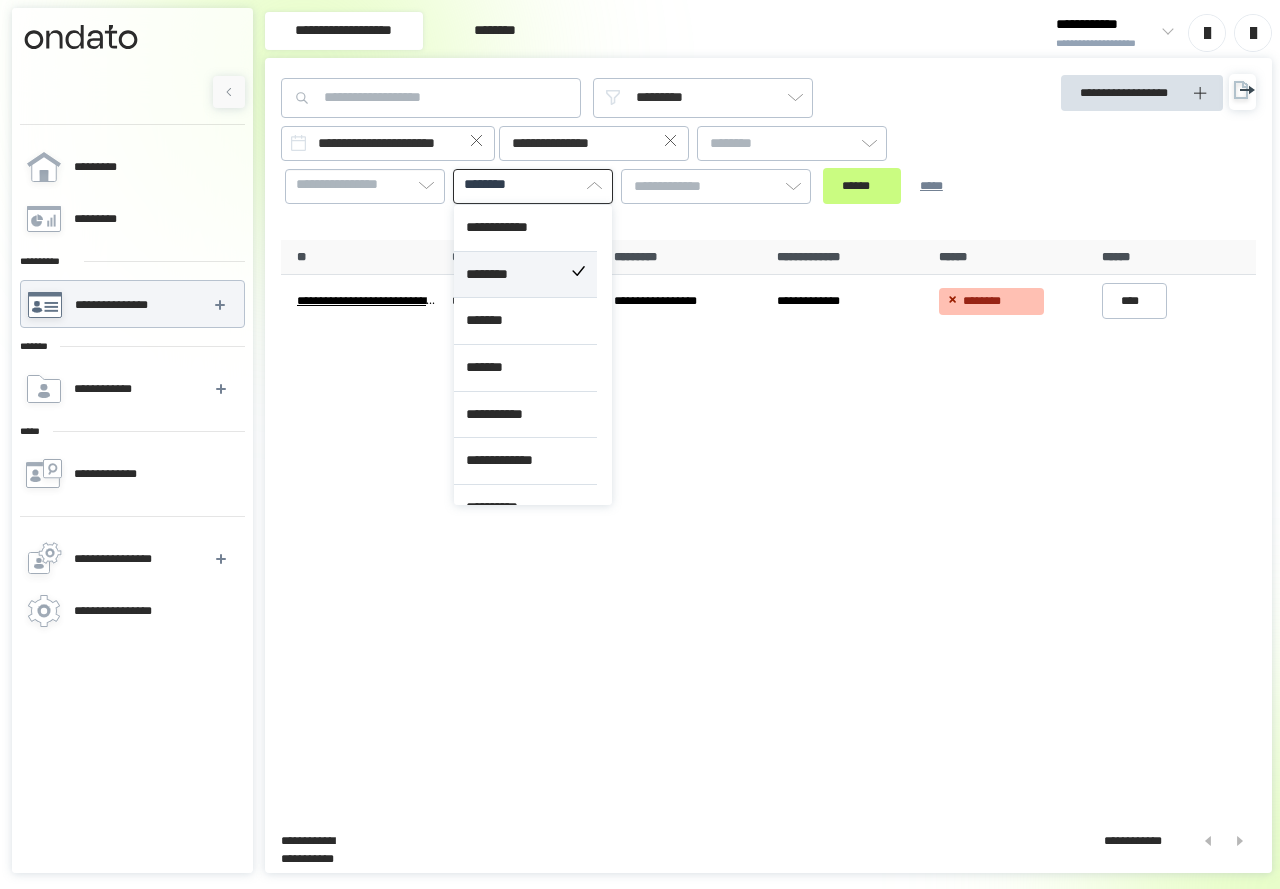 click on "********" at bounding box center (525, 275) 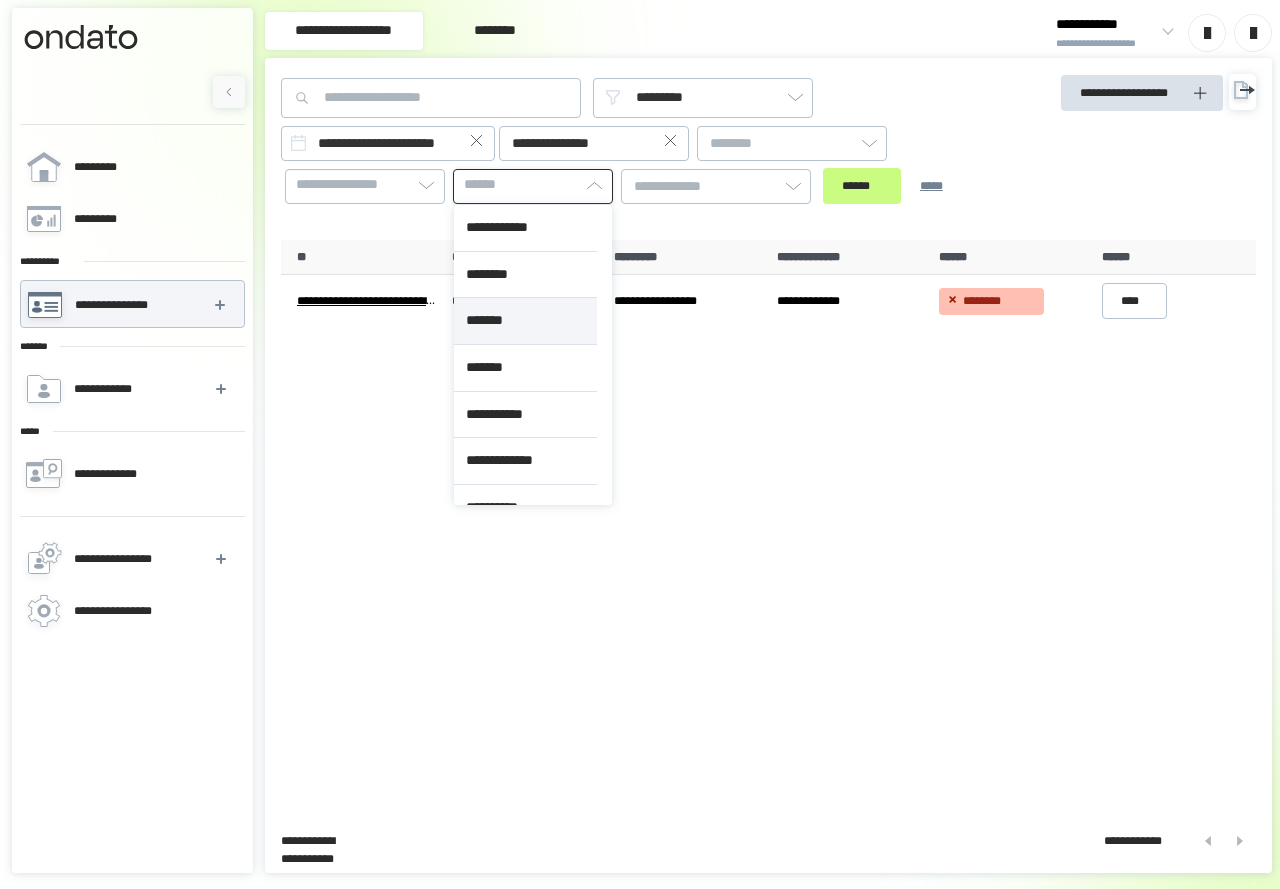 click on "*******" at bounding box center (525, 321) 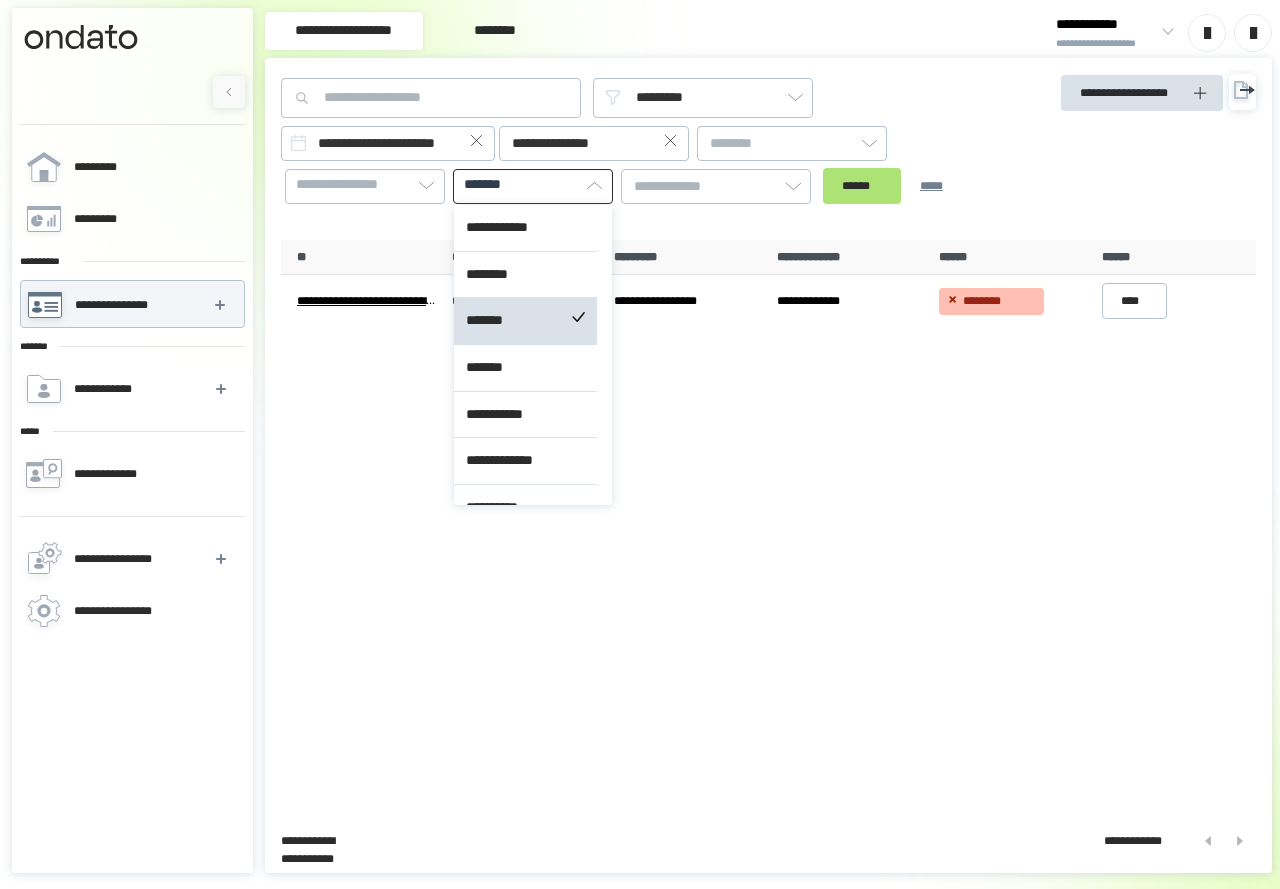 click on "******" at bounding box center (862, 186) 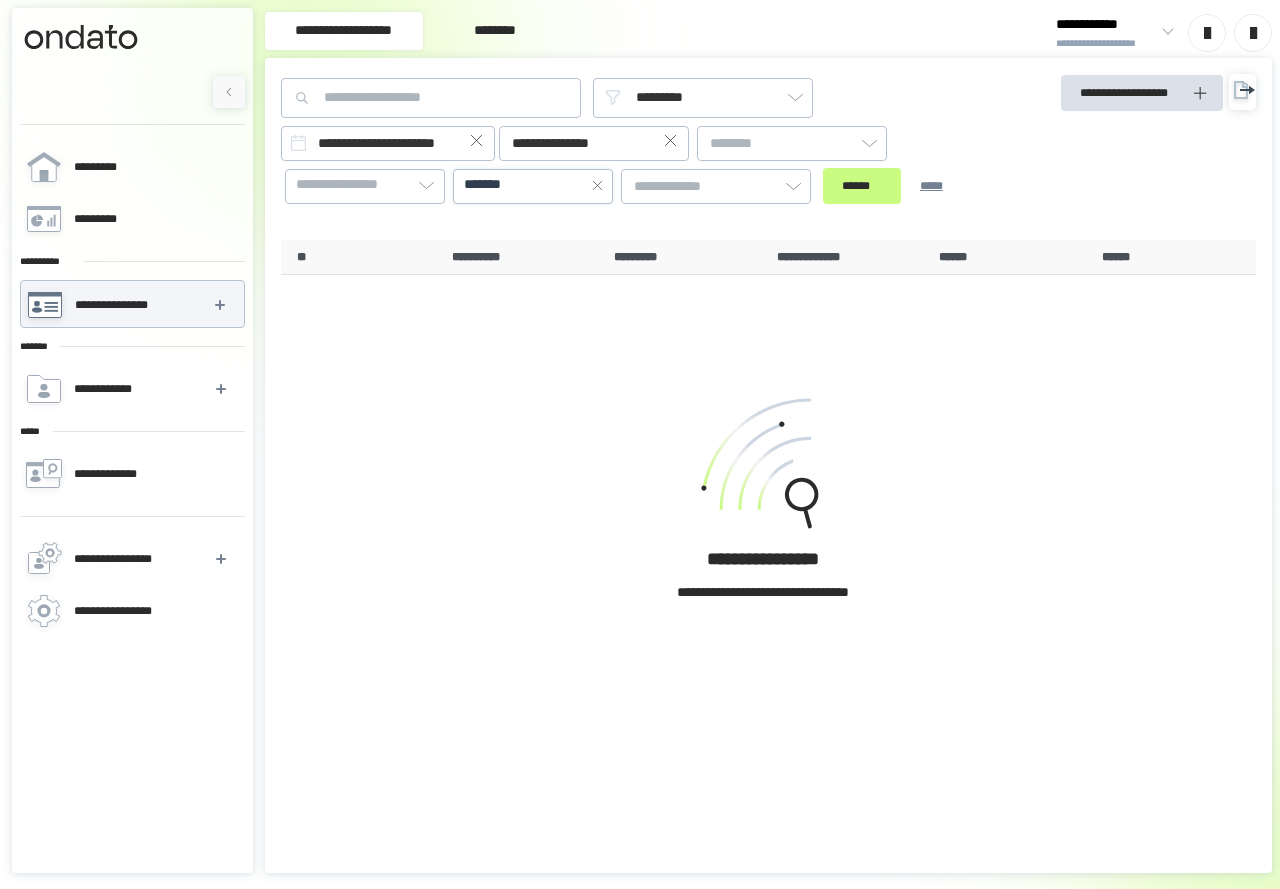 click on "*******" at bounding box center [491, 185] 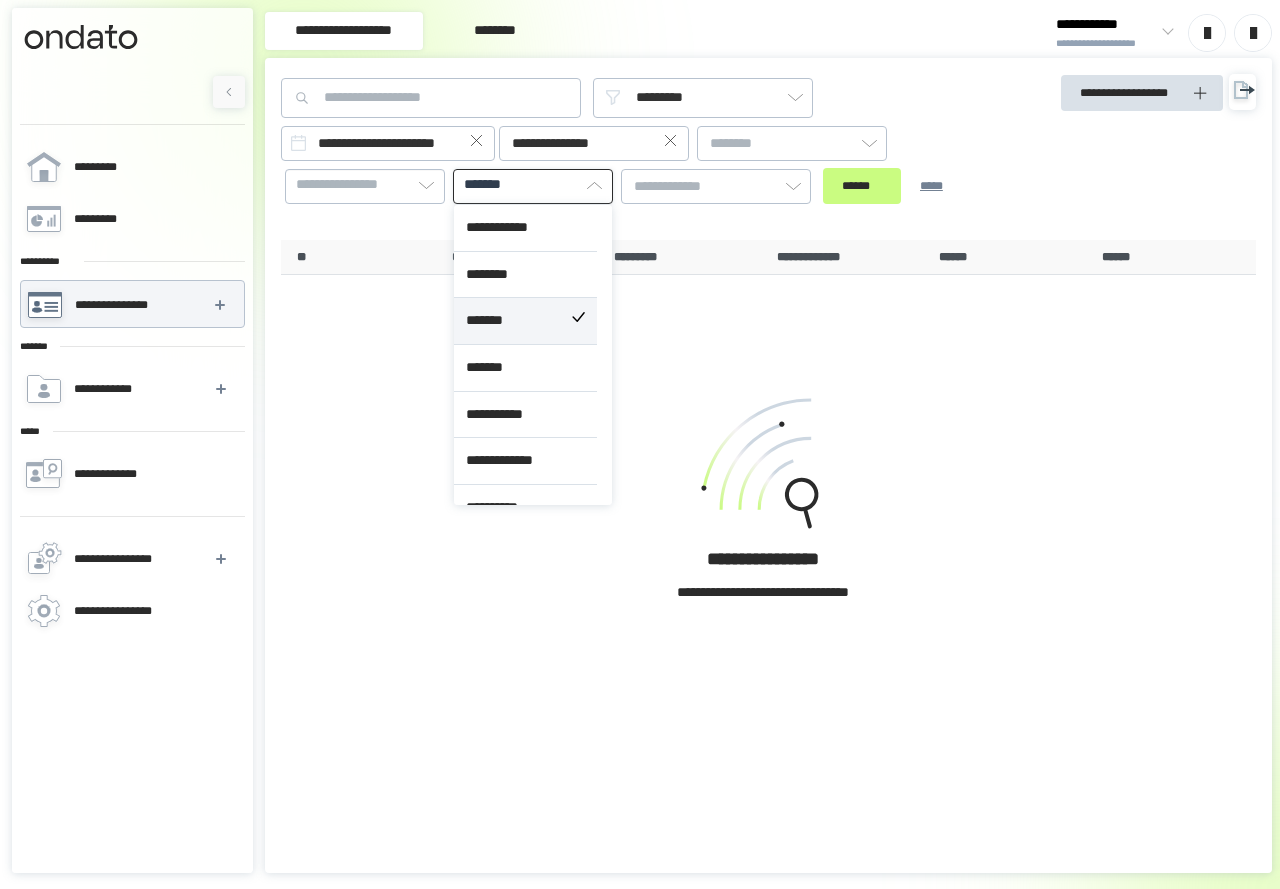 click on "*******" at bounding box center [525, 321] 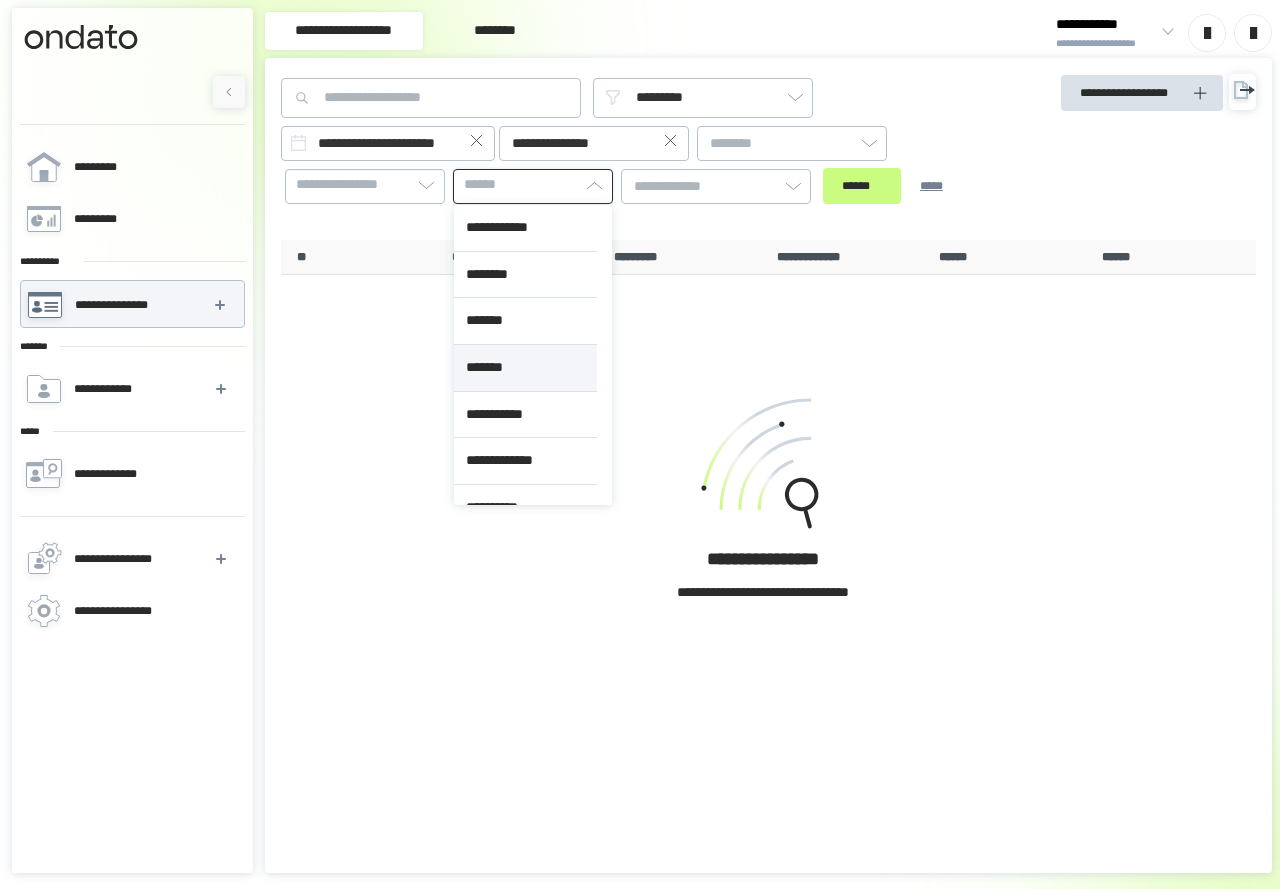 click on "*******" at bounding box center (525, 368) 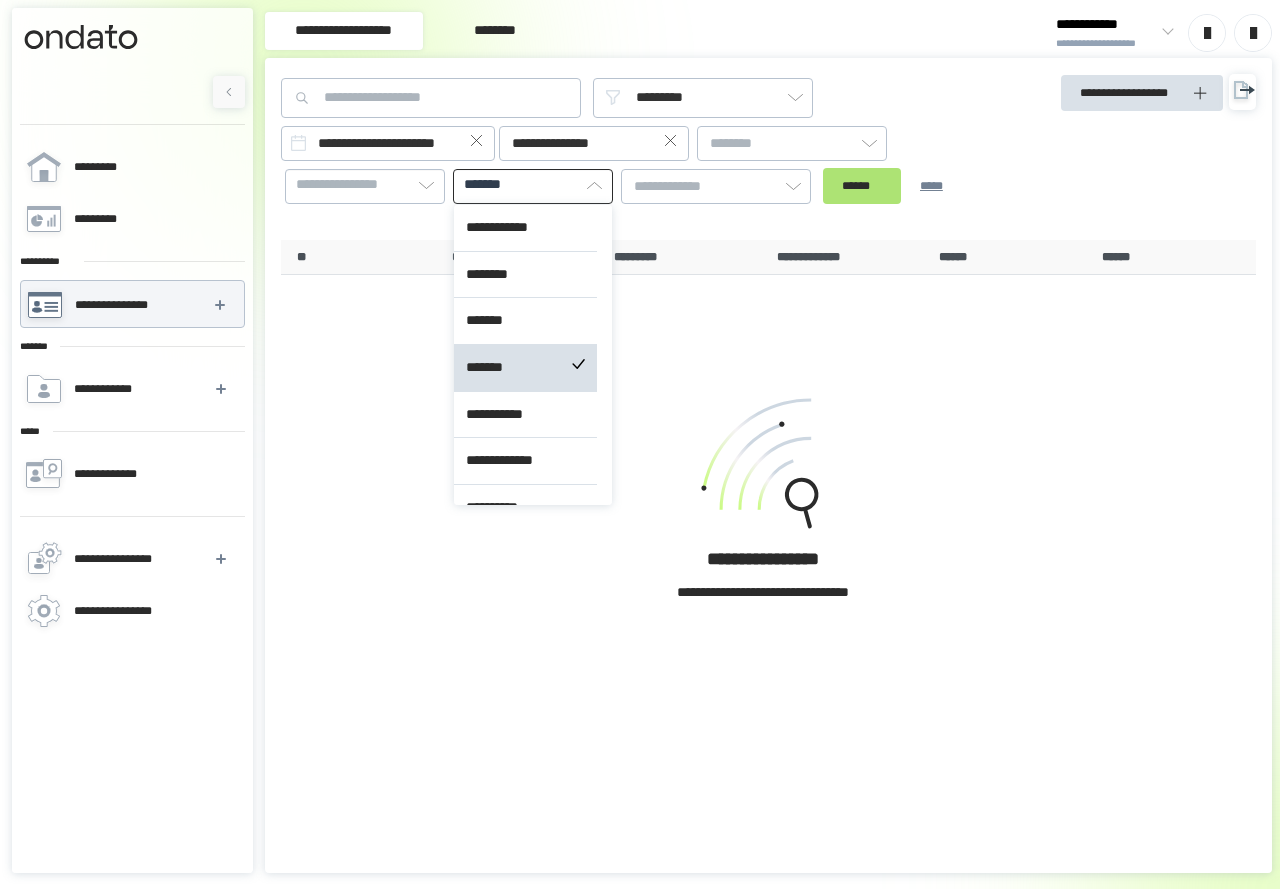 click on "******" at bounding box center [862, 186] 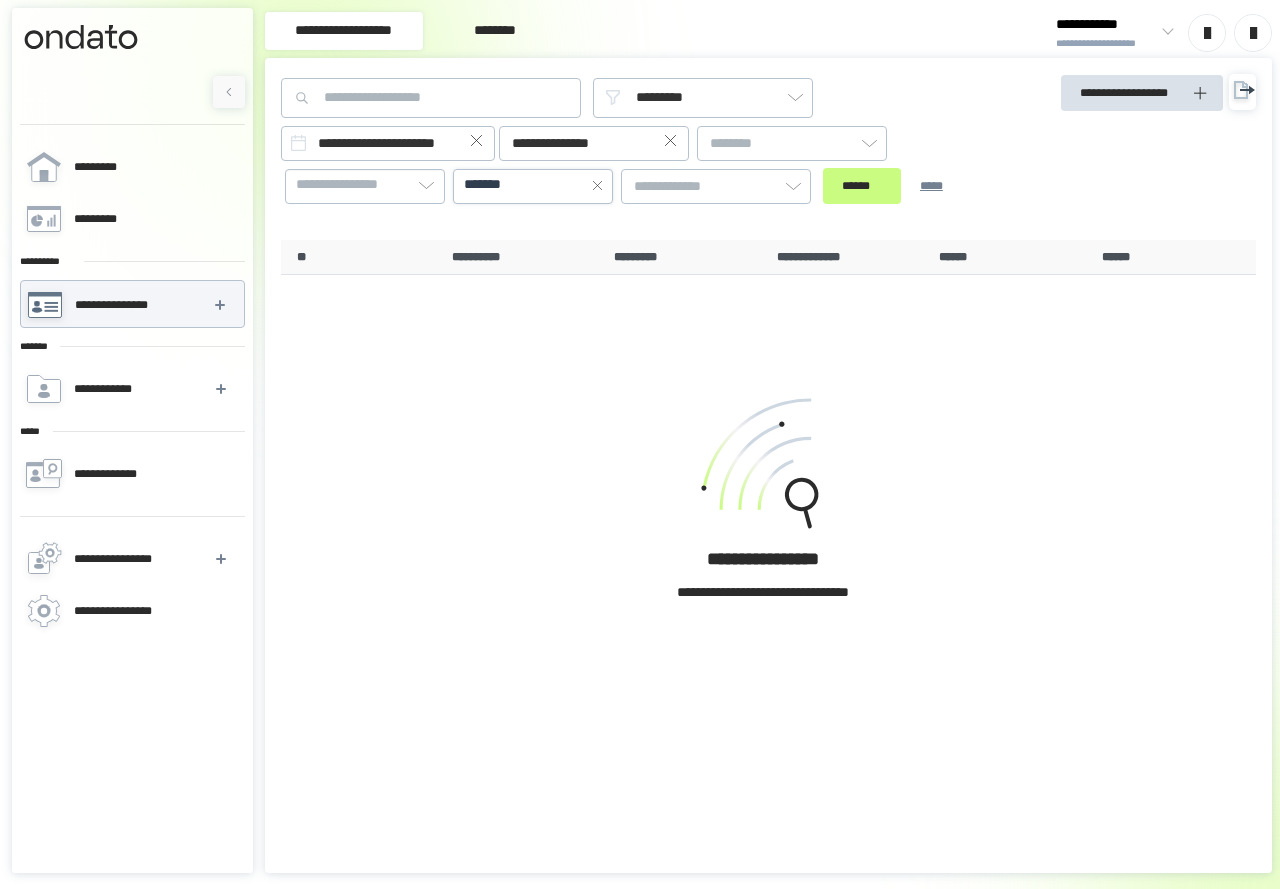 click on "*******" at bounding box center [533, 185] 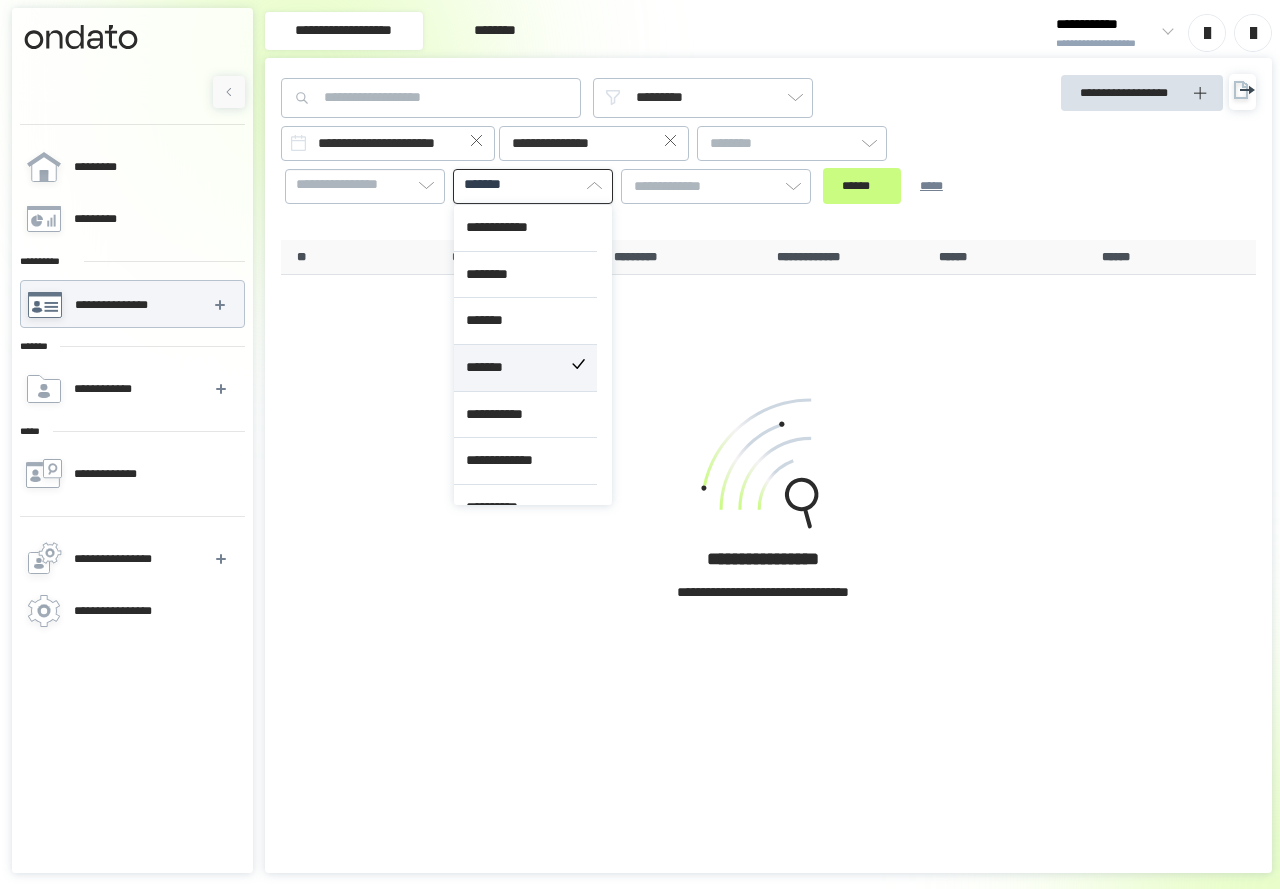 click on "*******" at bounding box center (525, 368) 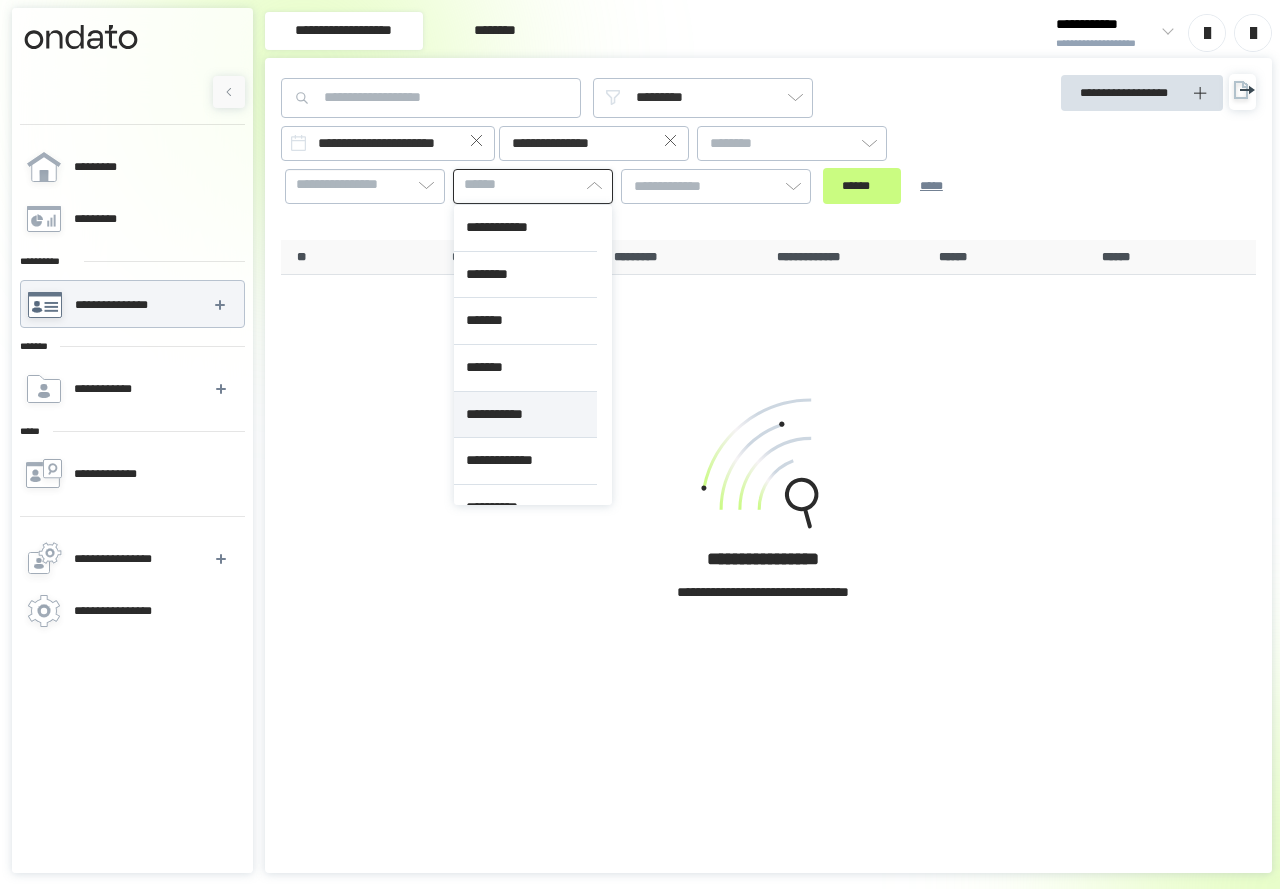 click on "**********" at bounding box center (525, 415) 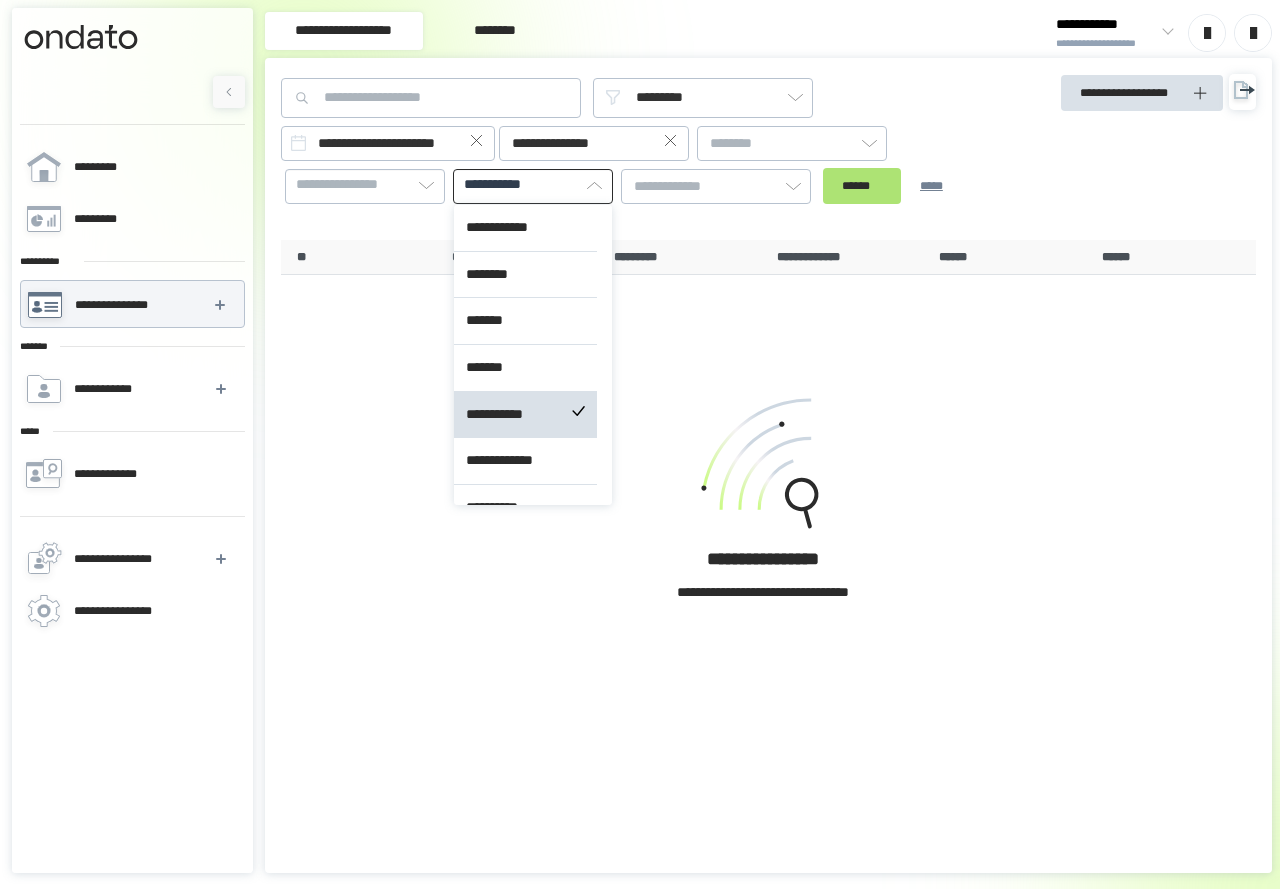 click on "******" at bounding box center [862, 186] 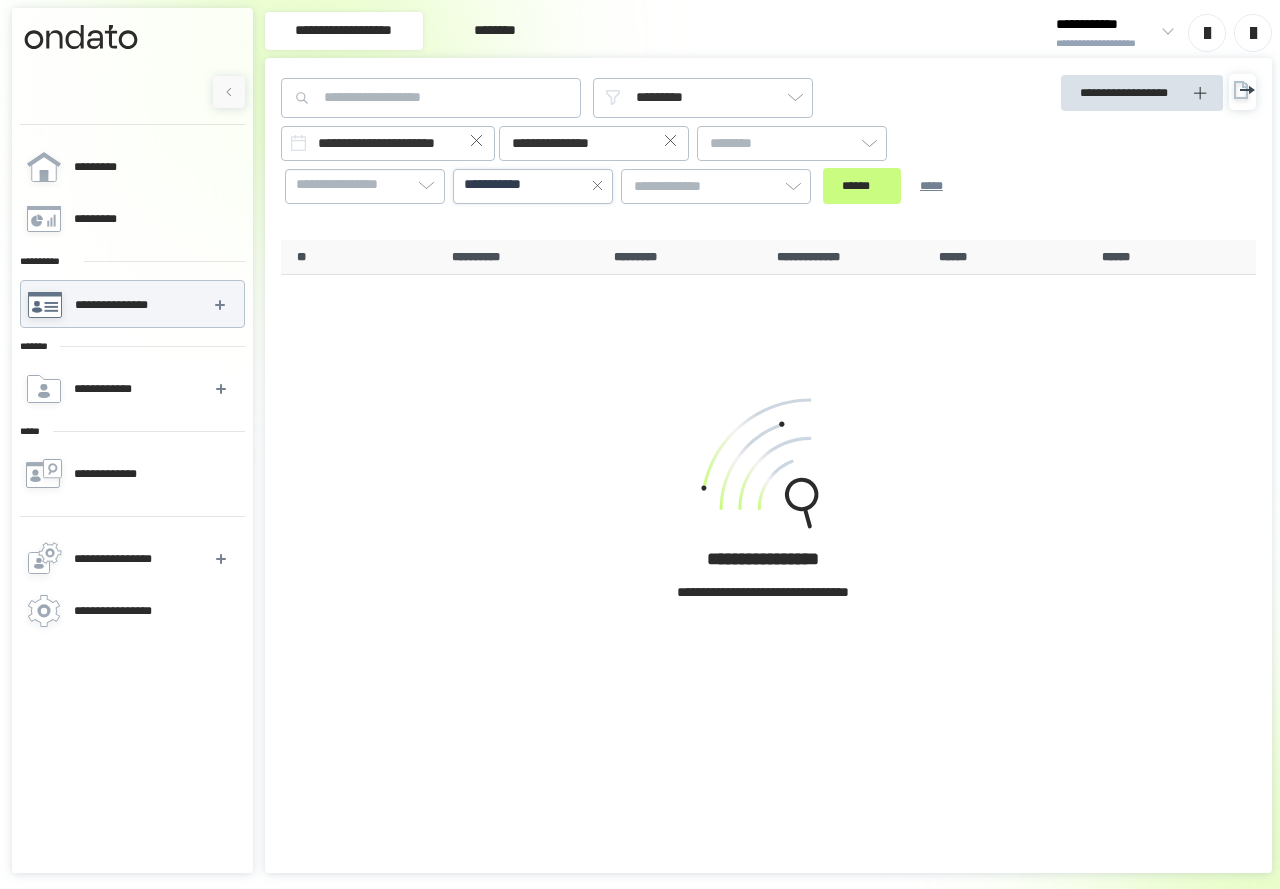 click on "**********" at bounding box center [504, 185] 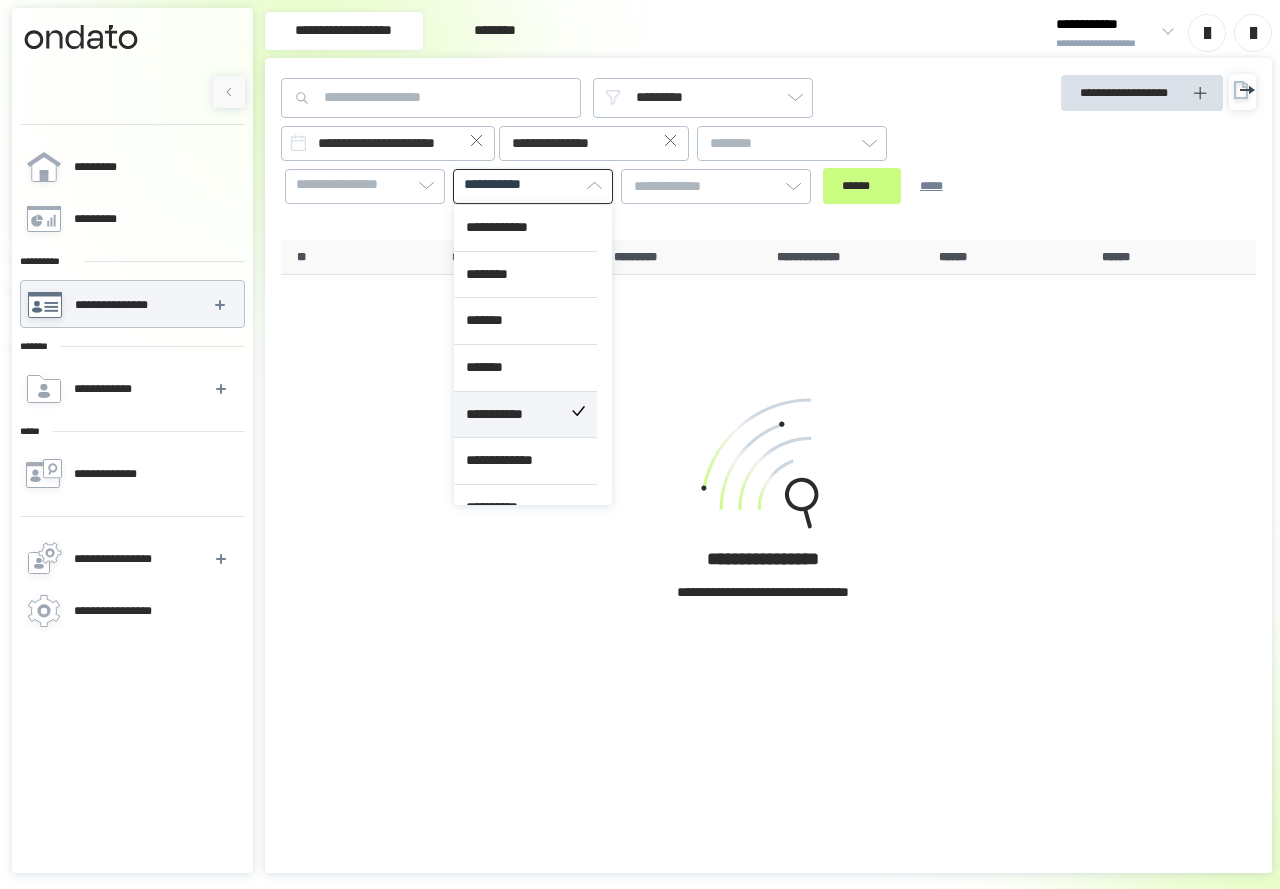 click on "**********" at bounding box center (525, 415) 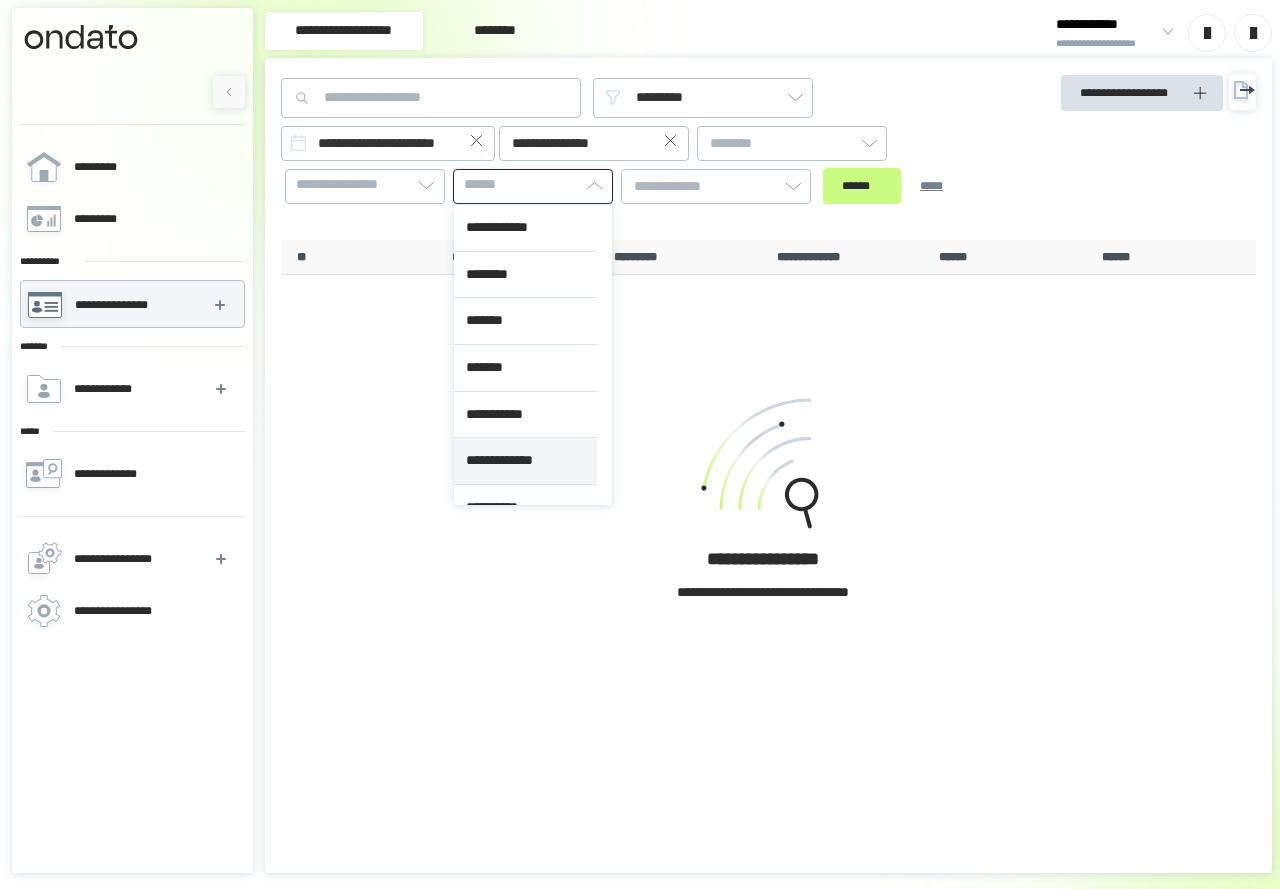 click on "**********" at bounding box center (525, 461) 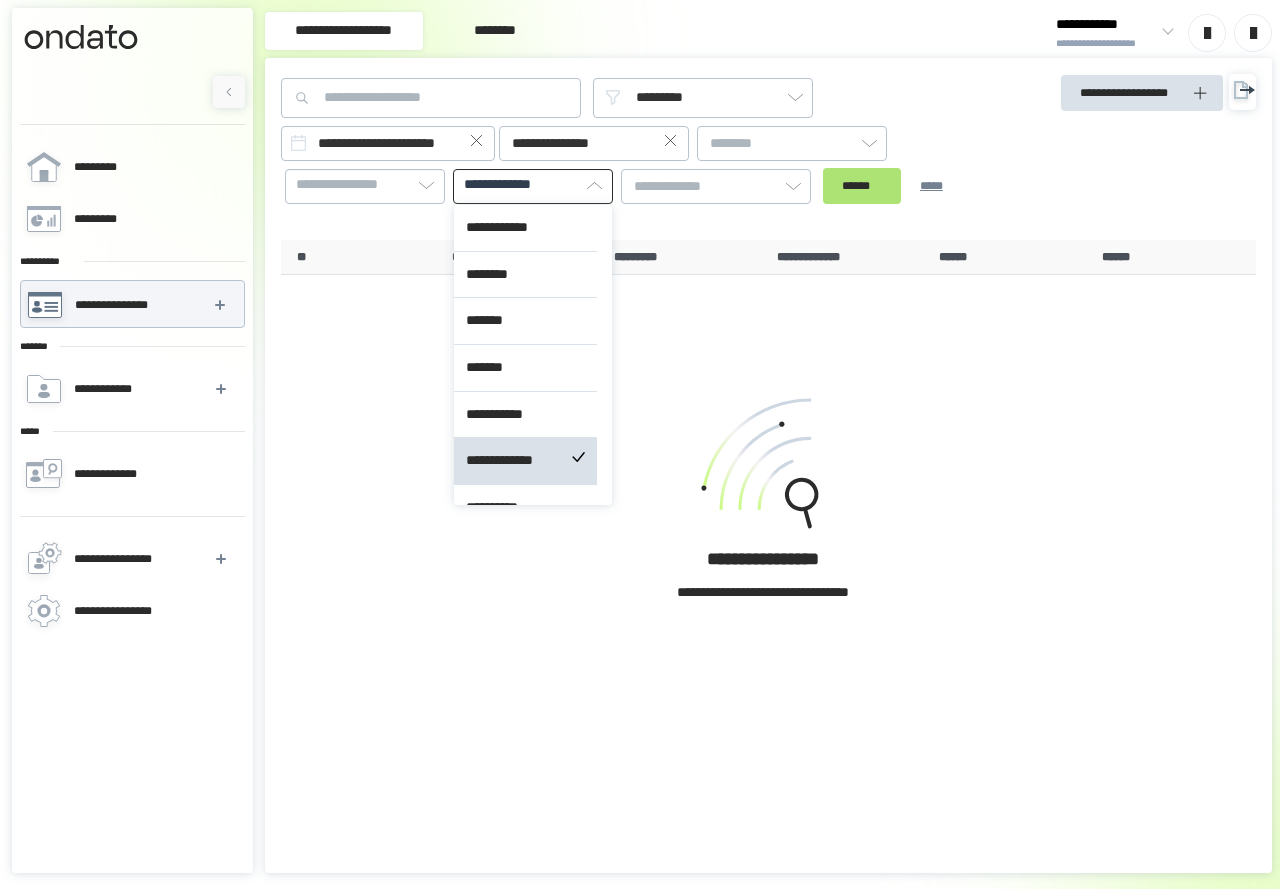 click on "******" at bounding box center [862, 186] 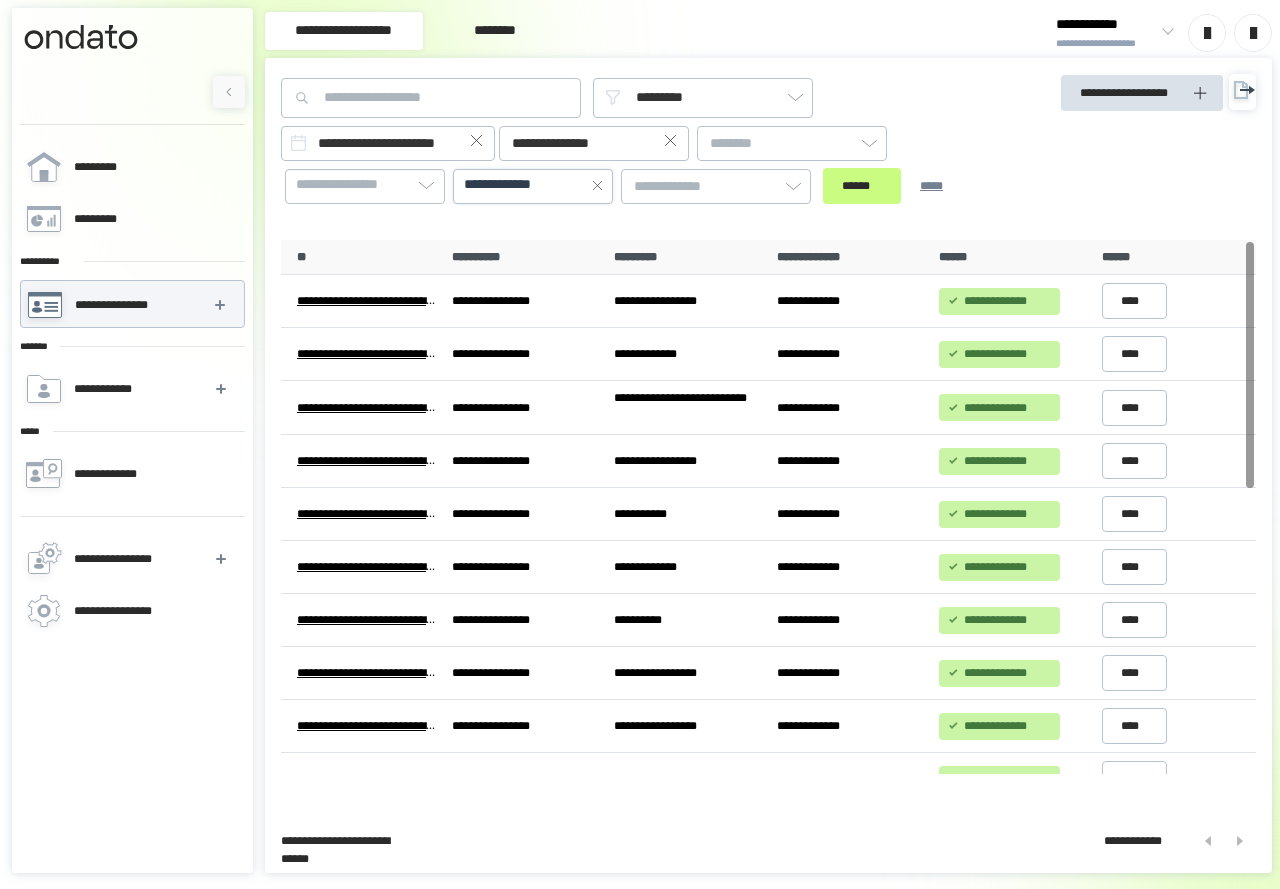 click on "**********" at bounding box center [514, 185] 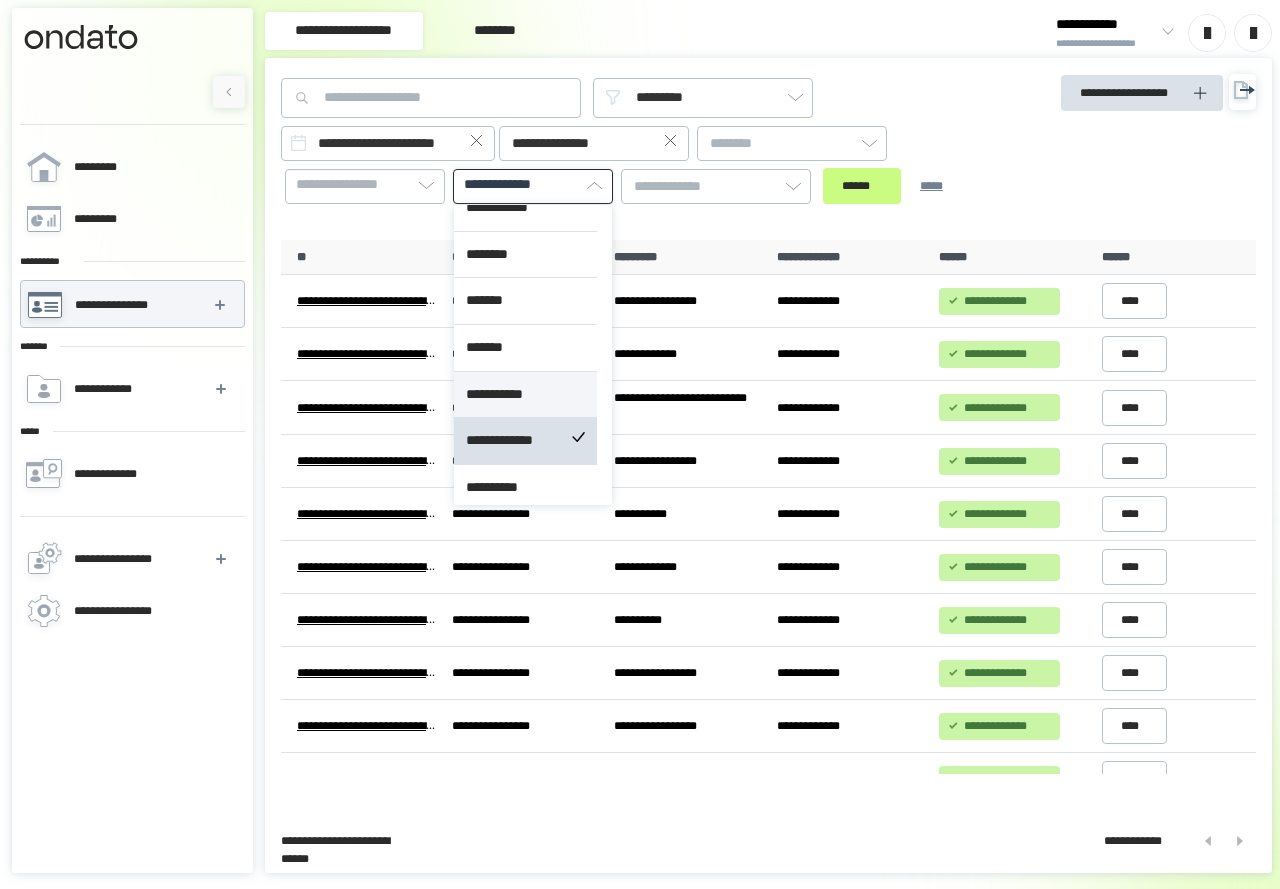 scroll, scrollTop: 26, scrollLeft: 0, axis: vertical 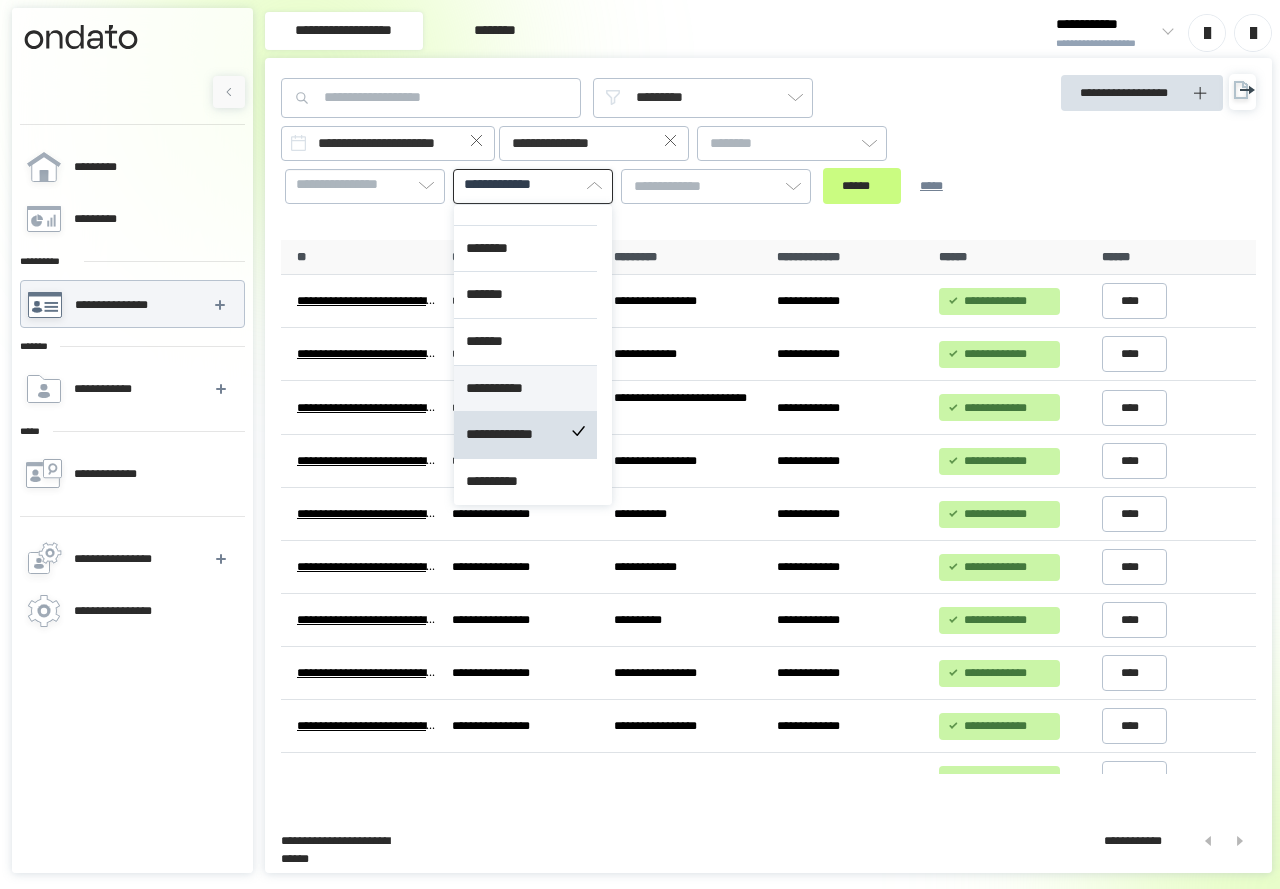 click on "**********" at bounding box center [525, 435] 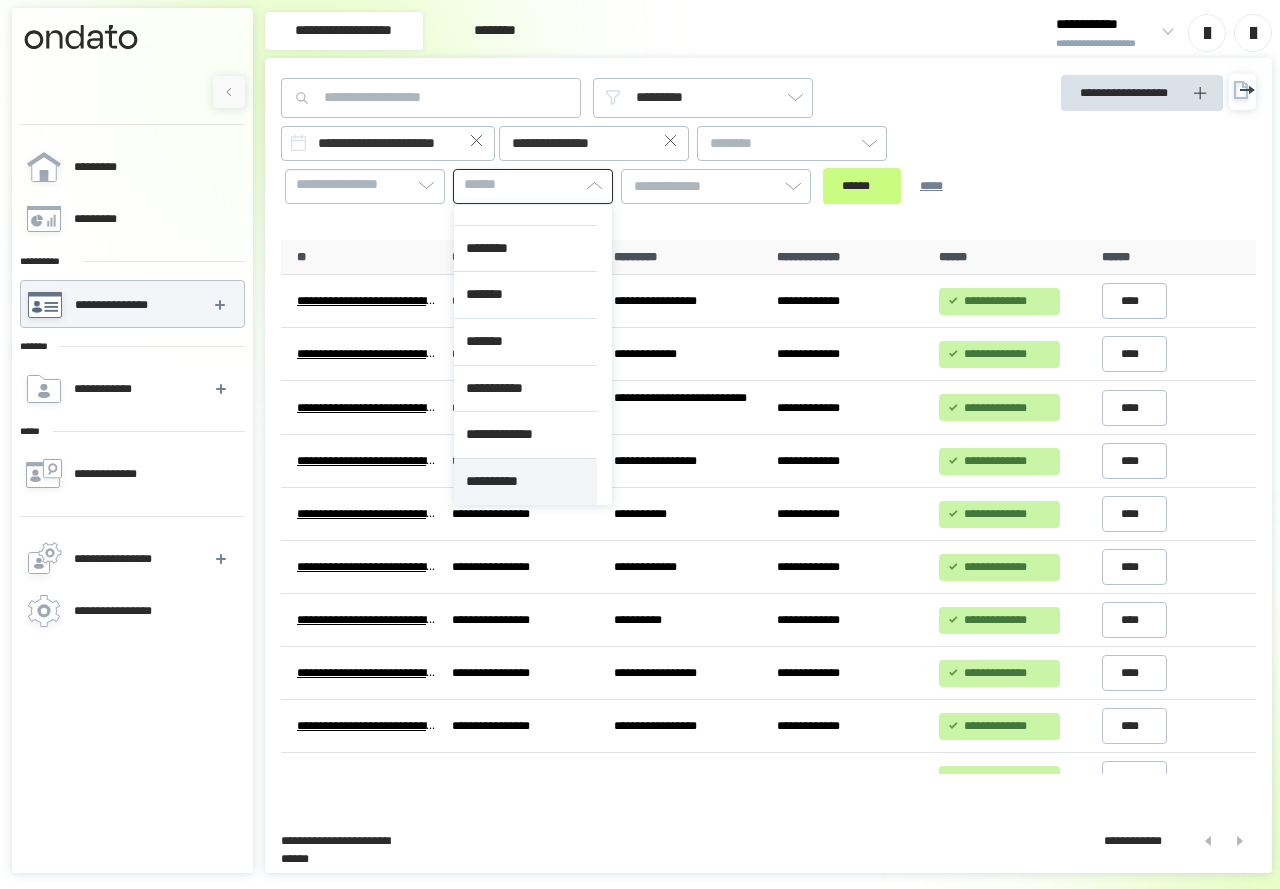 click on "**********" at bounding box center (525, 482) 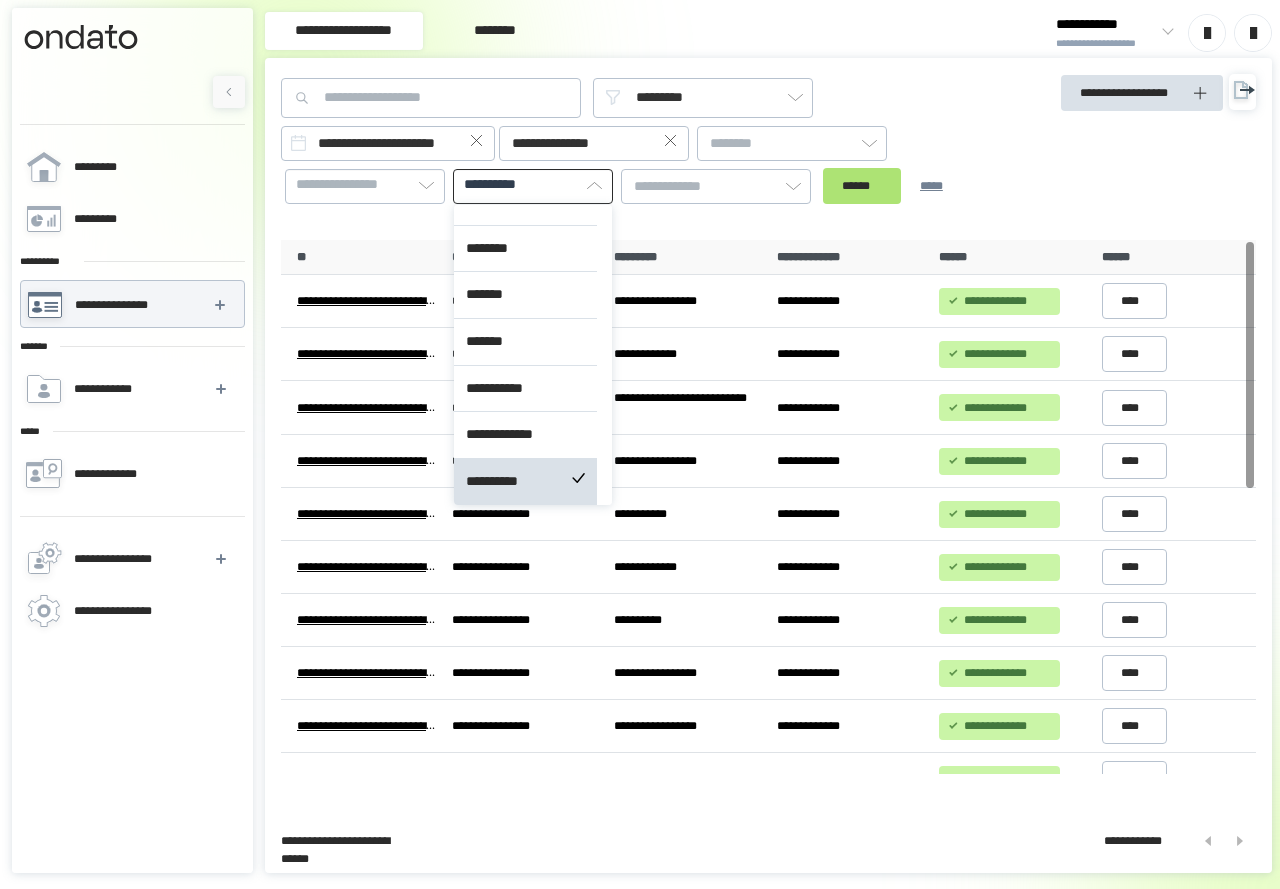click on "******" at bounding box center [862, 186] 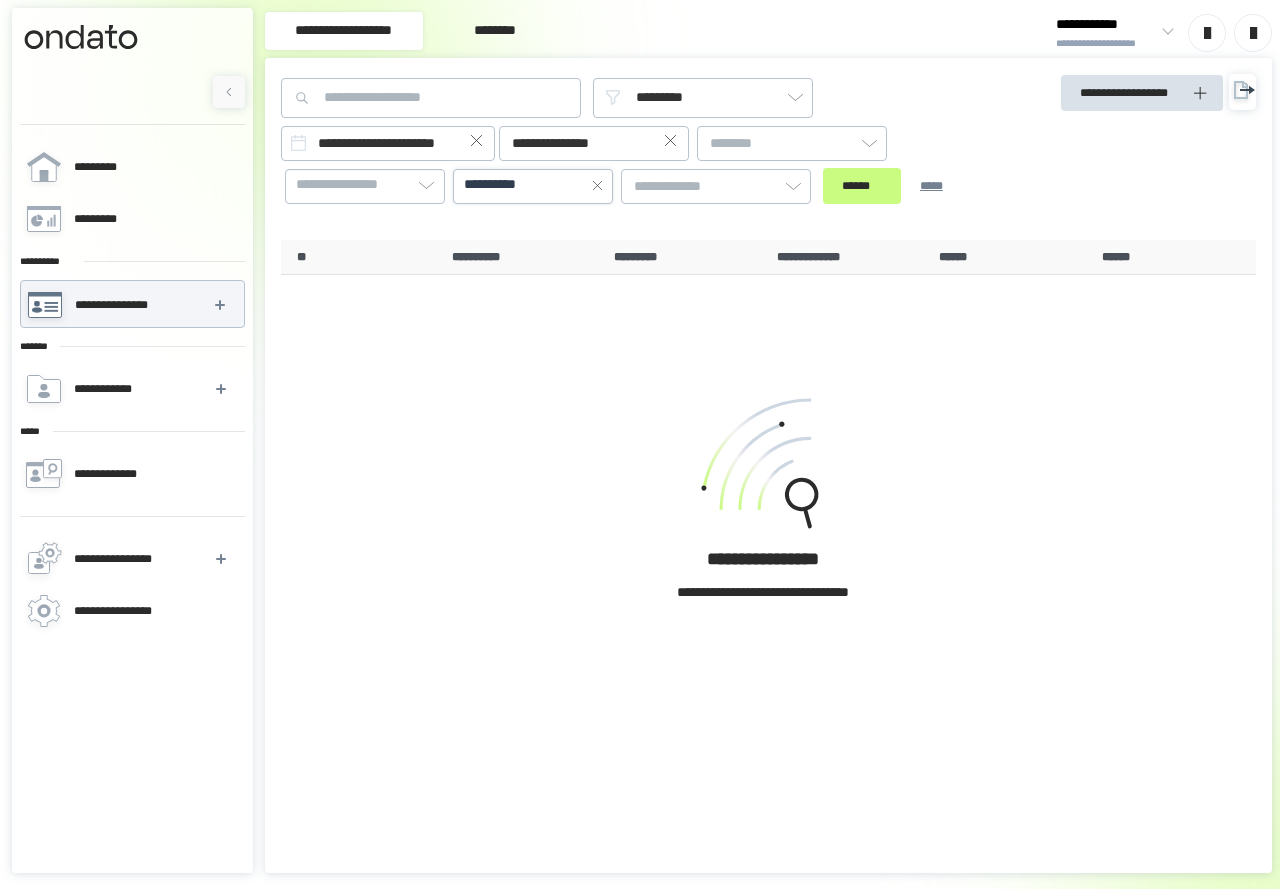 click on "**********" at bounding box center [499, 185] 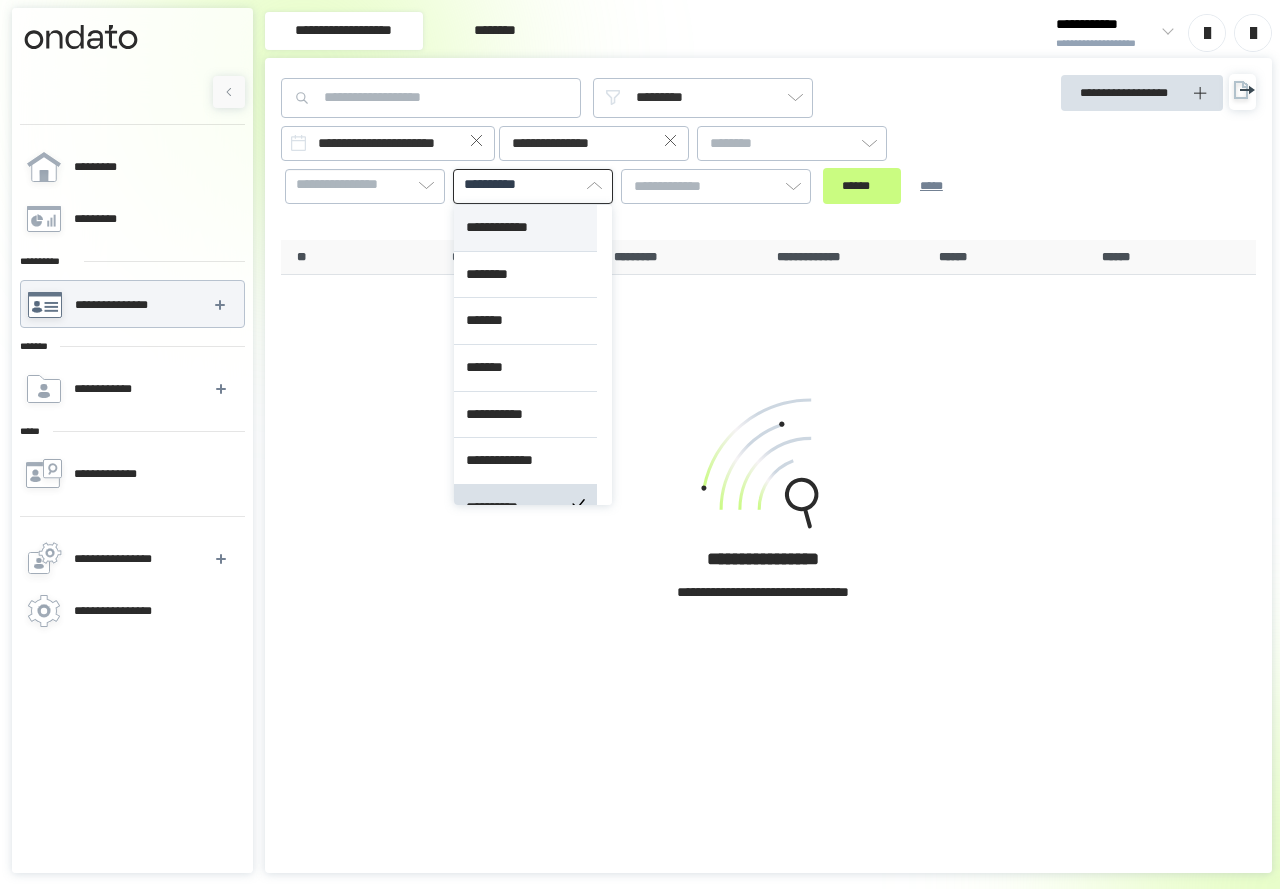 click on "**********" at bounding box center (525, 228) 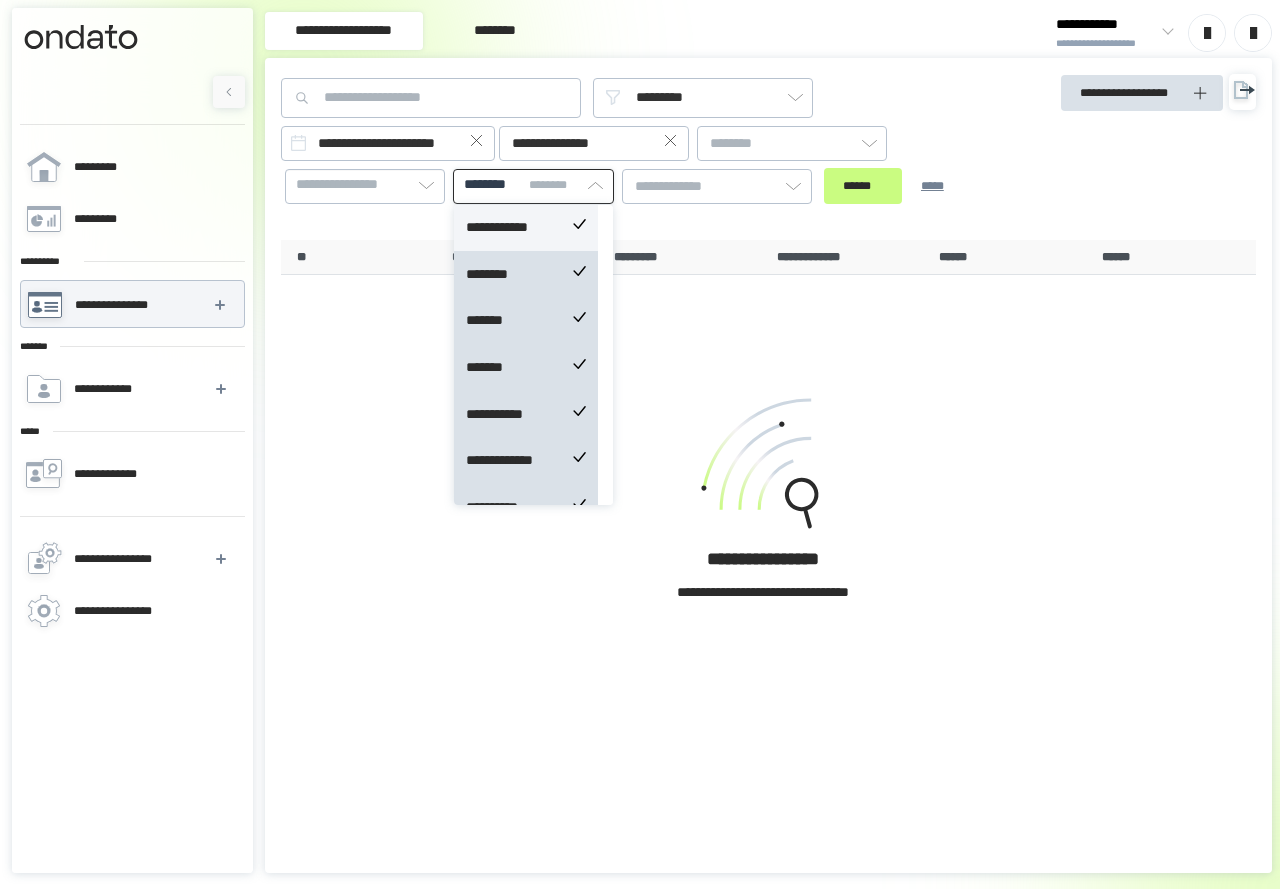 click on "**********" at bounding box center [526, 228] 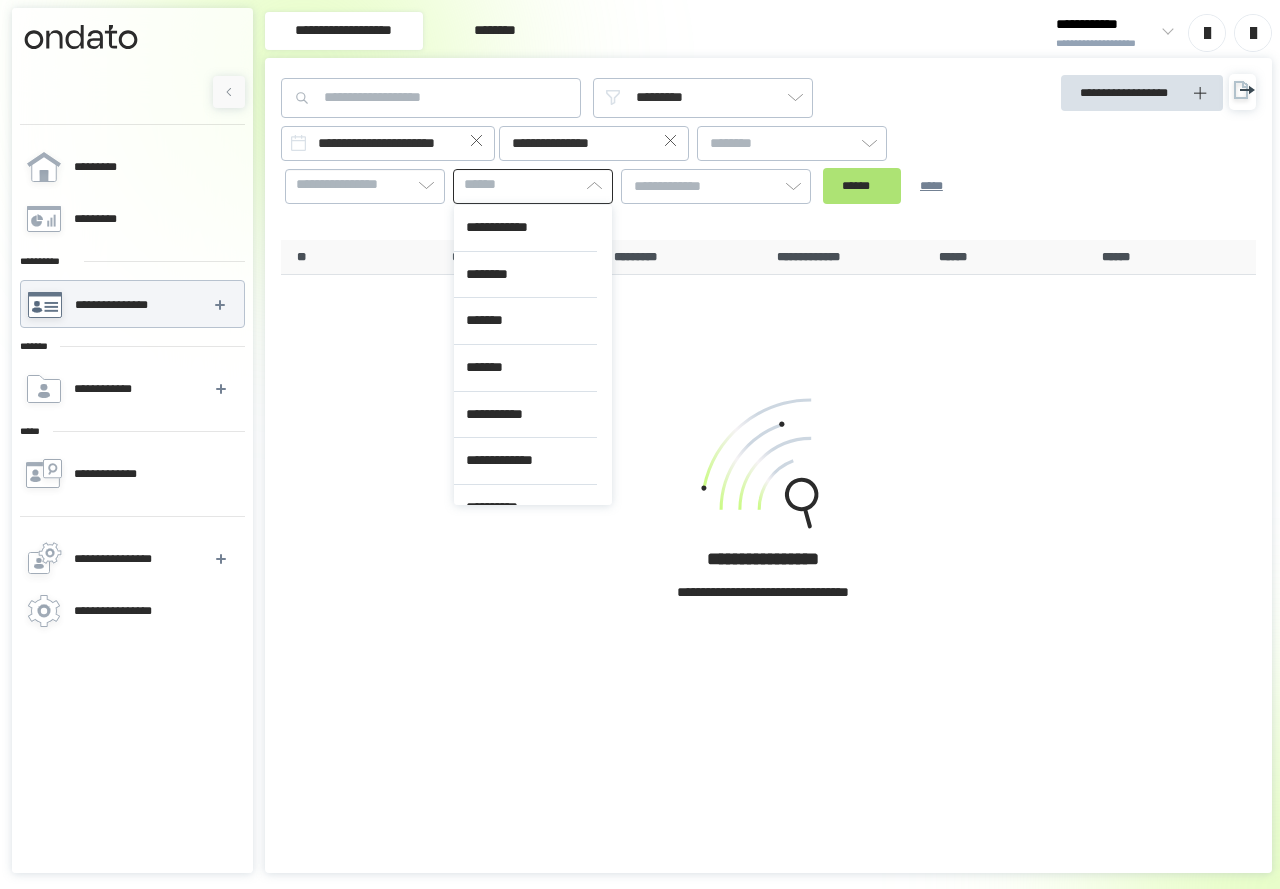 click on "******" at bounding box center (862, 186) 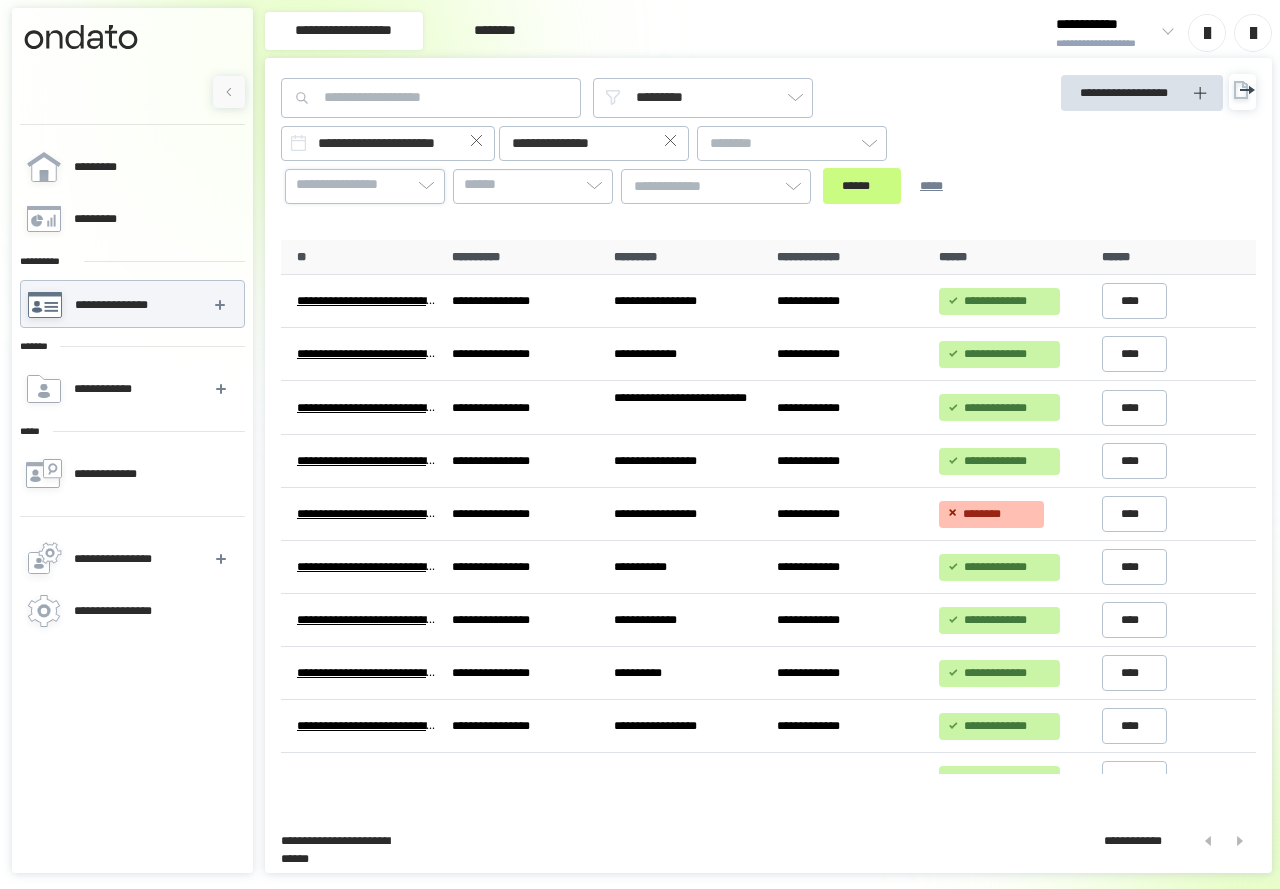 click on "**********" at bounding box center (365, 185) 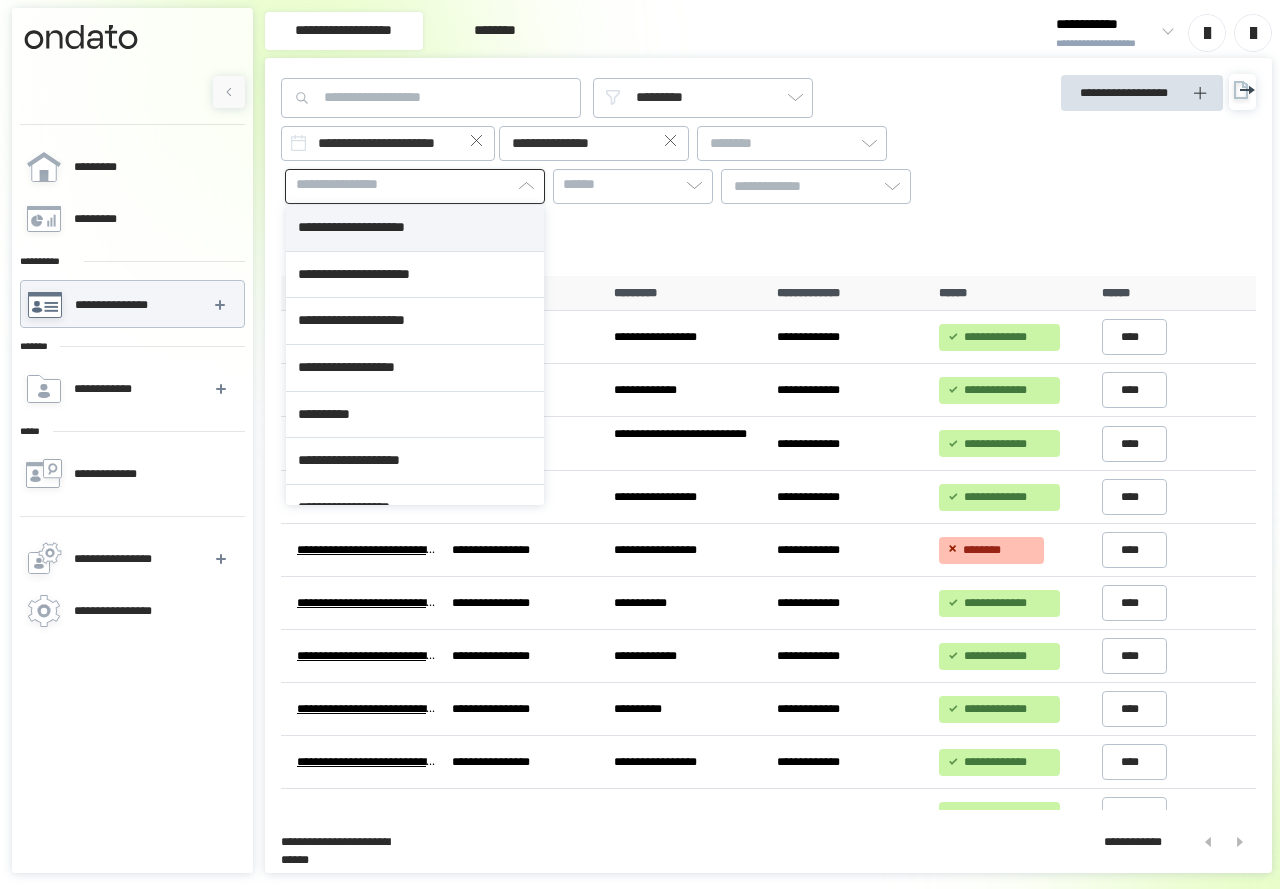 click on "**********" at bounding box center [415, 228] 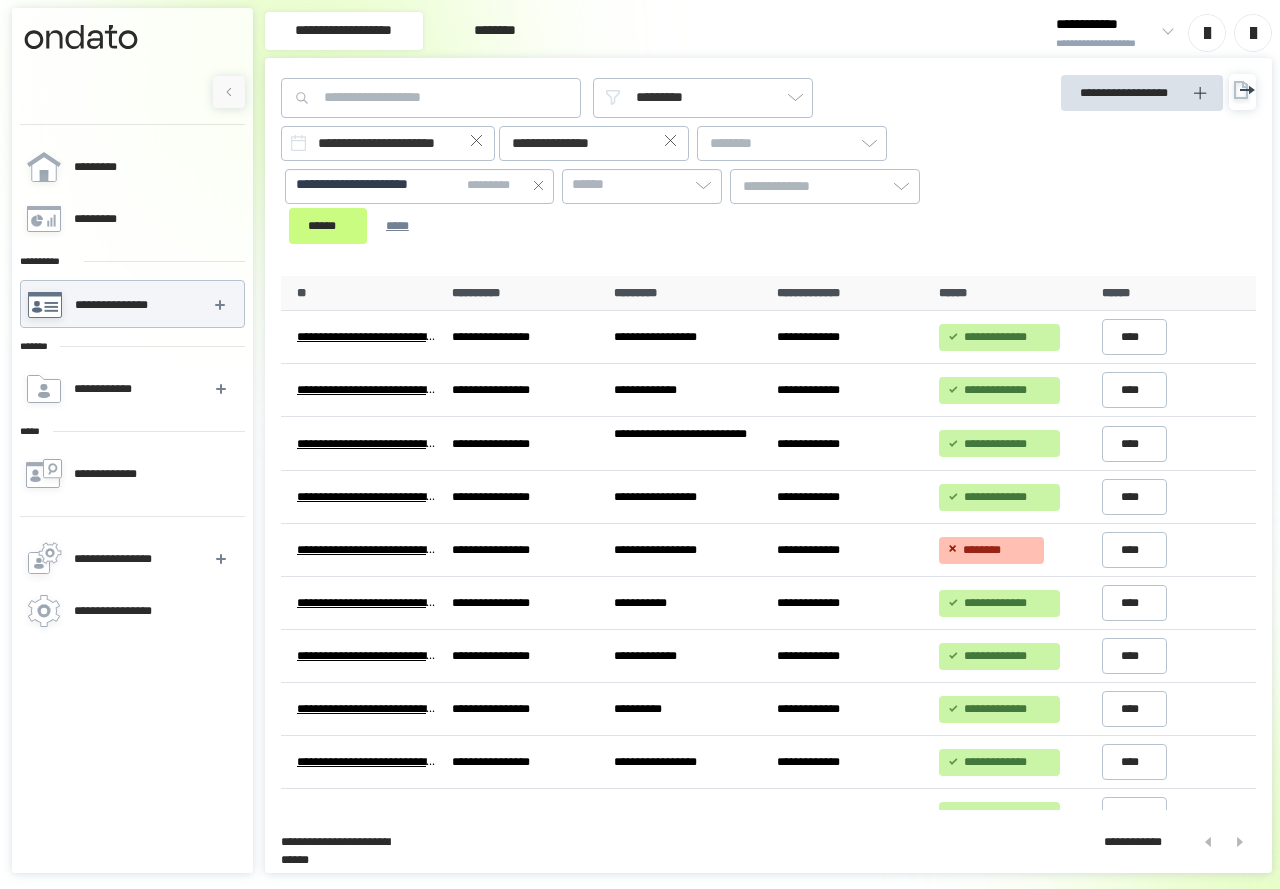 click on "[FIRST] [LAST] [STREET_TYPE], [CITY], [STATE] [ZIP_CODE] [COUNTRY] [POSTAL_CODE] [ADDRESS_LINE_2] [ADDRESS_LINE_3] [ADDRESS_LINE_4] [ADDRESS_LINE_5] [ADDRESS_LINE_6] [ADDRESS_LINE_7] [ADDRESS_LINE_8] [ADDRESS_LINE_9] [ADDRESS_LINE_10] [ADDRESS_LINE_11] [ADDRESS_LINE_12] [ADDRESS_LINE_13] [ADDRESS_LINE_14] [ADDRESS_LINE_15] [ADDRESS_LINE_16] [ADDRESS_LINE_17] [ADDRESS_LINE_18] [ADDRESS_LINE_19] [ADDRESS_LINE_20] [ADDRESS_LINE_21] [ADDRESS_LINE_22] [ADDRESS_LINE_23] [ADDRESS_LINE_24] [ADDRESS_LINE_25] [ADDRESS_LINE_26] [ADDRESS_LINE_27] [ADDRESS_LINE_28] [ADDRESS_LINE_29] [ADDRESS_LINE_30] [ADDRESS_LINE_31] [ADDRESS_LINE_32] [ADDRESS_LINE_33] [ADDRESS_LINE_34] [ADDRESS_LINE_35] [ADDRESS_LINE_36] [ADDRESS_LINE_37] [ADDRESS_LINE_38] [ADDRESS_LINE_39] [ADDRESS_LINE_40]" at bounding box center (645, 167) 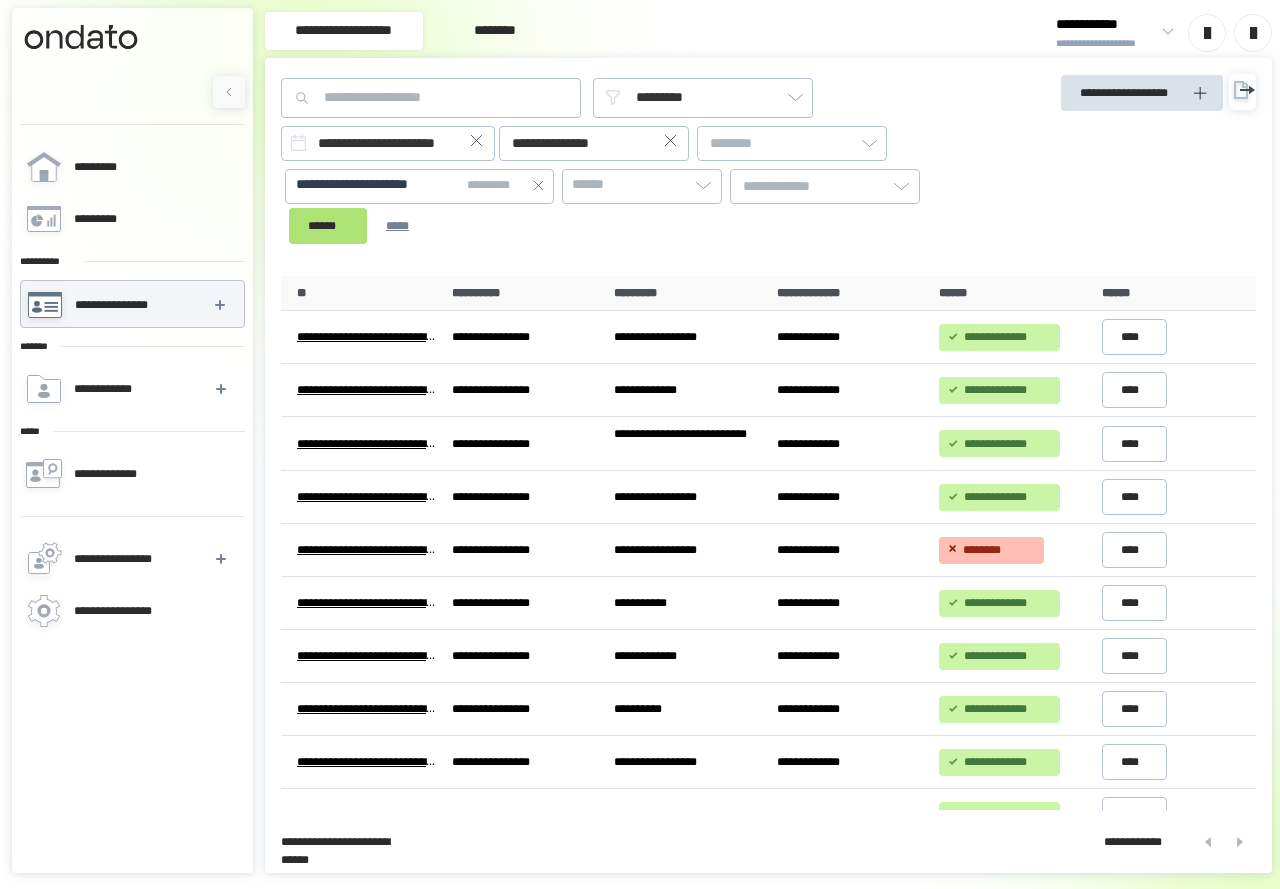 click on "******" at bounding box center [328, 226] 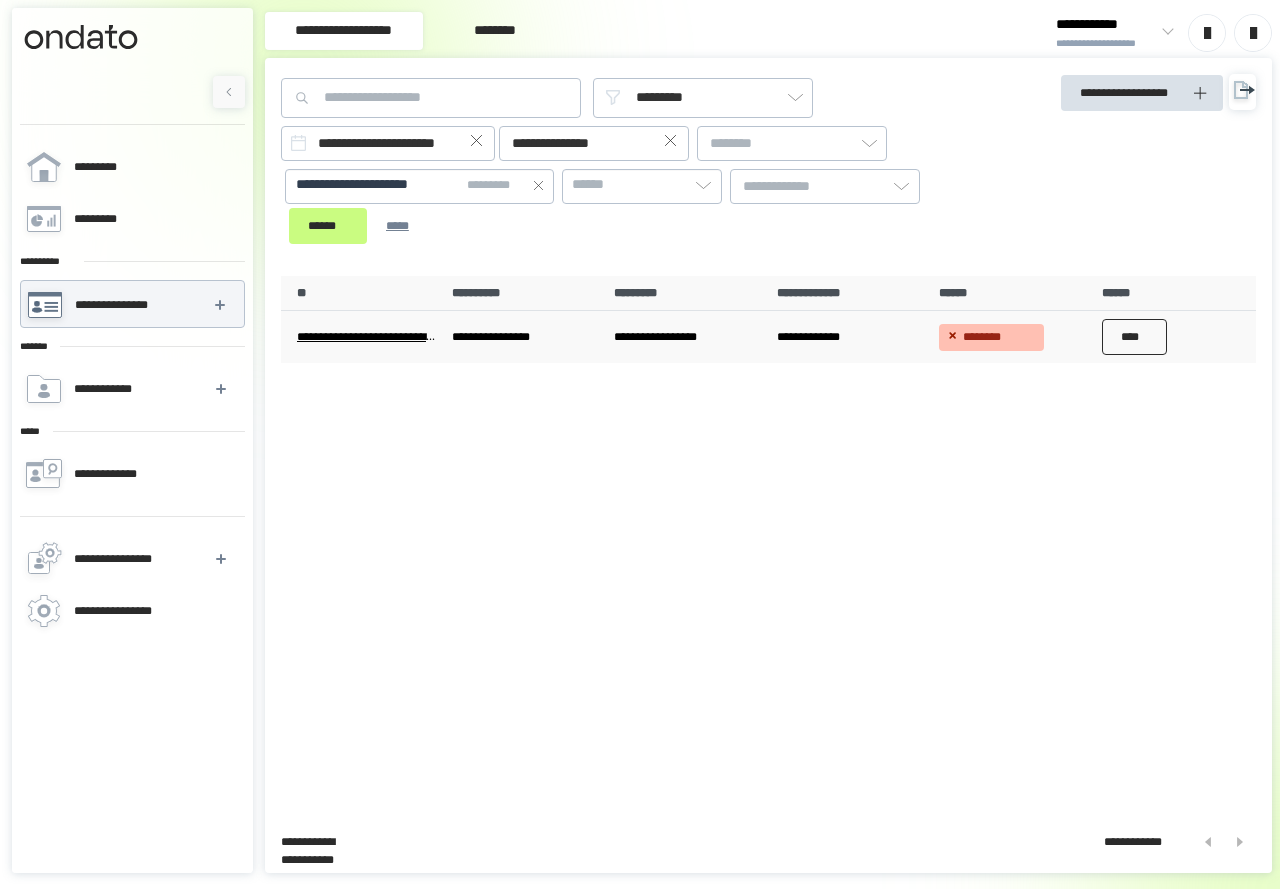 click on "****" at bounding box center (1135, 337) 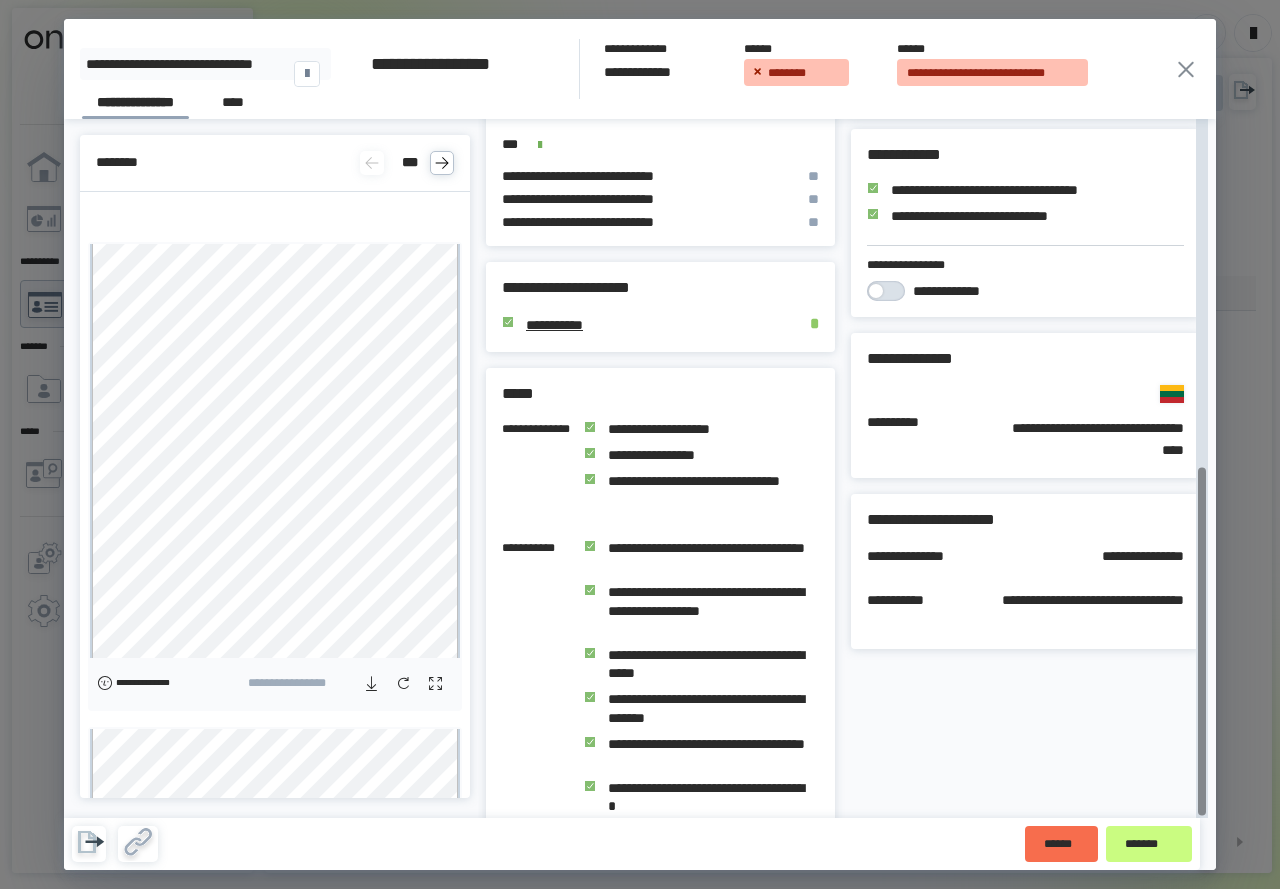 scroll, scrollTop: 697, scrollLeft: 0, axis: vertical 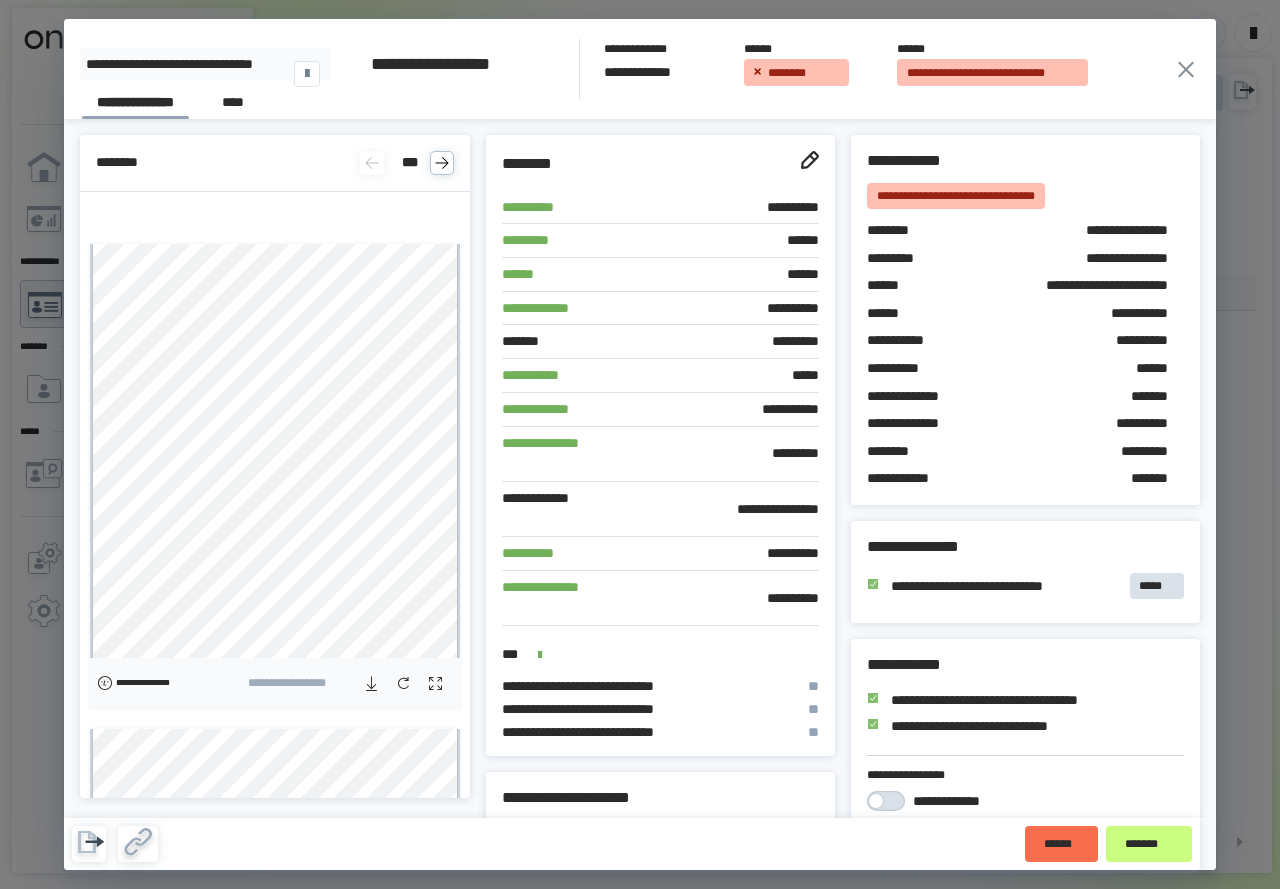 click 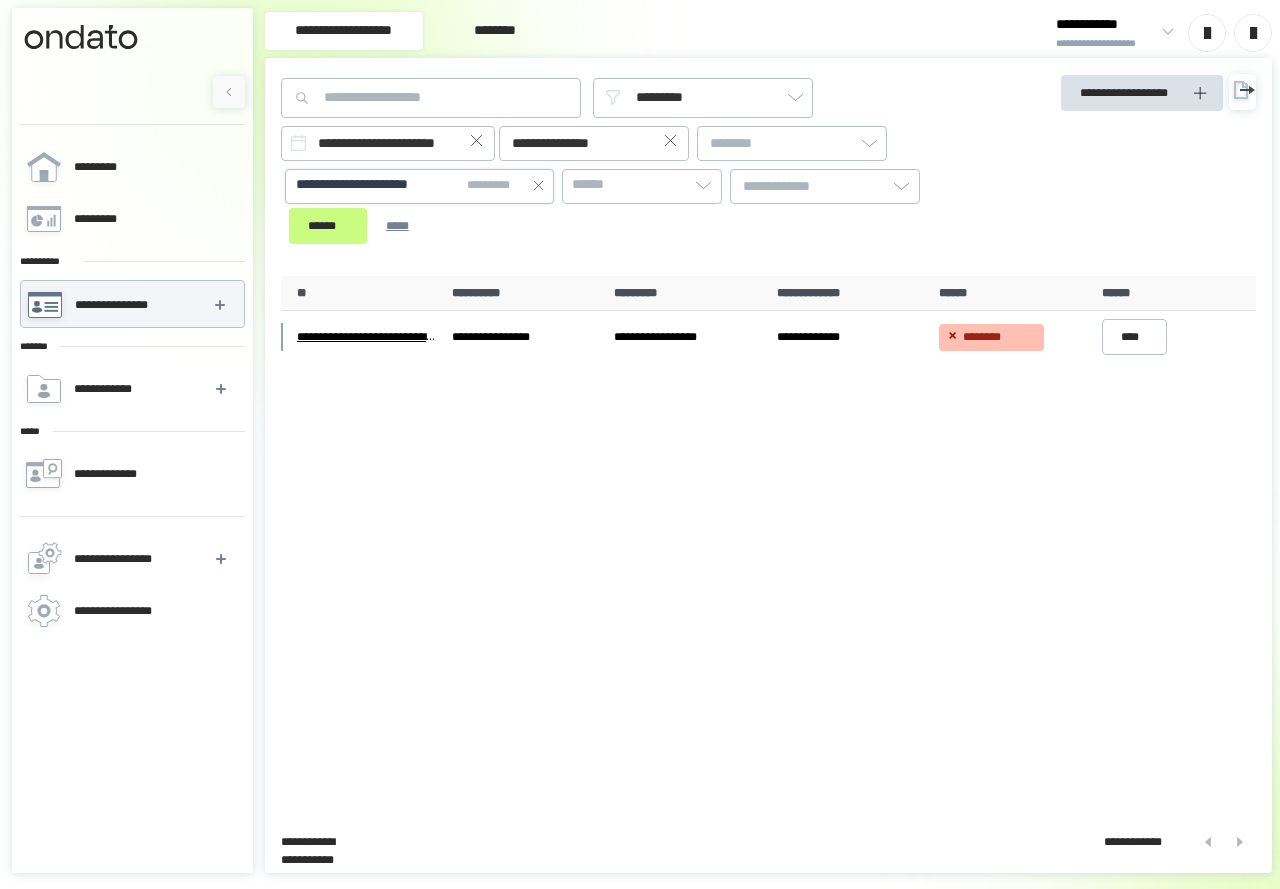 click on "[FIRST] [LAST]" at bounding box center (419, 185) 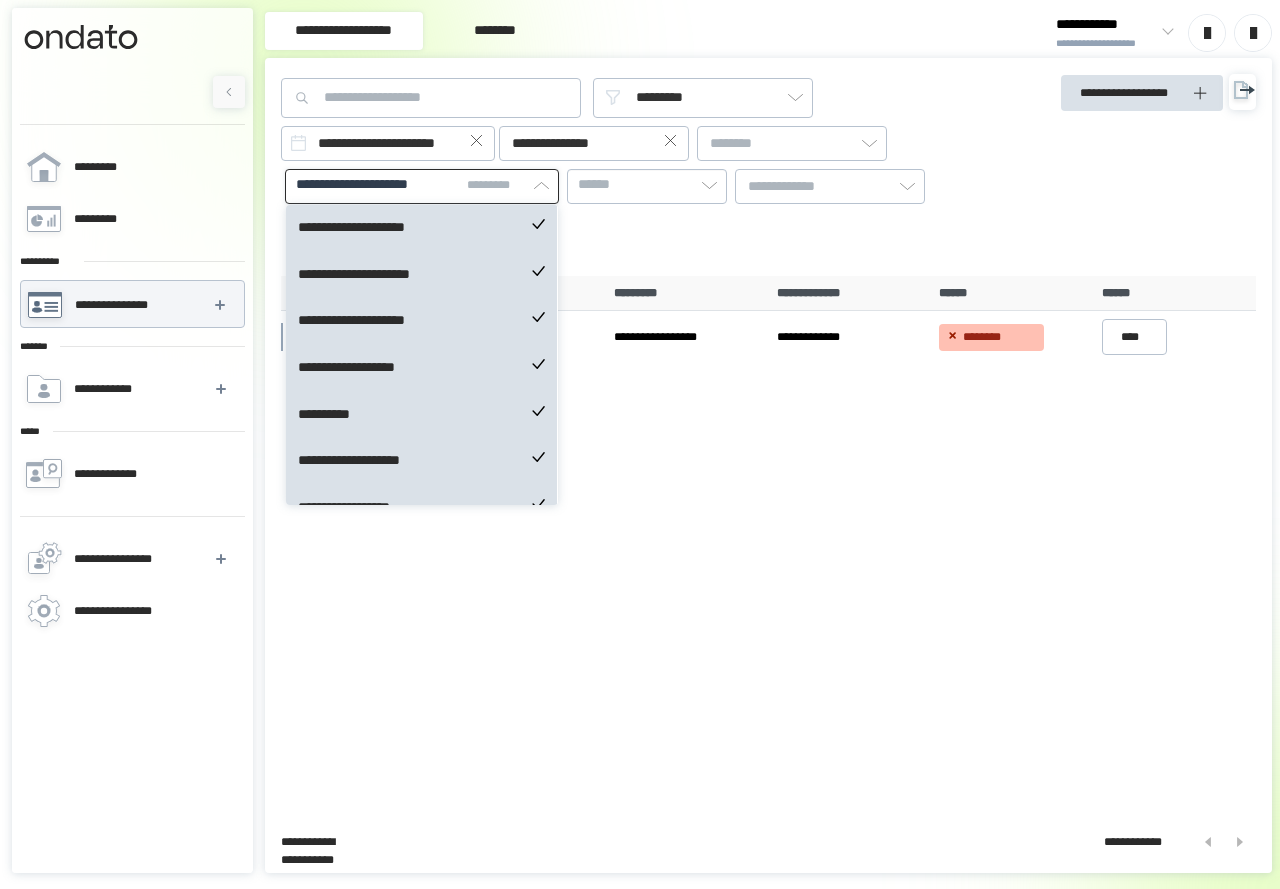 click on "[FIRST] [LAST]" at bounding box center [422, 185] 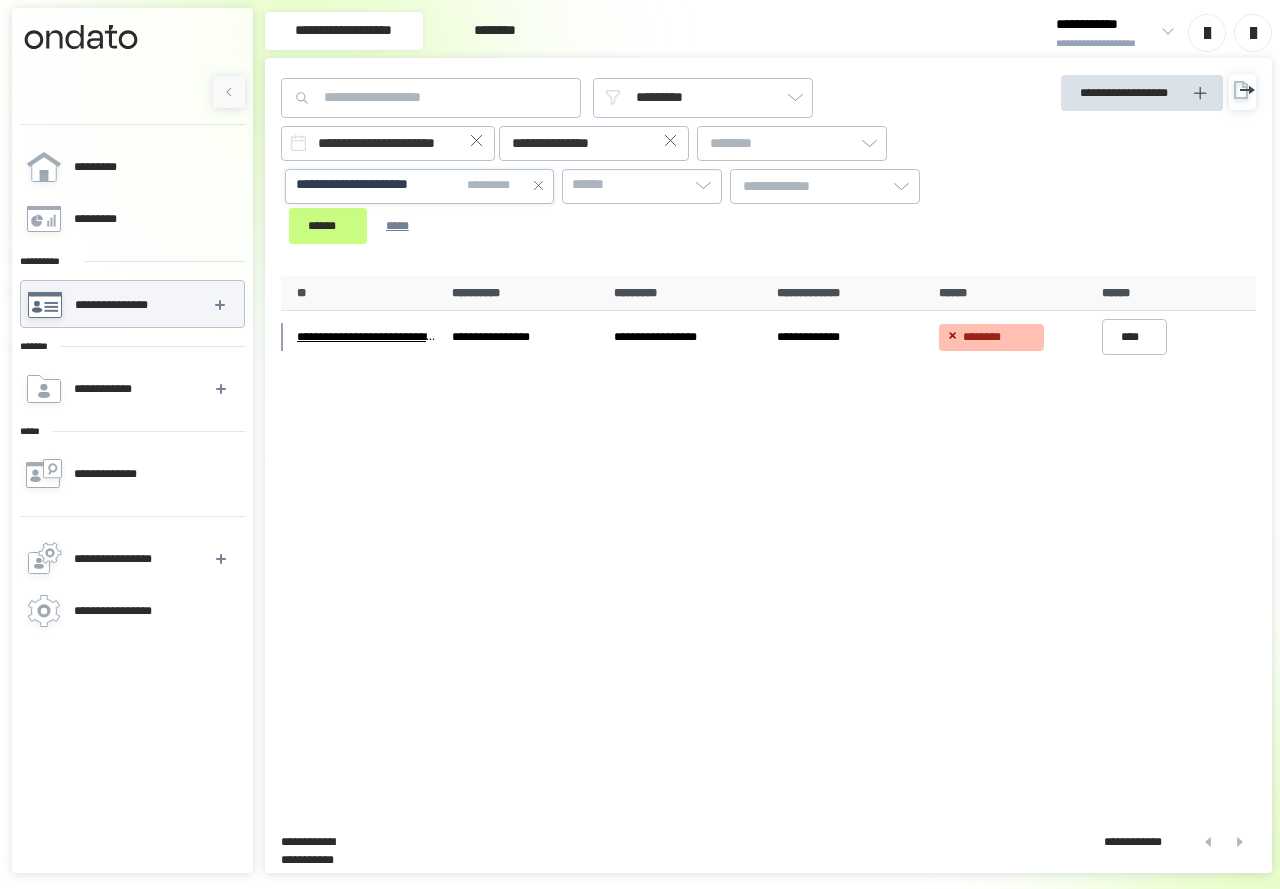 click on "[FIRST] [LAST]" at bounding box center (419, 185) 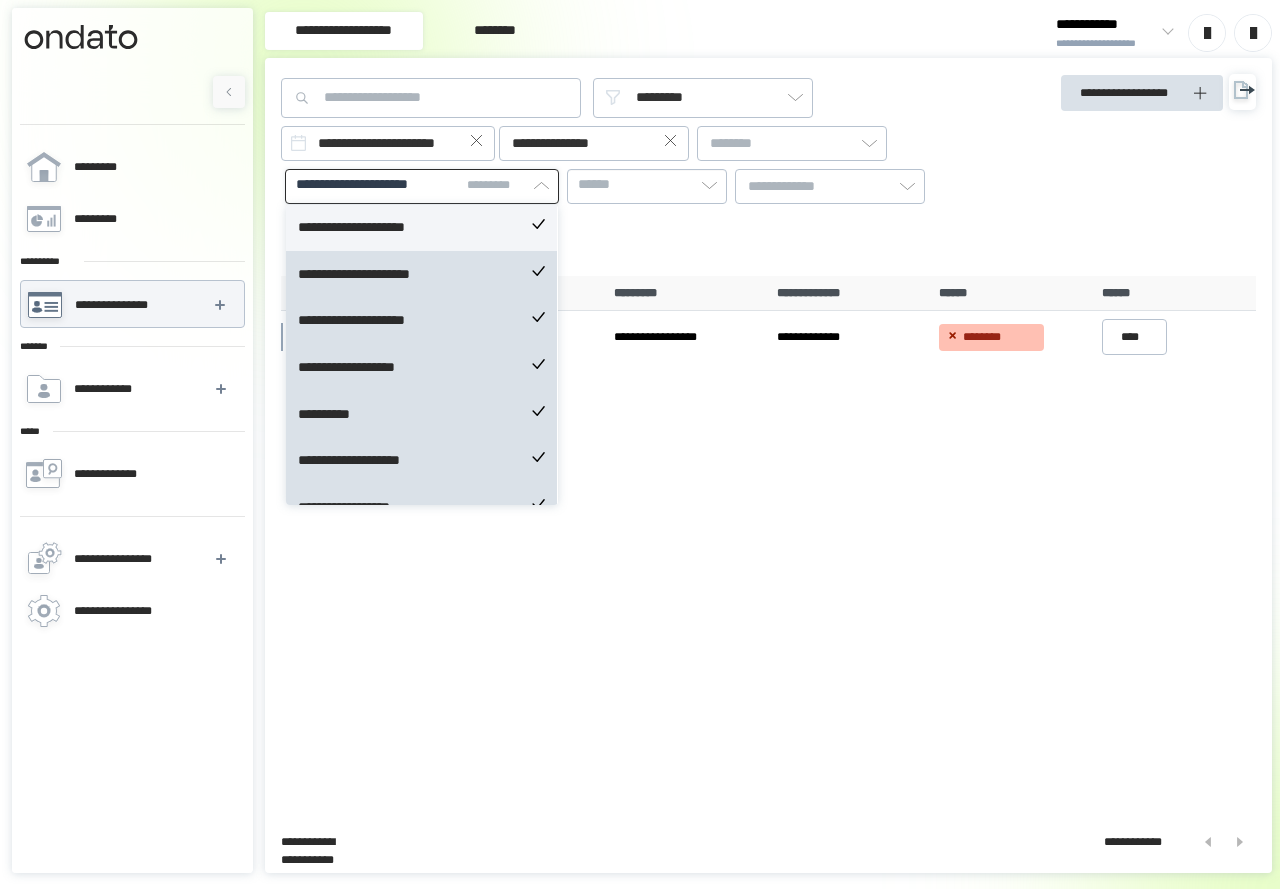 click on "**********" at bounding box center (421, 228) 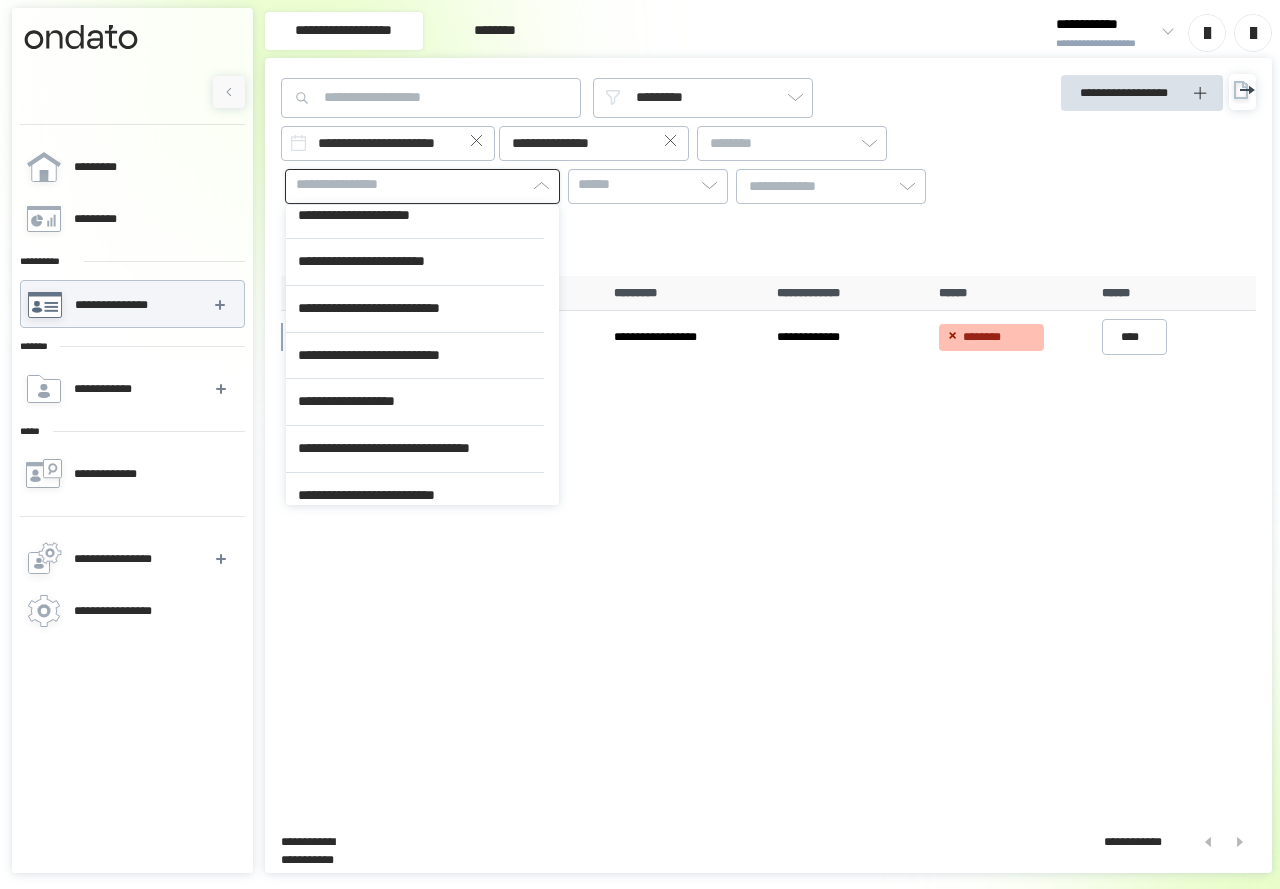 scroll, scrollTop: 426, scrollLeft: 0, axis: vertical 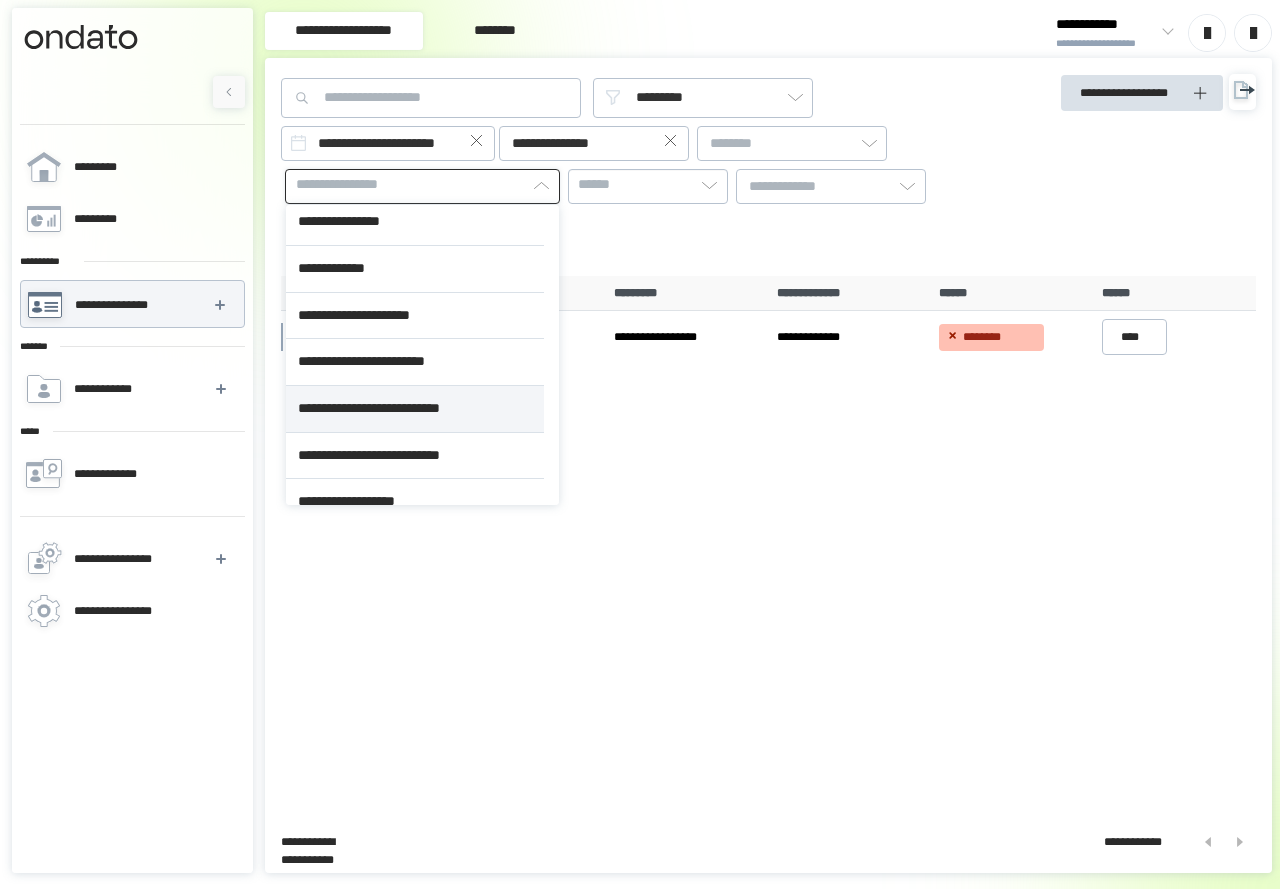 click on "**********" at bounding box center [415, 409] 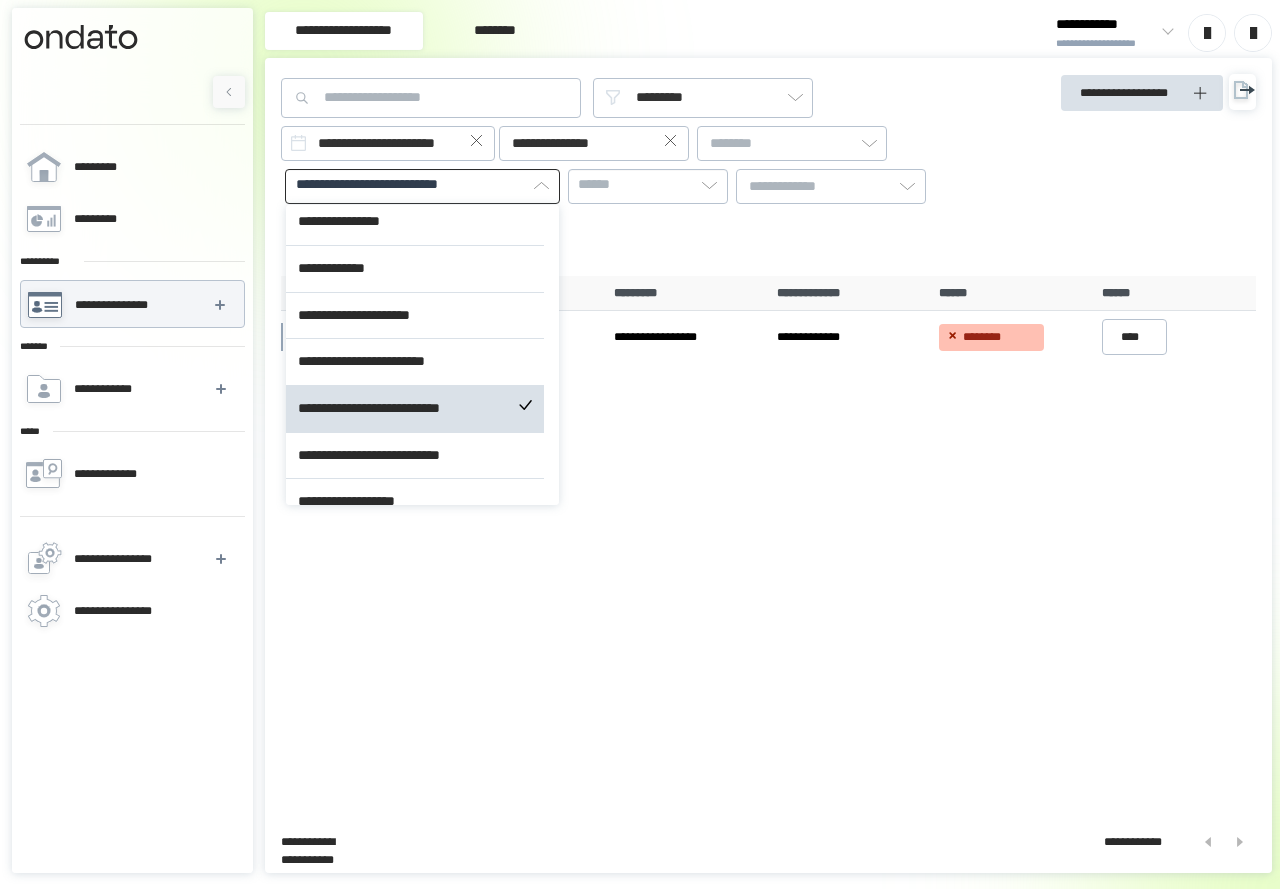 click on "[FIRST] [LAST] [STREET_TYPE], [CITY], [STATE] [ZIP_CODE] [COUNTRY] [POSTAL_CODE] [ADDRESS_LINE_2] [ADDRESS_LINE_3] [ADDRESS_LINE_4] [ADDRESS_LINE_5] [ADDRESS_LINE_6] [ADDRESS_LINE_7] [ADDRESS_LINE_8] [ADDRESS_LINE_9] [ADDRESS_LINE_10] [ADDRESS_LINE_11] [ADDRESS_LINE_12] [ADDRESS_LINE_13] [ADDRESS_LINE_14] [ADDRESS_LINE_15] [ADDRESS_LINE_16] [ADDRESS_LINE_17] [ADDRESS_LINE_18] [ADDRESS_LINE_19] [ADDRESS_LINE_20] [ADDRESS_LINE_21] [ADDRESS_LINE_22] [ADDRESS_LINE_23] [ADDRESS_LINE_24] [ADDRESS_LINE_25] [ADDRESS_LINE_26] [ADDRESS_LINE_27] [ADDRESS_LINE_28] [ADDRESS_LINE_29] [ADDRESS_LINE_30] [ADDRESS_LINE_31] [ADDRESS_LINE_32] [ADDRESS_LINE_33] [ADDRESS_LINE_34] [ADDRESS_LINE_35] [ADDRESS_LINE_36] [ADDRESS_LINE_37] [ADDRESS_LINE_38] [ADDRESS_LINE_39] [ADDRESS_LINE_40]" at bounding box center (645, 183) 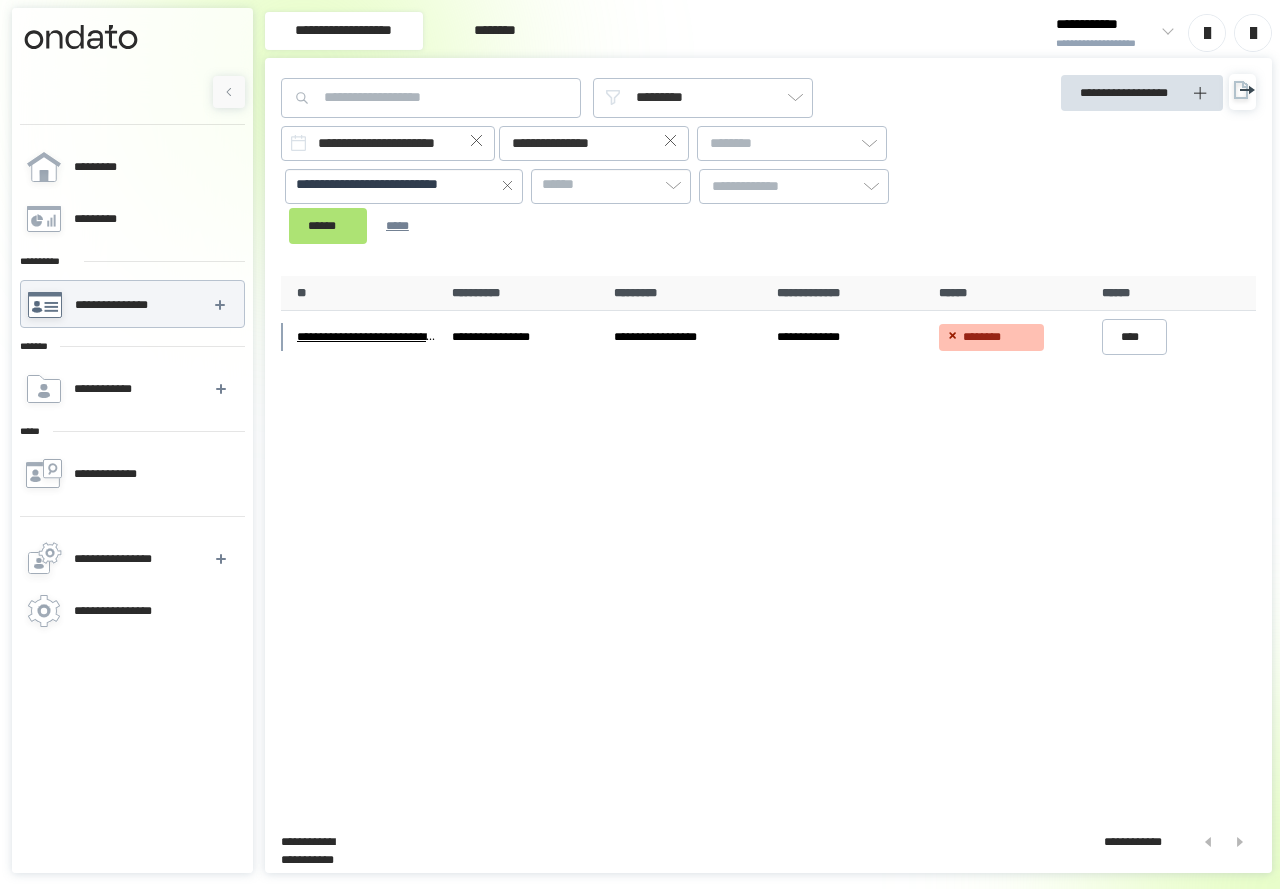 click on "******" at bounding box center (328, 226) 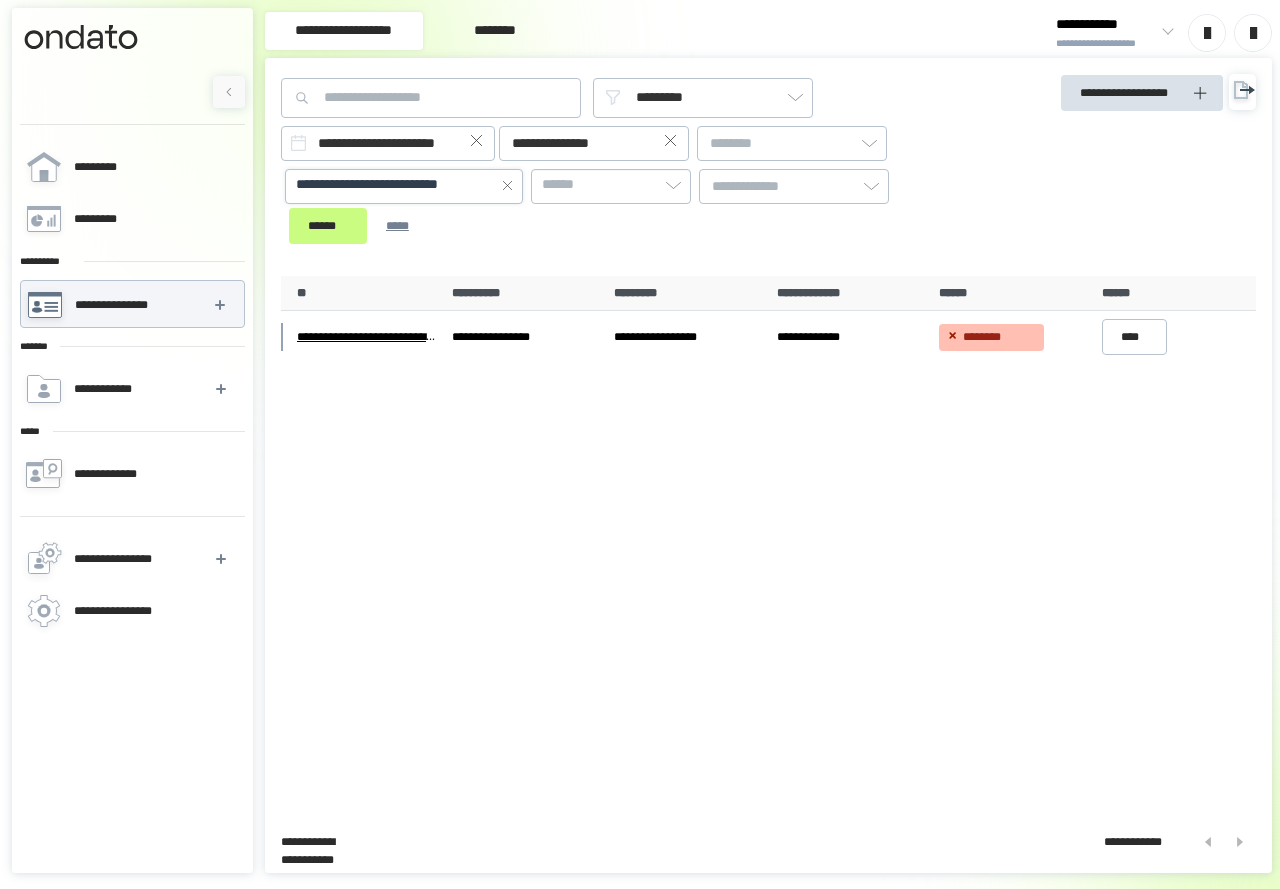 click on "**********" at bounding box center [395, 185] 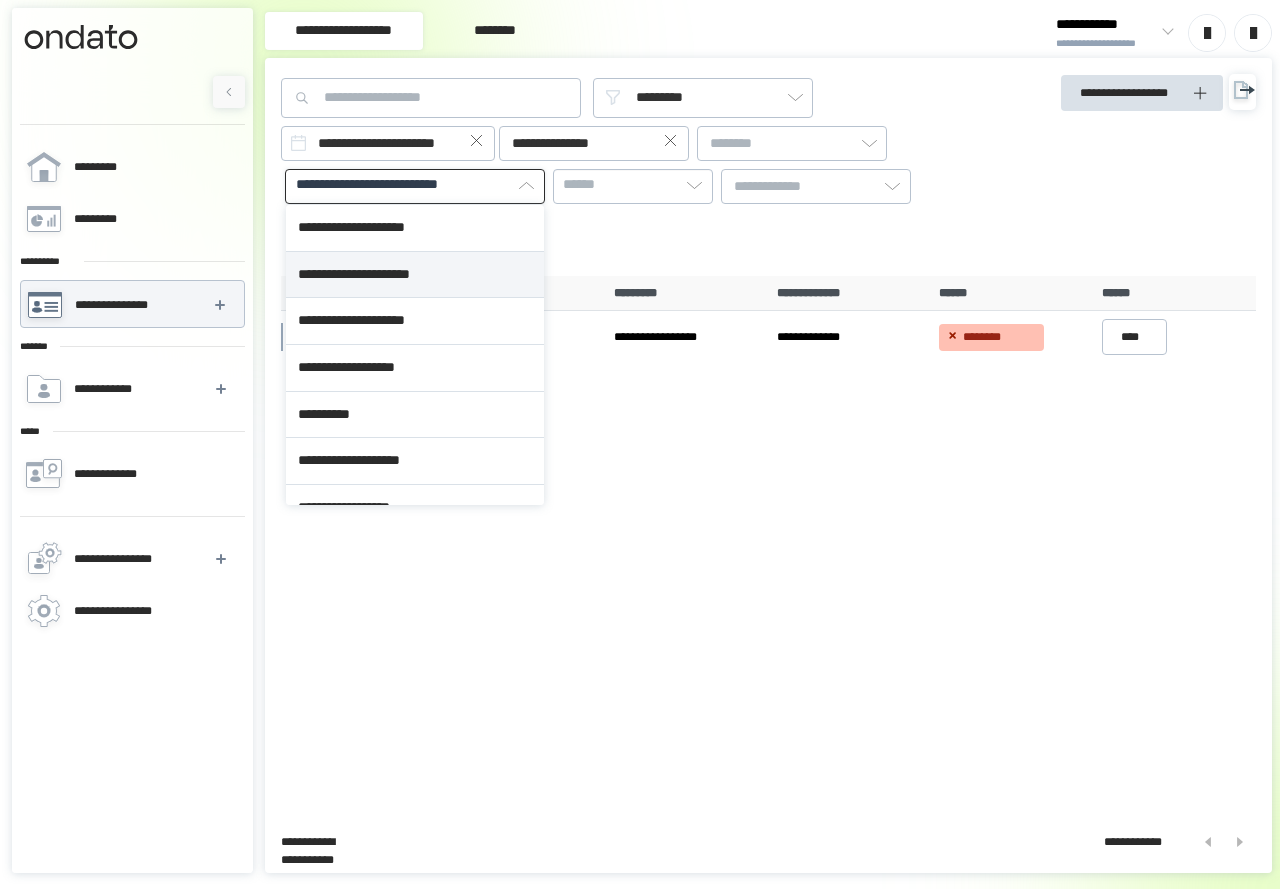 click on "**********" at bounding box center (415, 275) 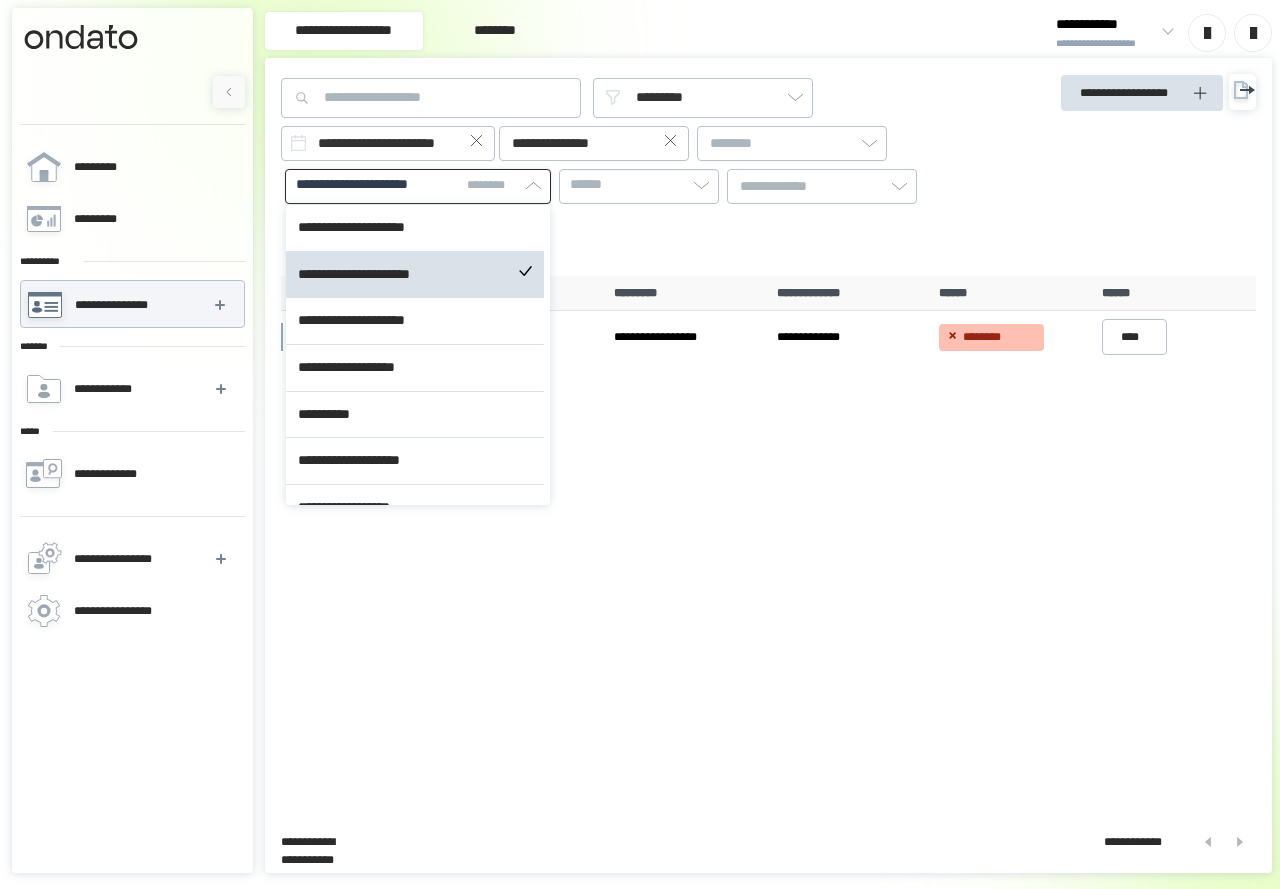 click 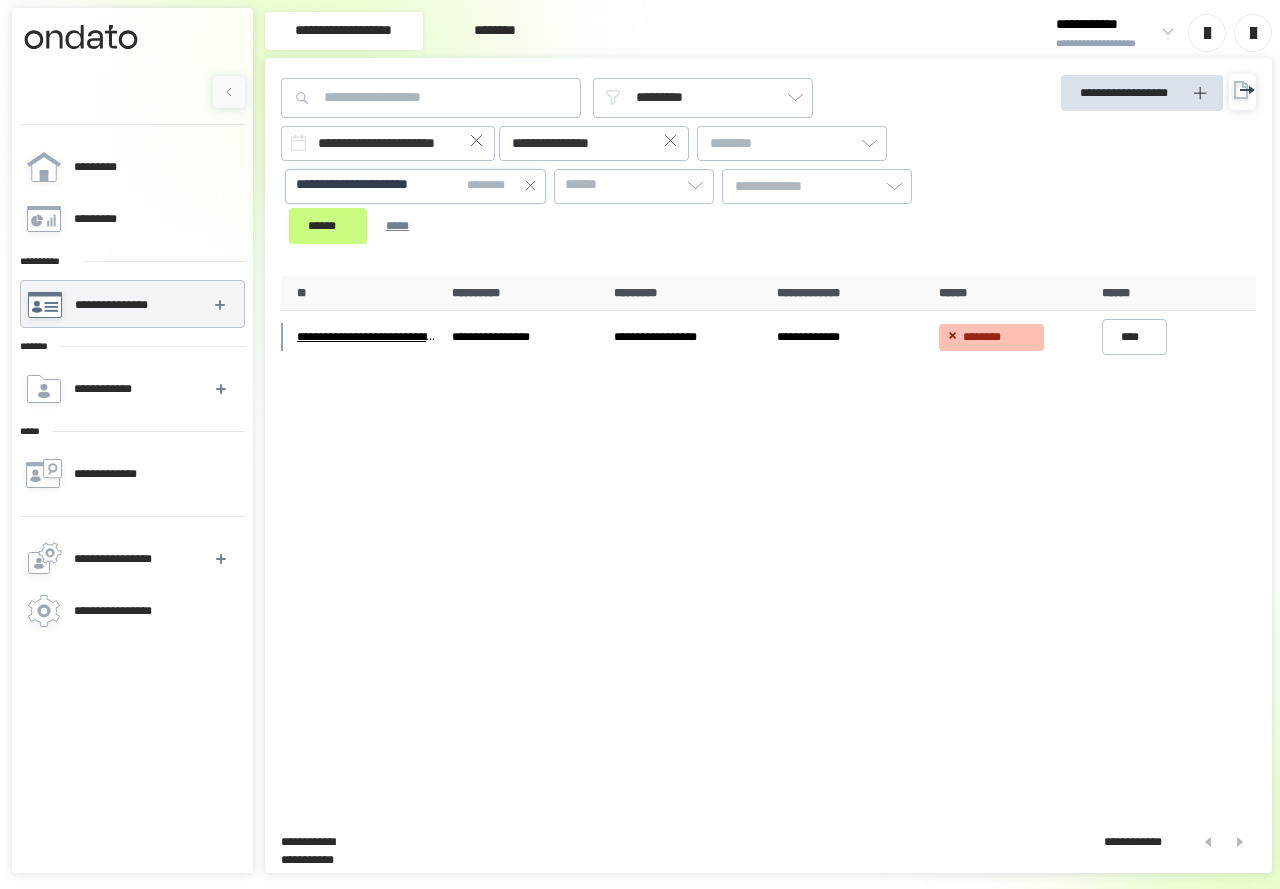 click on "[FIRST] [LAST] [STREET_TYPE], [CITY], [STATE] [ZIP_CODE] [COUNTRY] [POSTAL_CODE] [ADDRESS_LINE_2] [ADDRESS_LINE_3] [ADDRESS_LINE_4] [ADDRESS_LINE_5] [ADDRESS_LINE_6] [ADDRESS_LINE_7] [ADDRESS_LINE_8] [ADDRESS_LINE_9] [ADDRESS_LINE_10] [ADDRESS_LINE_11] [ADDRESS_LINE_12] [ADDRESS_LINE_13] [ADDRESS_LINE_14] [ADDRESS_LINE_15] [ADDRESS_LINE_16] [ADDRESS_LINE_17] [ADDRESS_LINE_18] [ADDRESS_LINE_19] [ADDRESS_LINE_20] [ADDRESS_LINE_21] [ADDRESS_LINE_22] [ADDRESS_LINE_23] [ADDRESS_LINE_24] [ADDRESS_LINE_25] [ADDRESS_LINE_26] [ADDRESS_LINE_27] [ADDRESS_LINE_28] [ADDRESS_LINE_29] [ADDRESS_LINE_30] [ADDRESS_LINE_31] [ADDRESS_LINE_32] [ADDRESS_LINE_33] [ADDRESS_LINE_34] [ADDRESS_LINE_35] [ADDRESS_LINE_36] [ADDRESS_LINE_37] [ADDRESS_LINE_38] [ADDRESS_LINE_39] [ADDRESS_LINE_40]" at bounding box center [415, 185] 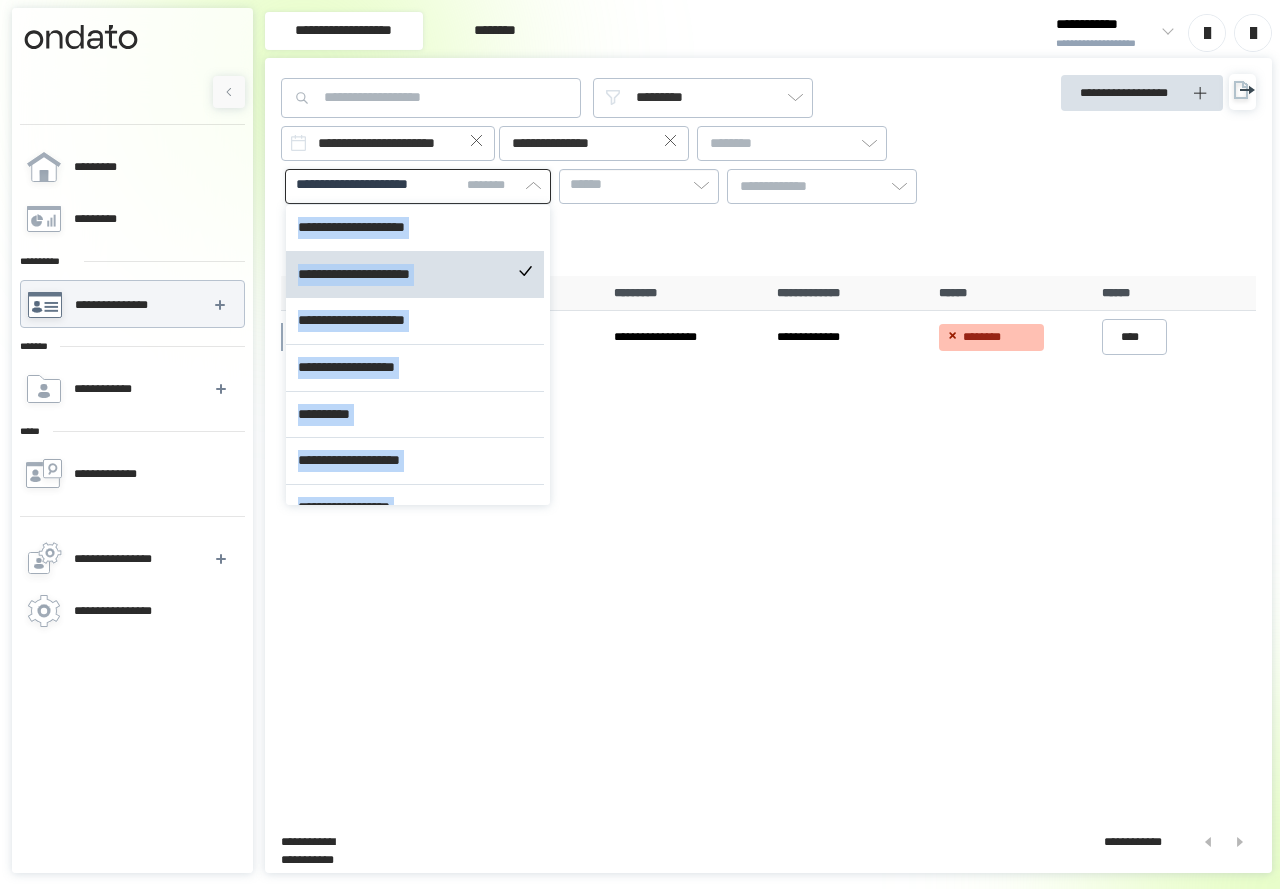 click on "[FIRST] [LAST] [STREET_TYPE], [CITY], [STATE] [ZIP_CODE] [COUNTRY] [POSTAL_CODE] [ADDRESS_LINE_2] [ADDRESS_LINE_3] [ADDRESS_LINE_4] [ADDRESS_LINE_5] [ADDRESS_LINE_6] [ADDRESS_LINE_7] [ADDRESS_LINE_8] [ADDRESS_LINE_9] [ADDRESS_LINE_10] [ADDRESS_LINE_11] [ADDRESS_LINE_12] [ADDRESS_LINE_13] [ADDRESS_LINE_14] [ADDRESS_LINE_15] [ADDRESS_LINE_16] [ADDRESS_LINE_17] [ADDRESS_LINE_18] [ADDRESS_LINE_19] [ADDRESS_LINE_20] [ADDRESS_LINE_21] [ADDRESS_LINE_22] [ADDRESS_LINE_23] [ADDRESS_LINE_24] [ADDRESS_LINE_25] [ADDRESS_LINE_26] [ADDRESS_LINE_27] [ADDRESS_LINE_28] [ADDRESS_LINE_29] [ADDRESS_LINE_30] [ADDRESS_LINE_31] [ADDRESS_LINE_32] [ADDRESS_LINE_33] [ADDRESS_LINE_34] [ADDRESS_LINE_35] [ADDRESS_LINE_36] [ADDRESS_LINE_37] [ADDRESS_LINE_38] [ADDRESS_LINE_39] [ADDRESS_LINE_40]" at bounding box center [418, 185] 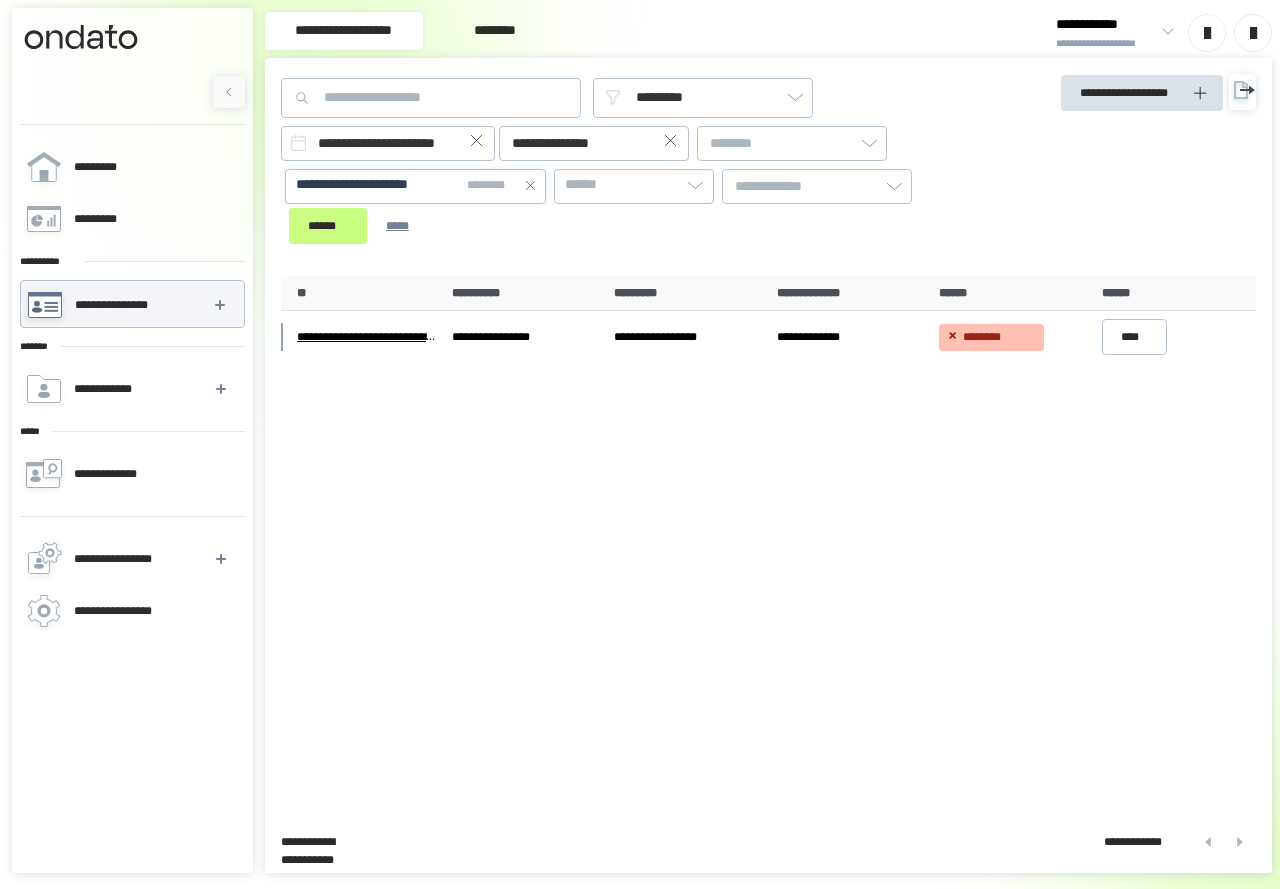 click 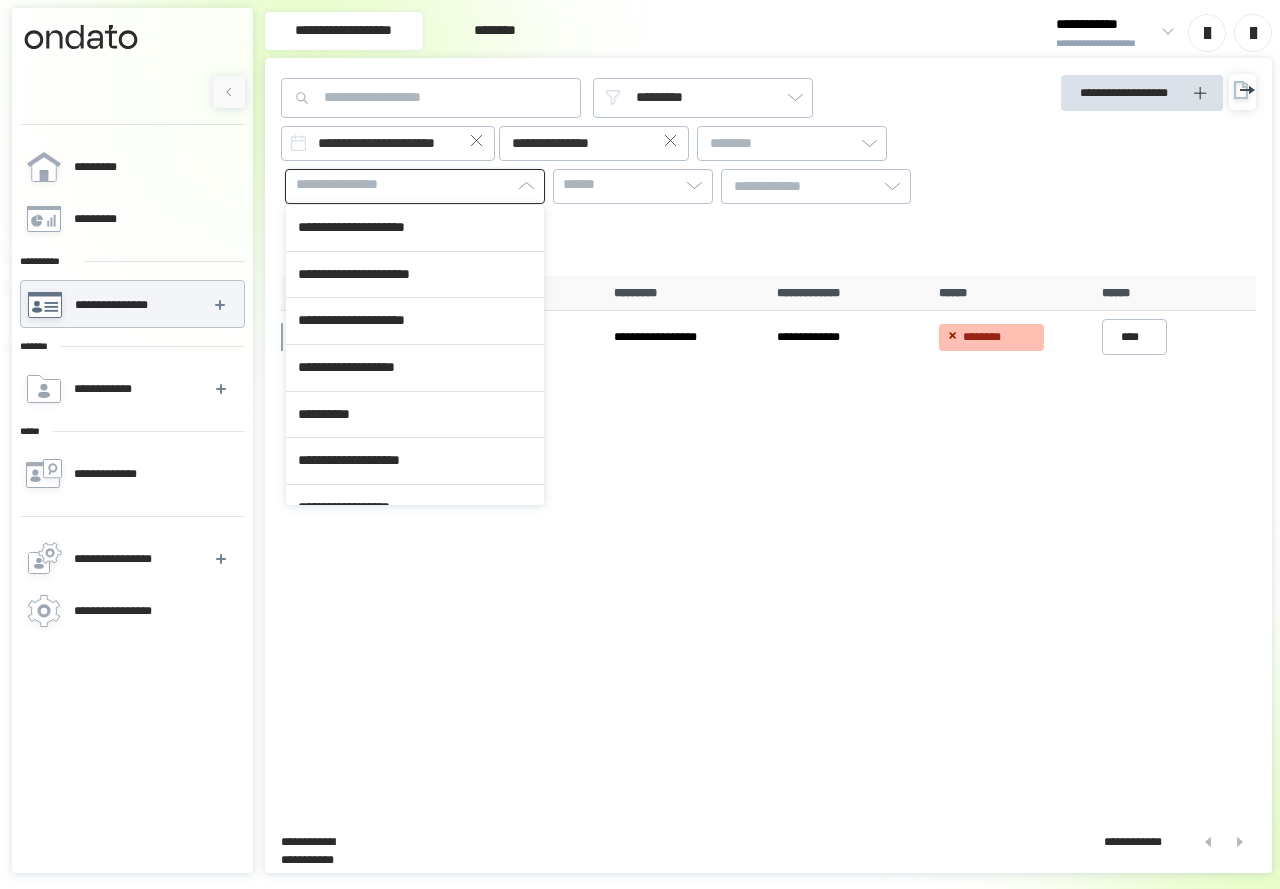 click on "**********" at bounding box center [415, 185] 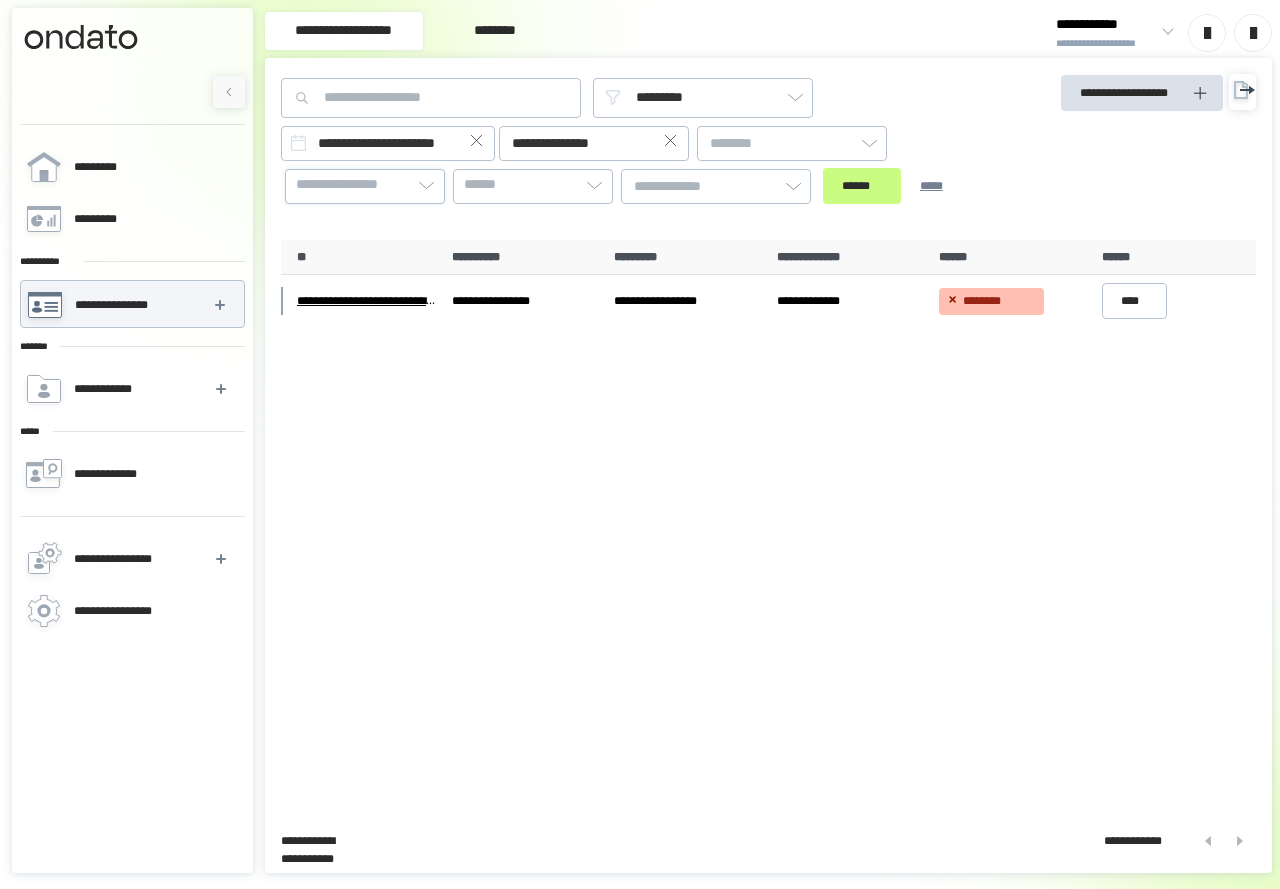 click on "**********" at bounding box center (365, 185) 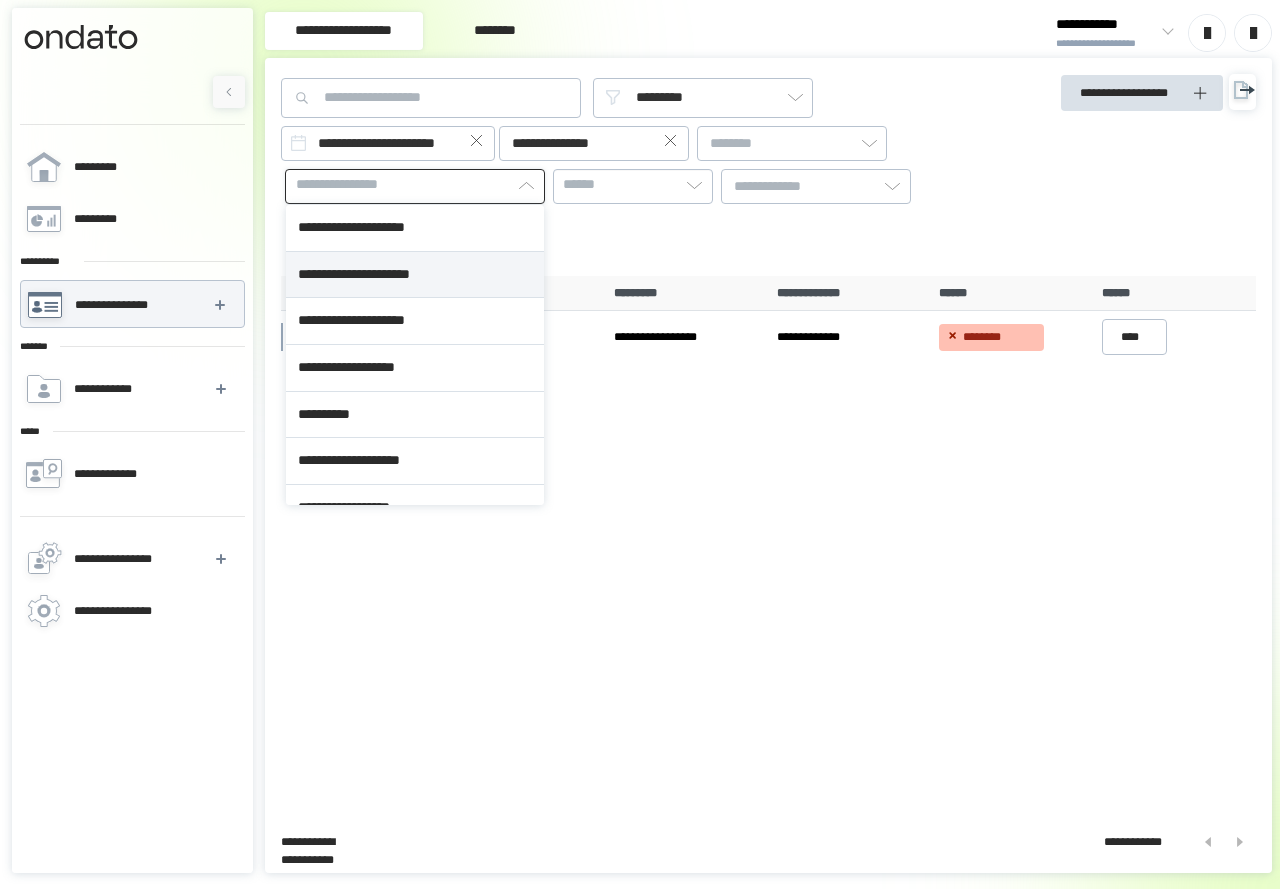 click on "**********" at bounding box center [415, 275] 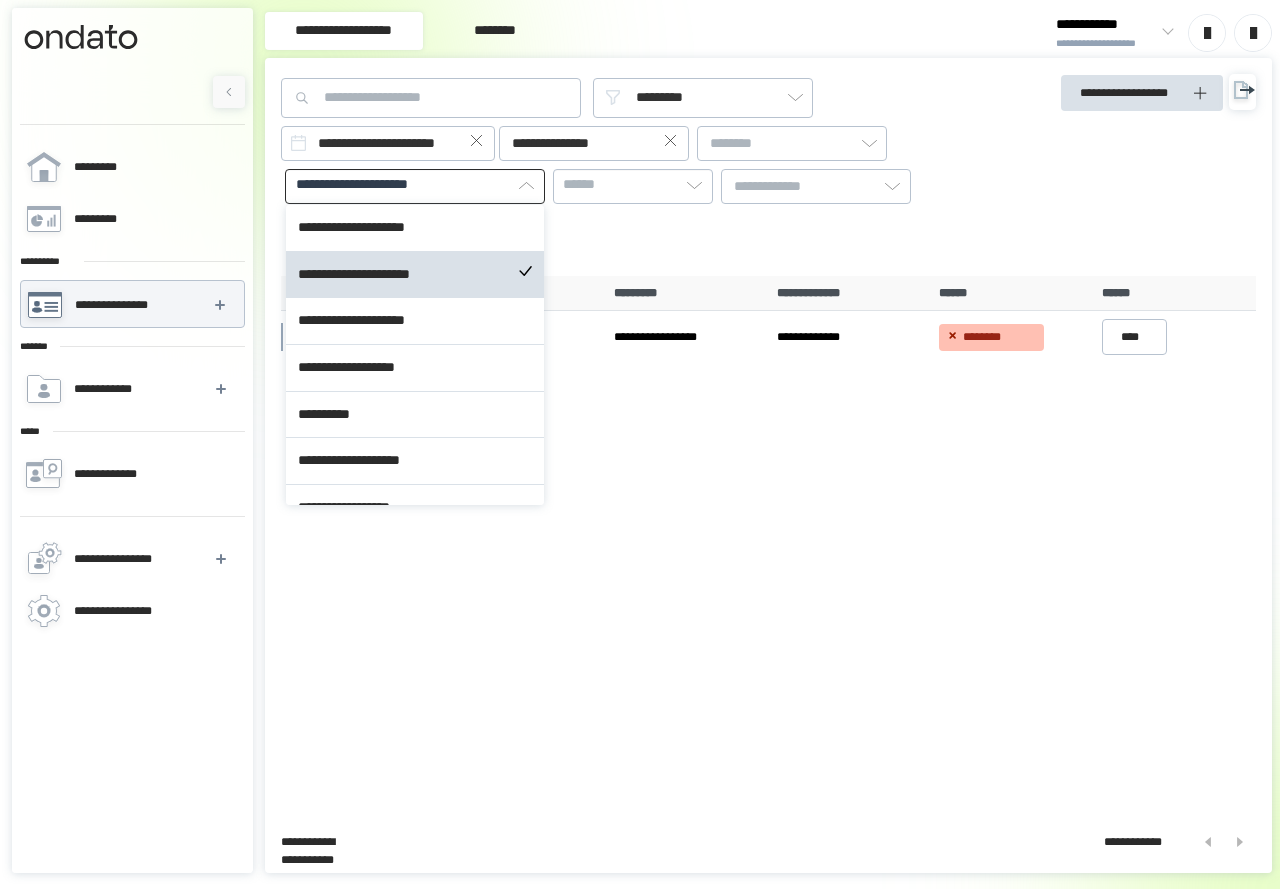 click on "[FIRST] [LAST] [STREET_TYPE], [CITY], [STATE] [ZIP_CODE] [COUNTRY] [POSTAL_CODE] [ADDRESS_LINE_2] [ADDRESS_LINE_3] [ADDRESS_LINE_4] [ADDRESS_LINE_5] [ADDRESS_LINE_6] [ADDRESS_LINE_7] [ADDRESS_LINE_8] [ADDRESS_LINE_9] [ADDRESS_LINE_10] [ADDRESS_LINE_11] [ADDRESS_LINE_12] [ADDRESS_LINE_13] [ADDRESS_LINE_14] [ADDRESS_LINE_15] [ADDRESS_LINE_16] [ADDRESS_LINE_17] [ADDRESS_LINE_18] [ADDRESS_LINE_19] [ADDRESS_LINE_20] [ADDRESS_LINE_21] [ADDRESS_LINE_22] [ADDRESS_LINE_23] [ADDRESS_LINE_24] [ADDRESS_LINE_25] [ADDRESS_LINE_26] [ADDRESS_LINE_27] [ADDRESS_LINE_28] [ADDRESS_LINE_29] [ADDRESS_LINE_30] [ADDRESS_LINE_31] [ADDRESS_LINE_32] [ADDRESS_LINE_33] [ADDRESS_LINE_34] [ADDRESS_LINE_35] [ADDRESS_LINE_36] [ADDRESS_LINE_37] [ADDRESS_LINE_38] [ADDRESS_LINE_39] [ADDRESS_LINE_40] [PHONE_NUMBER] [EMAIL] [WEBSITE] [COMPANY_NAME] [PRODUCT_NAME] [PRICE] [CURRENCY] [DATE] [TIME] [BIRTH_DATE] [AGE] [SSN] [PASSPORT_NUMBER] [DRIVER_LICENSE_NUMBER] [CREDIT_CARD_NUMBER] [ADDRESS_LINE_41]" at bounding box center [768, 465] 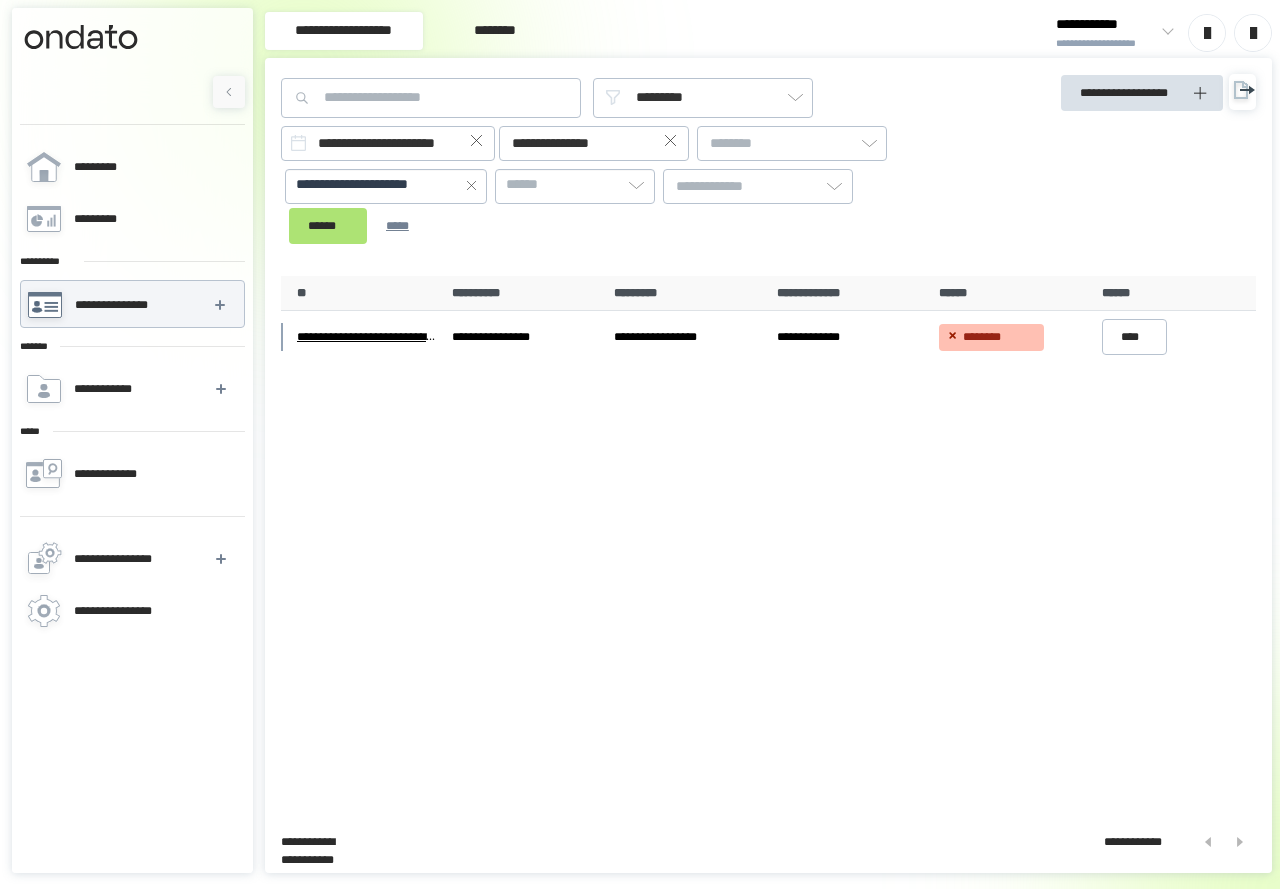 click on "******" at bounding box center (328, 226) 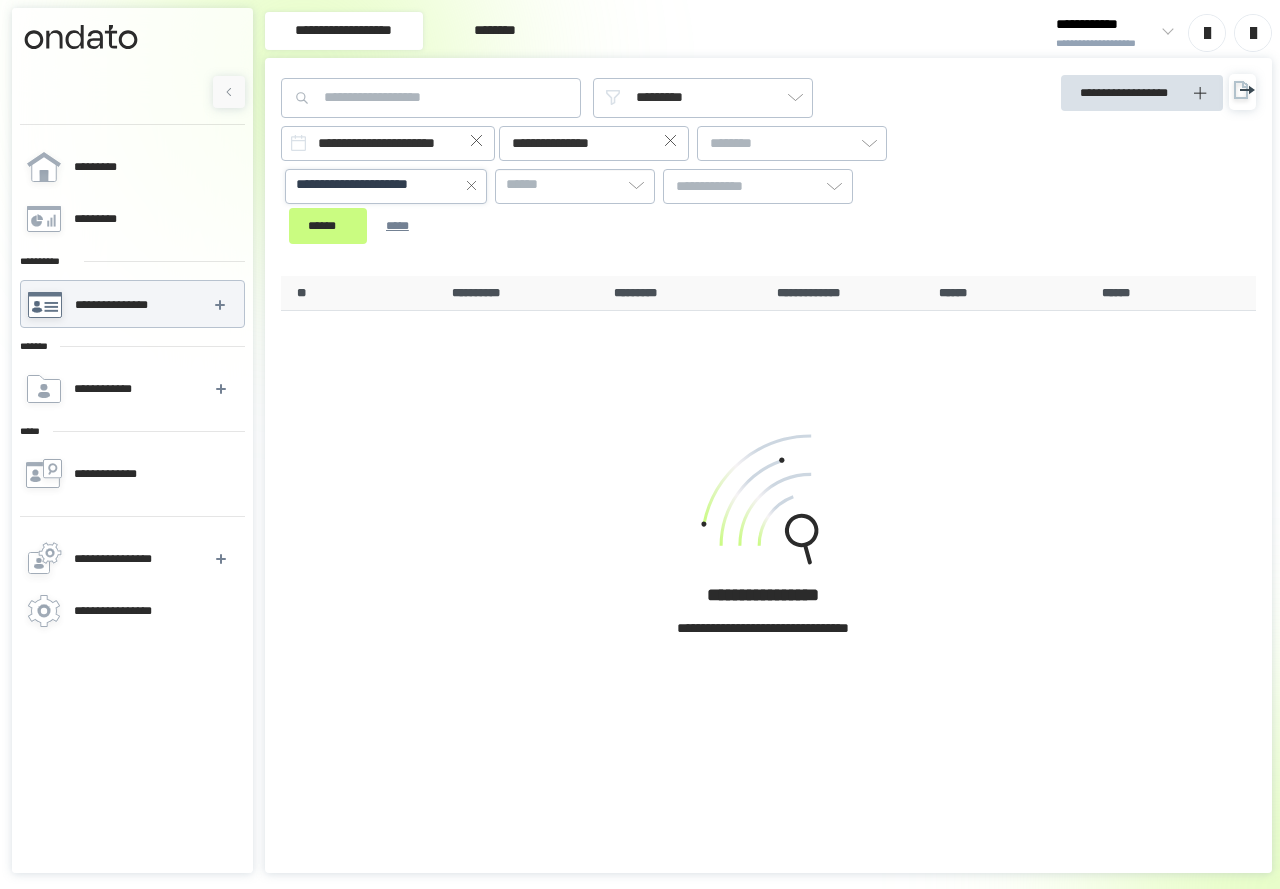 click on "**********" at bounding box center [377, 185] 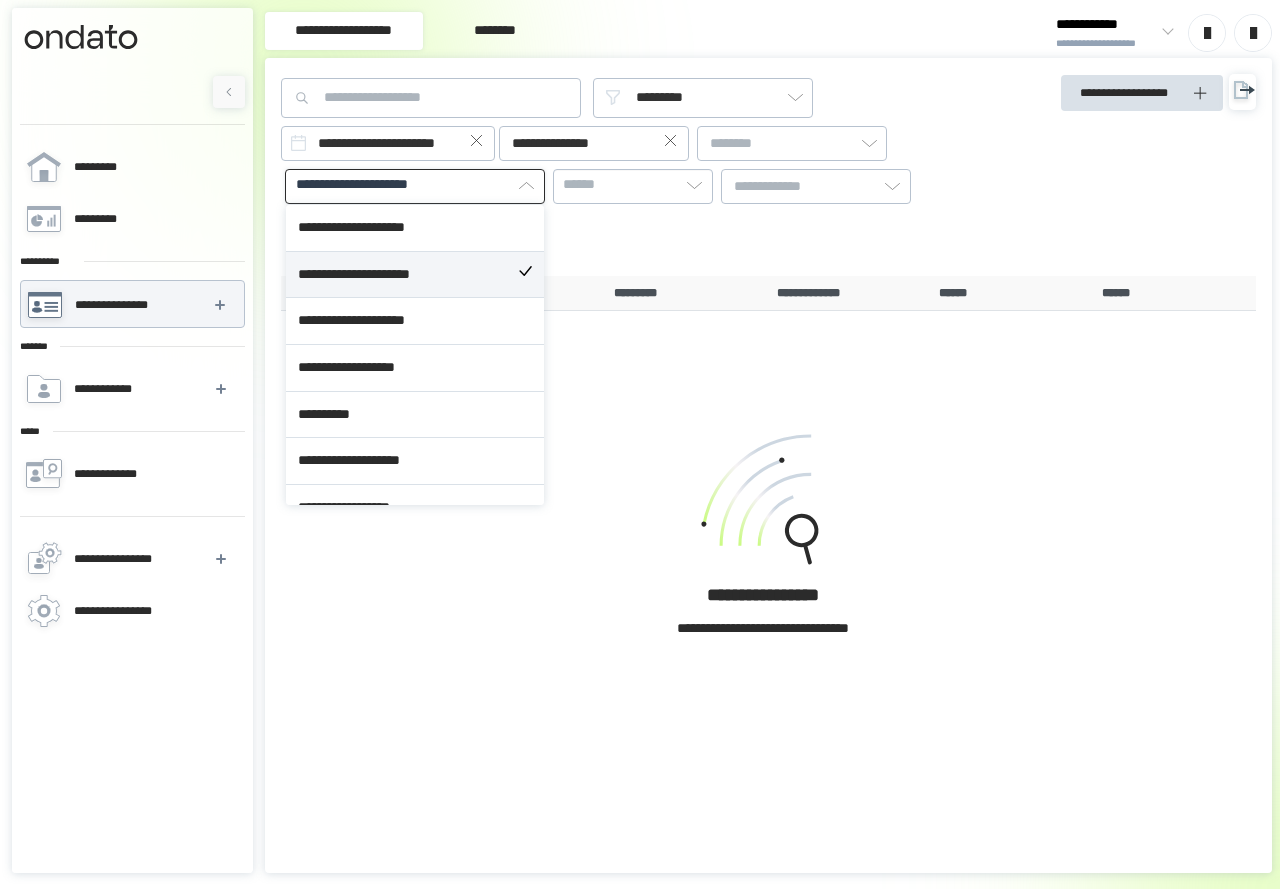 click on "**********" at bounding box center [415, 275] 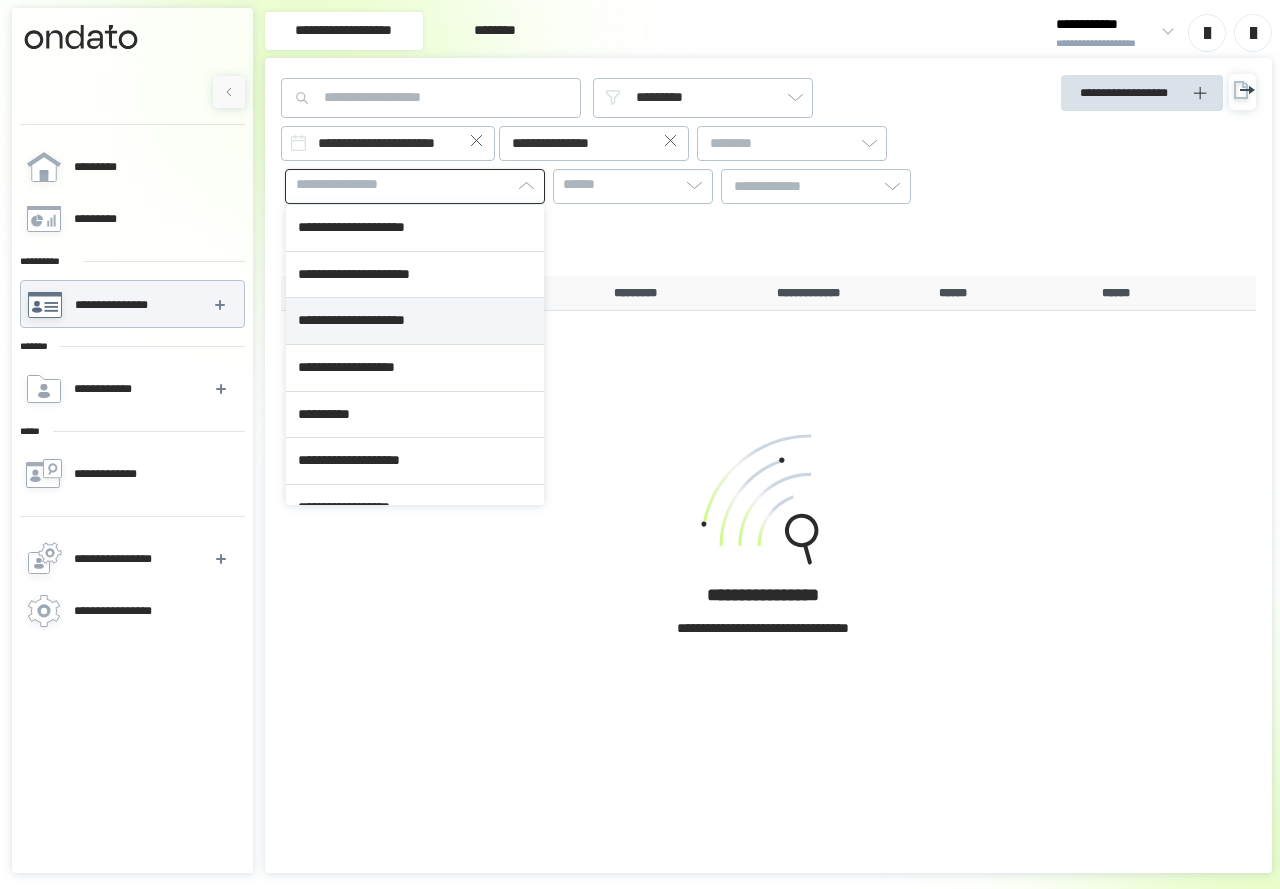 click on "**********" at bounding box center (415, 321) 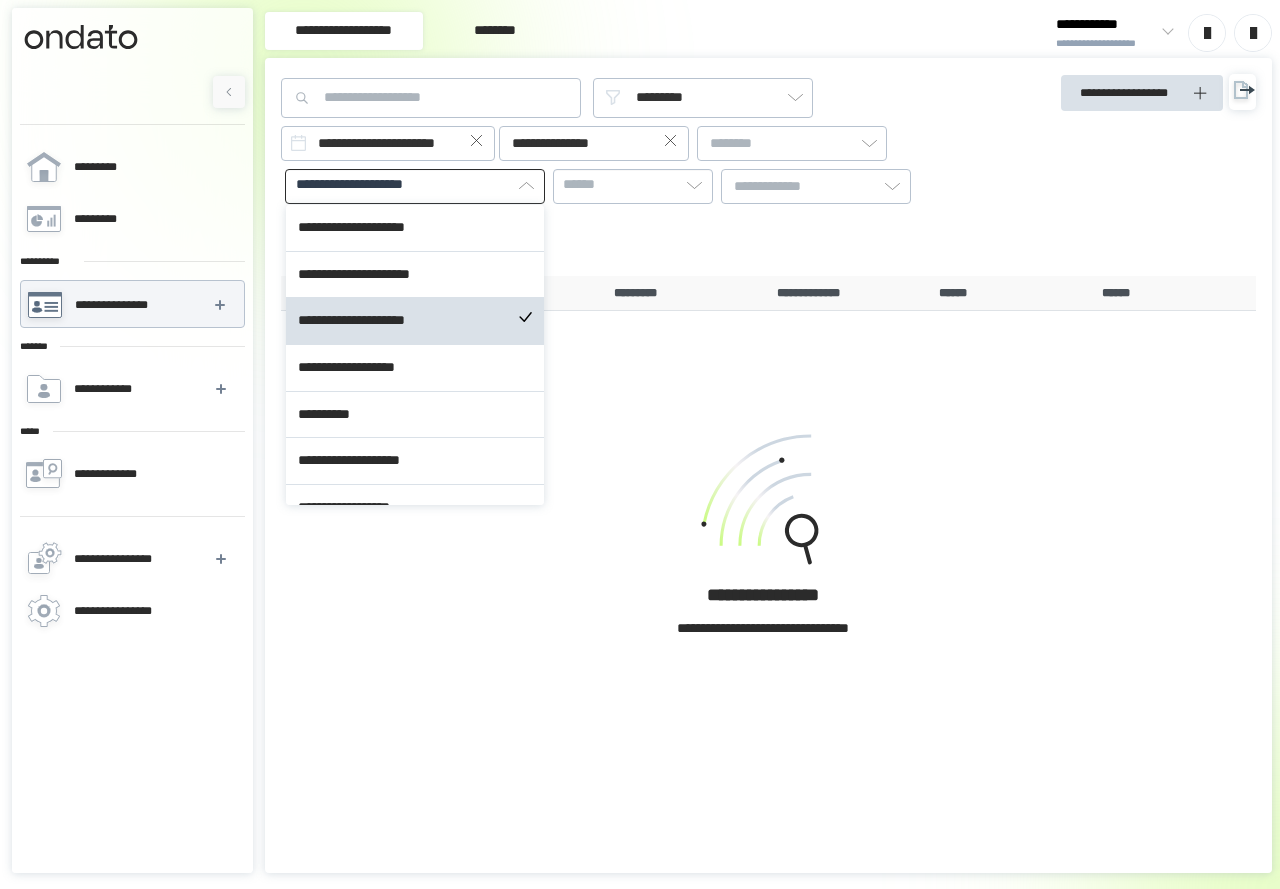 click on "[FIRST] [LAST] [STREET_TYPE], [CITY], [STATE] [ZIP_CODE] [COUNTRY] [POSTAL_CODE] [ADDRESS_LINE_2] [ADDRESS_LINE_3] [ADDRESS_LINE_4] [ADDRESS_LINE_5] [ADDRESS_LINE_6] [ADDRESS_LINE_7] [ADDRESS_LINE_8] [ADDRESS_LINE_9] [ADDRESS_LINE_10] [ADDRESS_LINE_11] [ADDRESS_LINE_12] [ADDRESS_LINE_13] [ADDRESS_LINE_14] [ADDRESS_LINE_15] [ADDRESS_LINE_16] [ADDRESS_LINE_17] [ADDRESS_LINE_18] [ADDRESS_LINE_19] [ADDRESS_LINE_20] [ADDRESS_LINE_21] [ADDRESS_LINE_22] [ADDRESS_LINE_23] [ADDRESS_LINE_24] [ADDRESS_LINE_25] [ADDRESS_LINE_26] [ADDRESS_LINE_27] [ADDRESS_LINE_28] [ADDRESS_LINE_29] [ADDRESS_LINE_30] [ADDRESS_LINE_31] [ADDRESS_LINE_32] [ADDRESS_LINE_33] [ADDRESS_LINE_34] [ADDRESS_LINE_35] [ADDRESS_LINE_36] [ADDRESS_LINE_37] [ADDRESS_LINE_38] [ADDRESS_LINE_39] [ADDRESS_LINE_40] [PHONE_NUMBER] [EMAIL] [WEBSITE] [COMPANY_NAME] [PRODUCT_NAME] [PRICE] [CURRENCY] [DATE] [TIME] [BIRTH_DATE] [AGE] [SSN] [PASSPORT_NUMBER] [DRIVER_LICENSE_NUMBER] [CREDIT_CARD_NUMBER]" at bounding box center (768, 465) 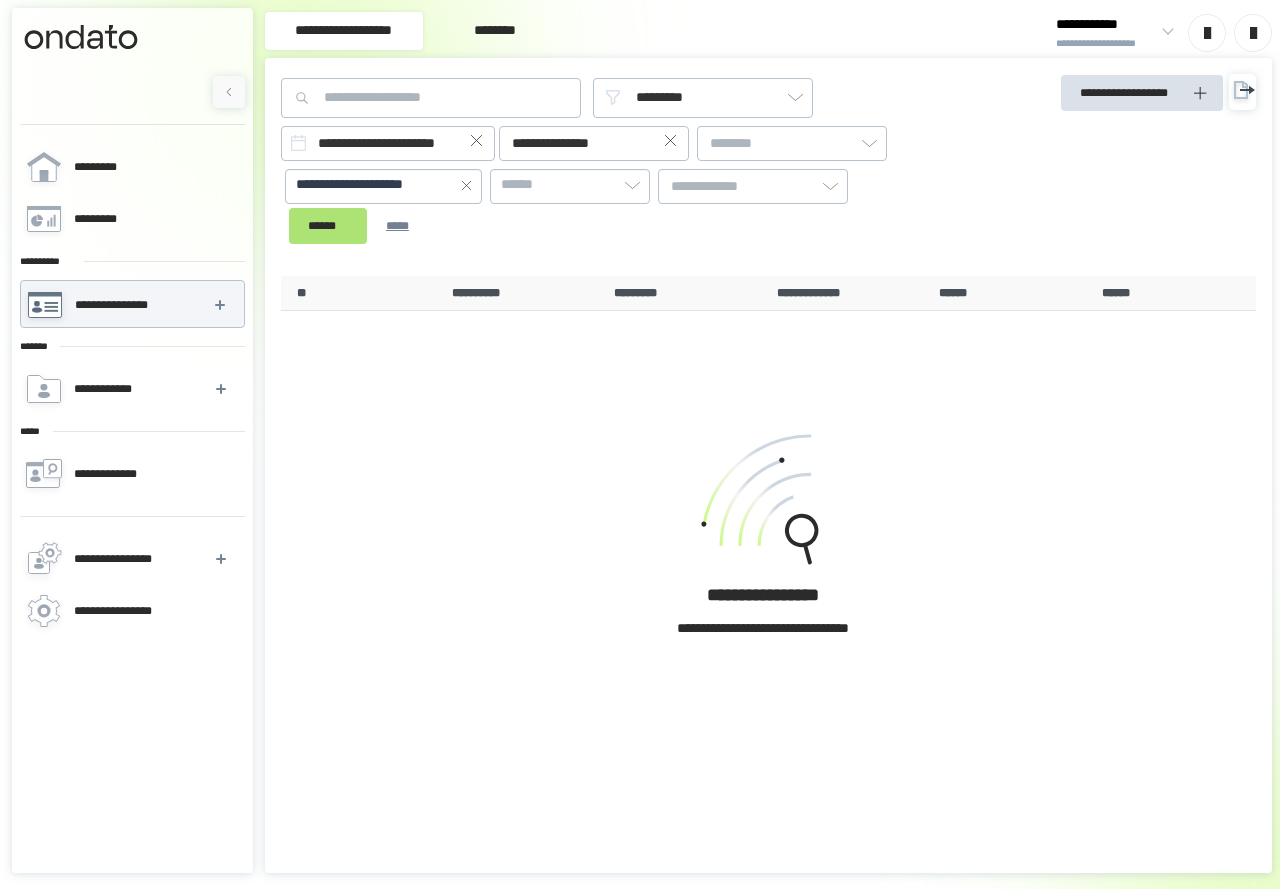 click on "******" at bounding box center [328, 226] 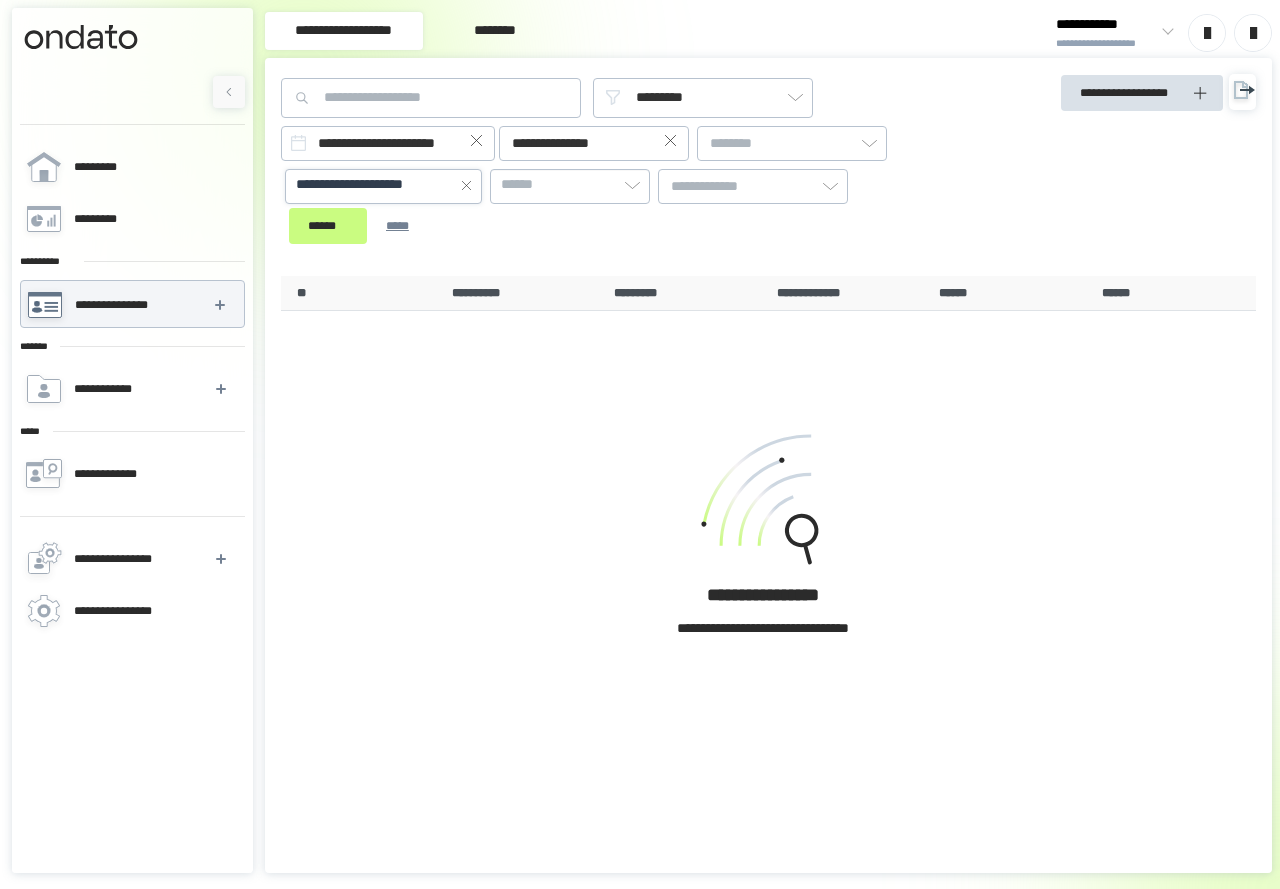 click on "**********" at bounding box center [375, 185] 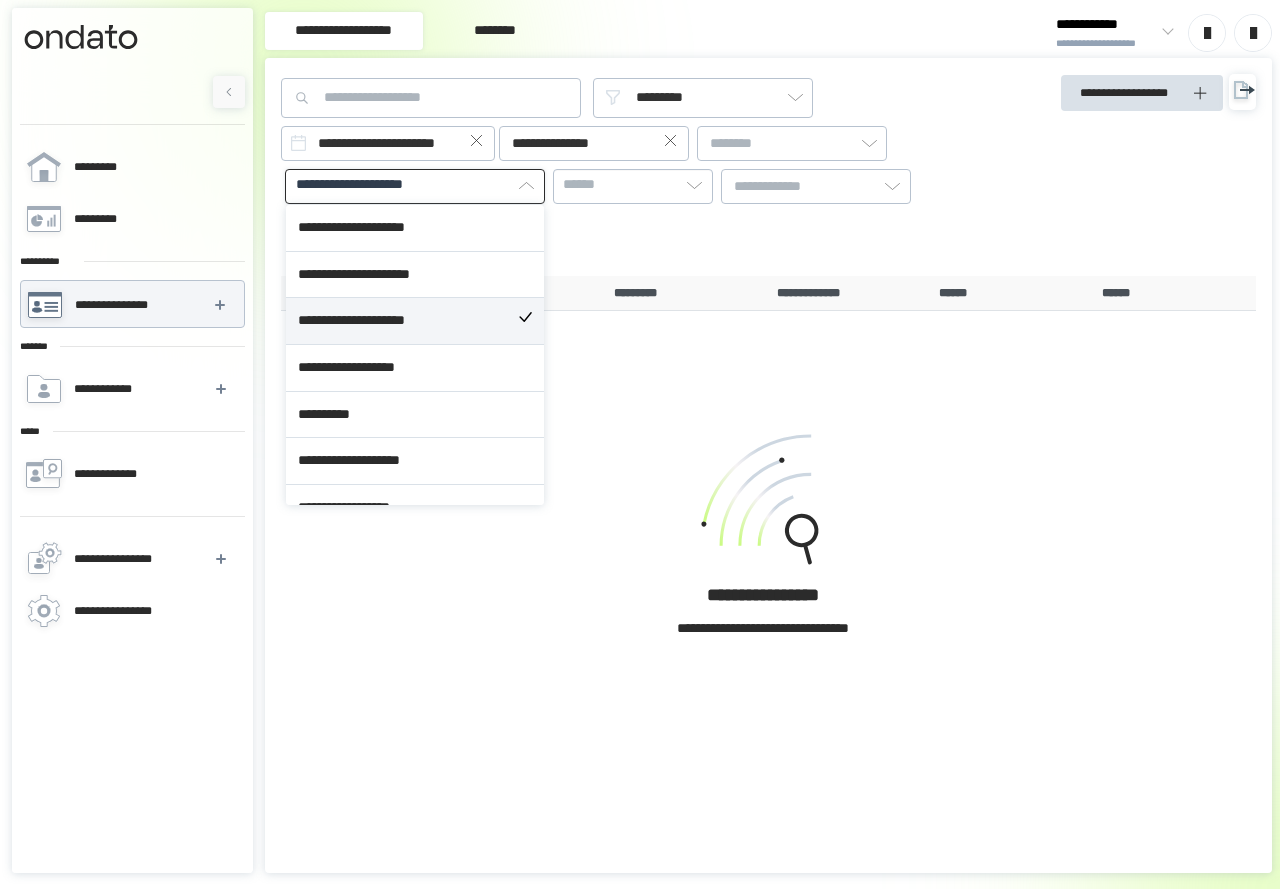 click on "**********" at bounding box center (415, 321) 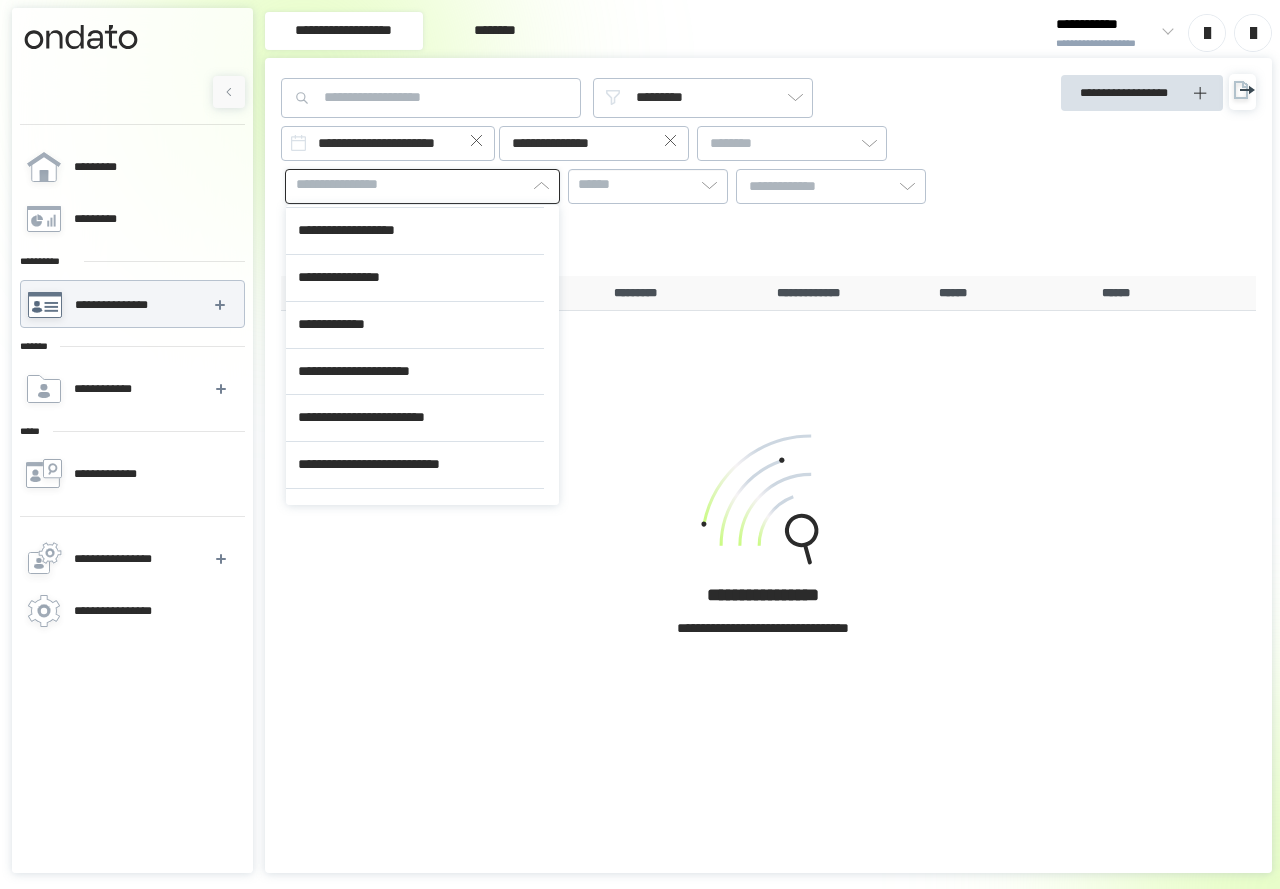 scroll, scrollTop: 400, scrollLeft: 0, axis: vertical 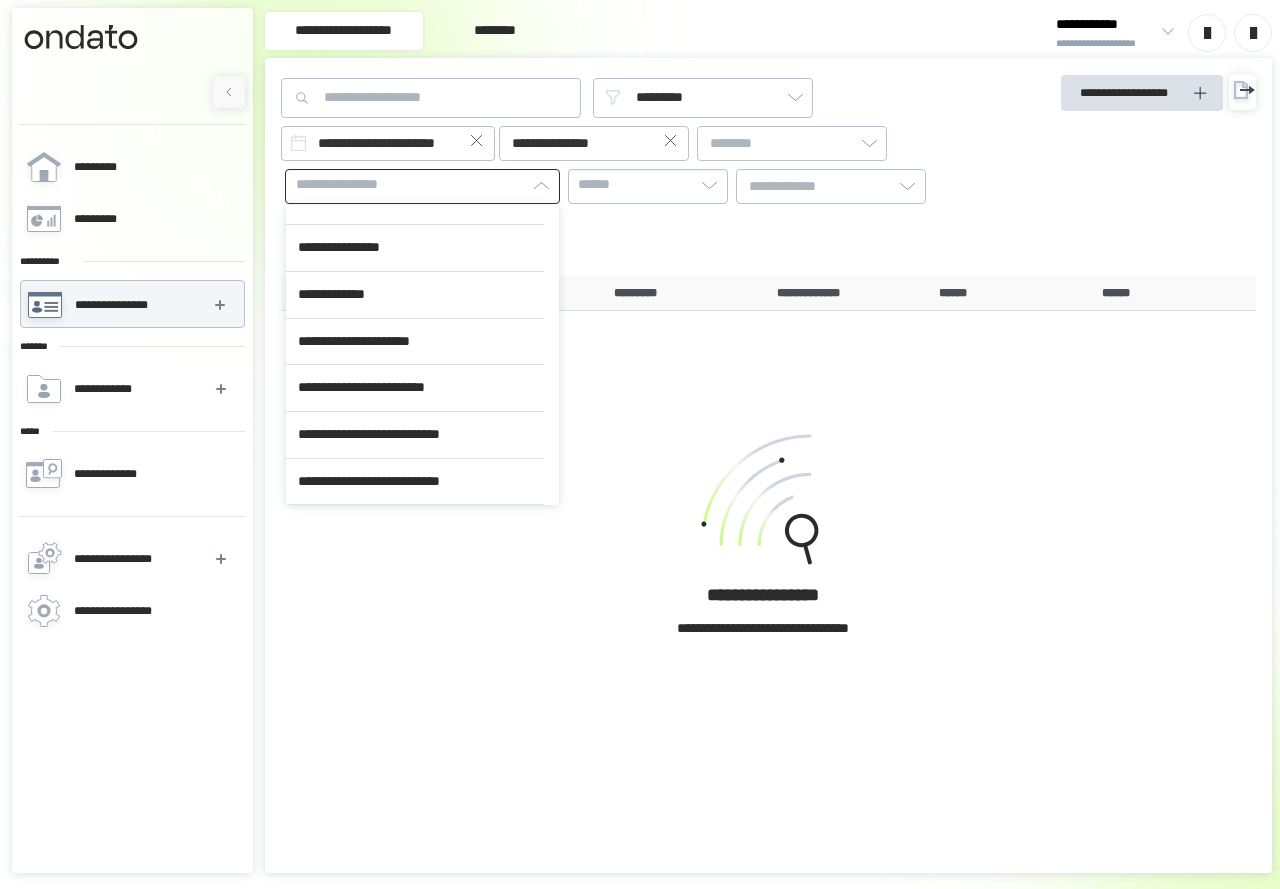 click on "[FIRST] [LAST] [STREET_TYPE], [CITY], [STATE] [ZIP_CODE] [COUNTRY] [POSTAL_CODE] [ADDRESS_LINE_2] [ADDRESS_LINE_3] [ADDRESS_LINE_4] [ADDRESS_LINE_5] [ADDRESS_LINE_6] [ADDRESS_LINE_7] [ADDRESS_LINE_8] [ADDRESS_LINE_9] [ADDRESS_LINE_10] [ADDRESS_LINE_11] [ADDRESS_LINE_12] [ADDRESS_LINE_13] [ADDRESS_LINE_14] [ADDRESS_LINE_15] [ADDRESS_LINE_16] [ADDRESS_LINE_17] [ADDRESS_LINE_18] [ADDRESS_LINE_19] [ADDRESS_LINE_20] [ADDRESS_LINE_21] [ADDRESS_LINE_22] [ADDRESS_LINE_23] [ADDRESS_LINE_24] [ADDRESS_LINE_25] [ADDRESS_LINE_26] [ADDRESS_LINE_27] [ADDRESS_LINE_28] [ADDRESS_LINE_29] [ADDRESS_LINE_30] [ADDRESS_LINE_31] [ADDRESS_LINE_32] [ADDRESS_LINE_33] [ADDRESS_LINE_34] [ADDRESS_LINE_35] [ADDRESS_LINE_36] [ADDRESS_LINE_37] [ADDRESS_LINE_38] [ADDRESS_LINE_39] [ADDRESS_LINE_40]" at bounding box center (645, 183) 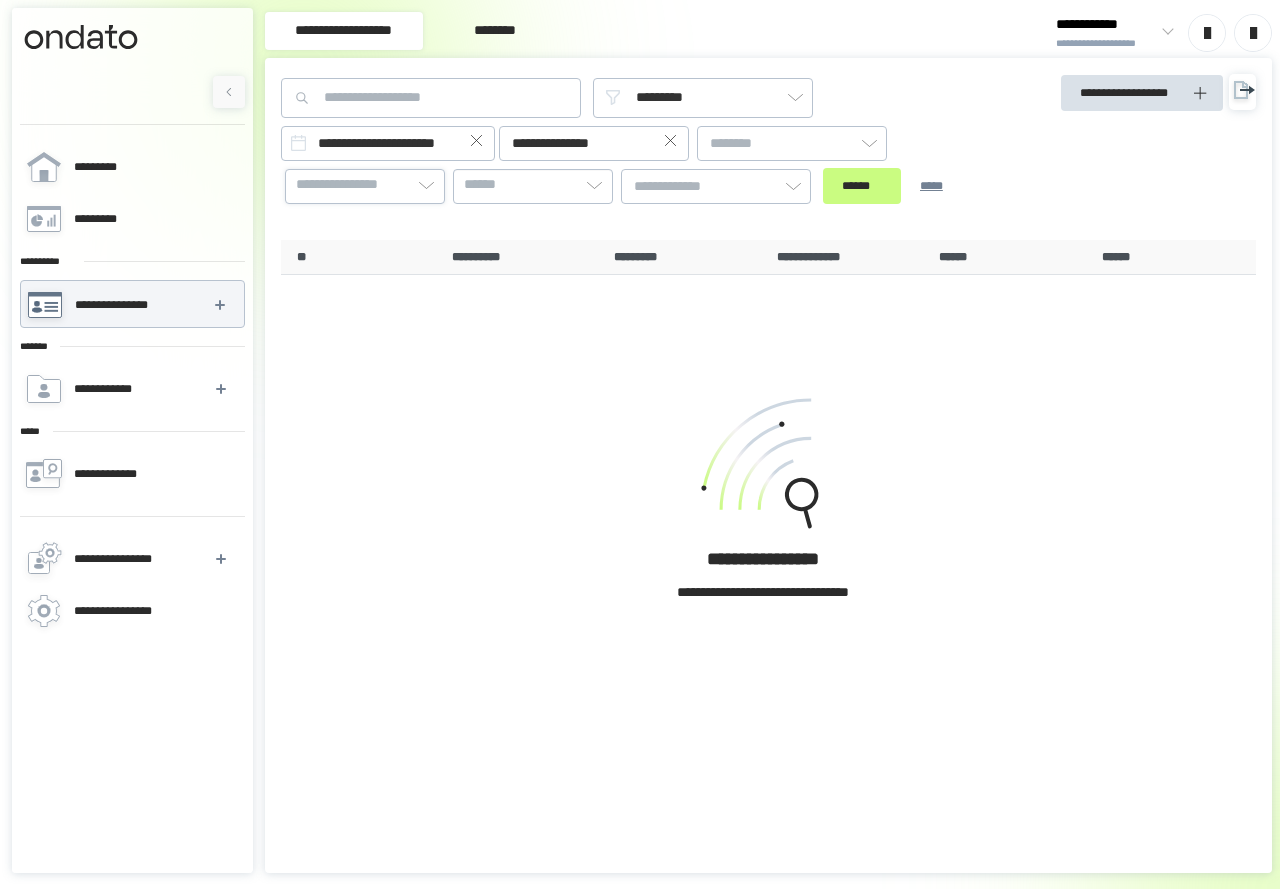 click on "**********" at bounding box center [351, 185] 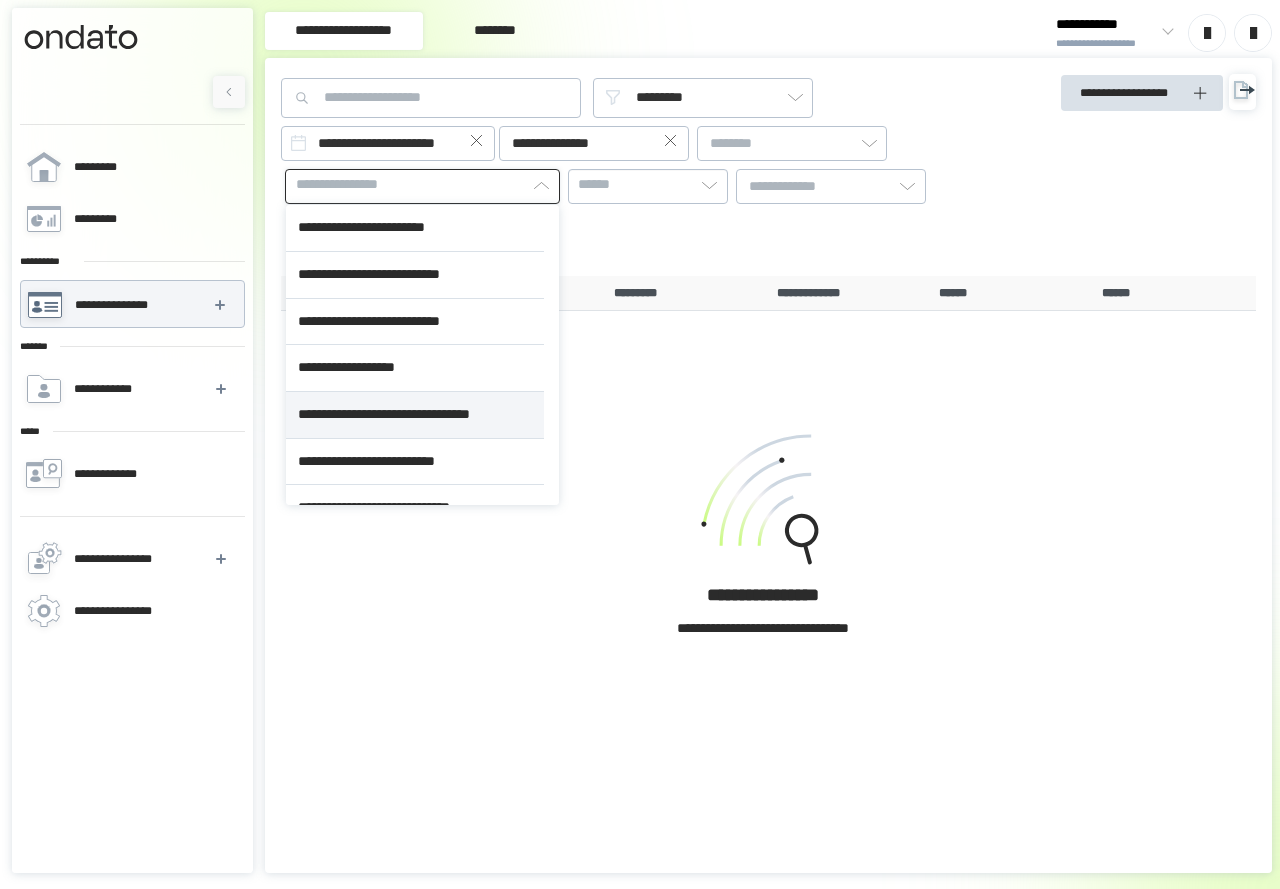 scroll, scrollTop: 526, scrollLeft: 0, axis: vertical 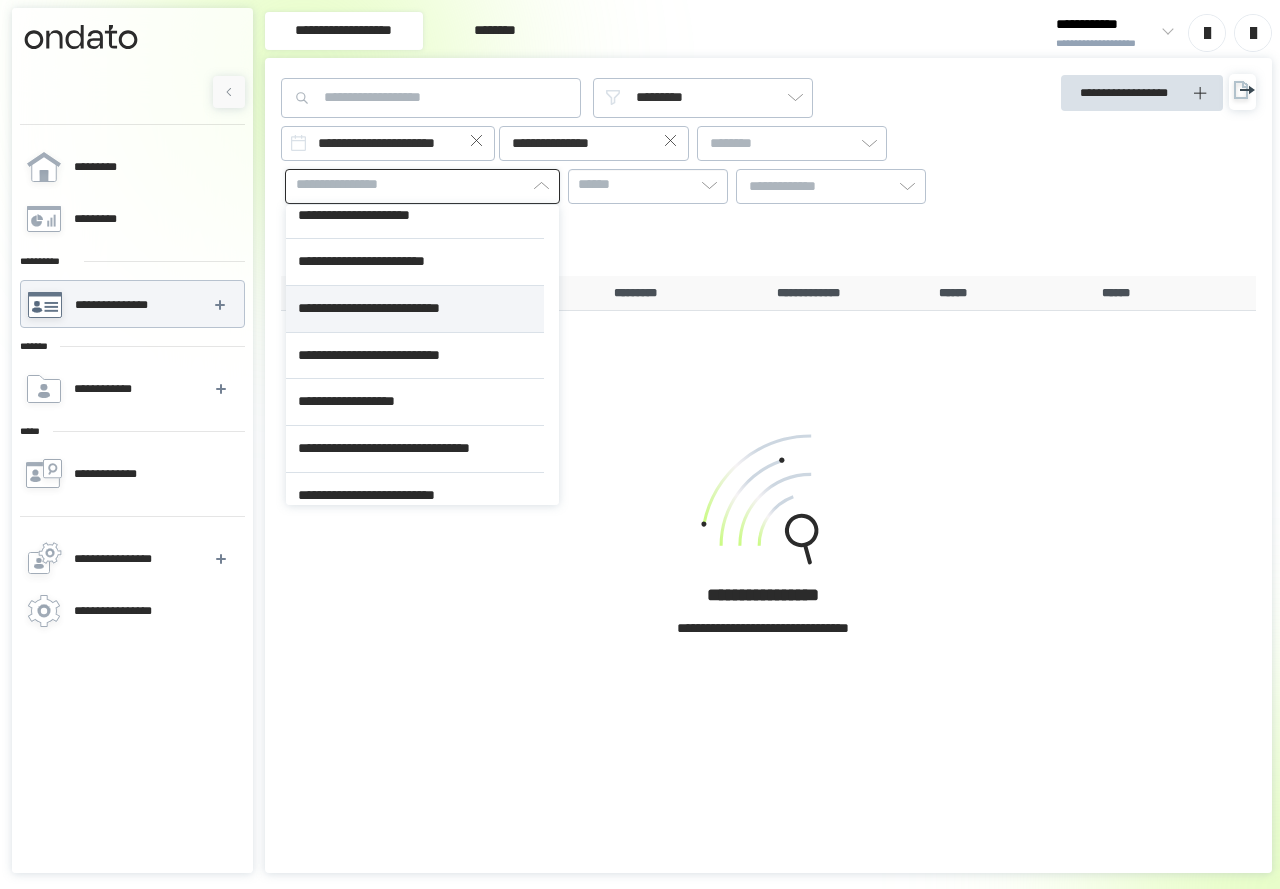 click on "**********" at bounding box center [415, 309] 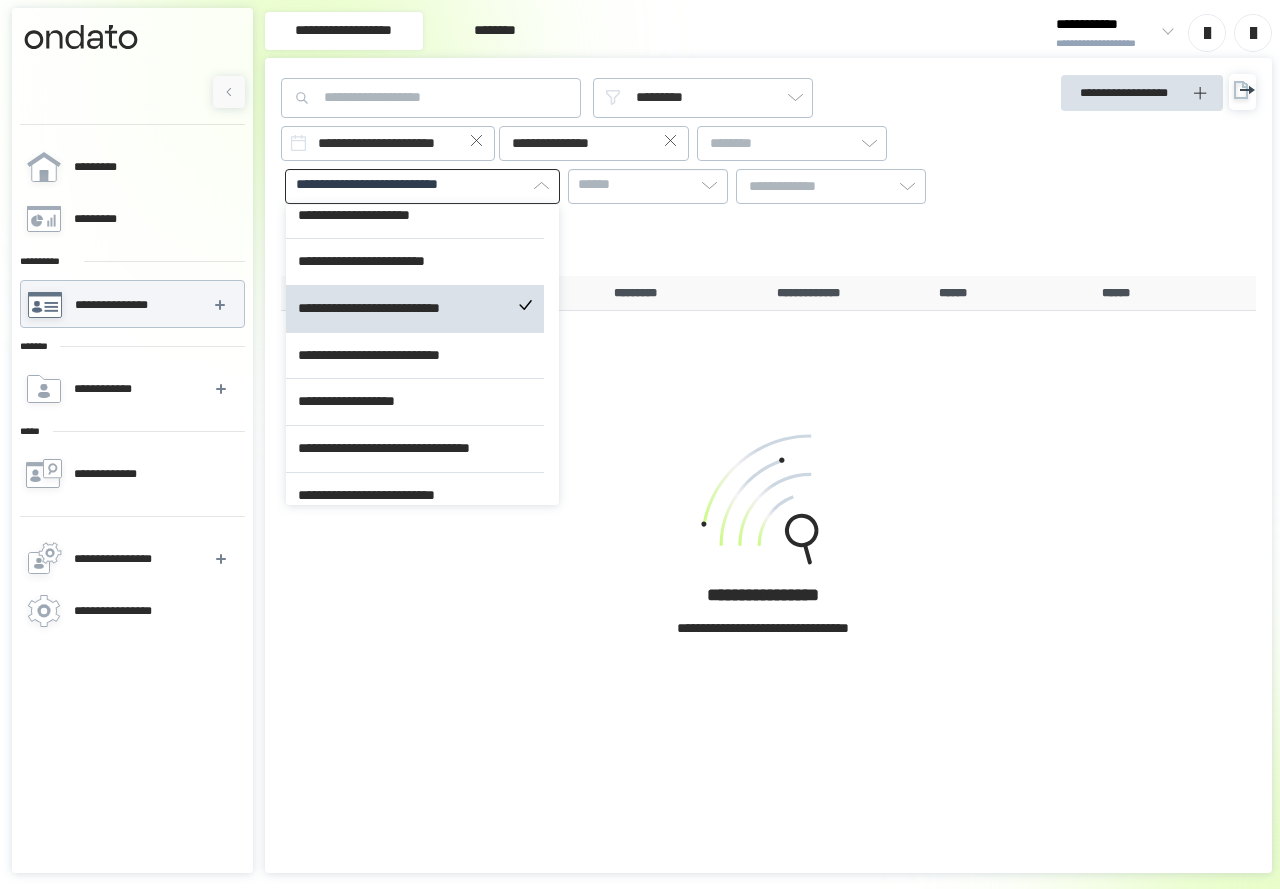 click on "[FIRST] [LAST] [STREET_TYPE], [CITY], [STATE] [ZIP_CODE] [COUNTRY] [POSTAL_CODE] [ADDRESS_LINE_2] [ADDRESS_LINE_3] [ADDRESS_LINE_4] [ADDRESS_LINE_5] [ADDRESS_LINE_6] [ADDRESS_LINE_7] [ADDRESS_LINE_8] [ADDRESS_LINE_9] [ADDRESS_LINE_10] [ADDRESS_LINE_11] [ADDRESS_LINE_12] [ADDRESS_LINE_13] [ADDRESS_LINE_14] [ADDRESS_LINE_15] [ADDRESS_LINE_16] [ADDRESS_LINE_17] [ADDRESS_LINE_18] [ADDRESS_LINE_19] [ADDRESS_LINE_20] [ADDRESS_LINE_21] [ADDRESS_LINE_22] [ADDRESS_LINE_23] [ADDRESS_LINE_24] [ADDRESS_LINE_25] [ADDRESS_LINE_26] [ADDRESS_LINE_27] [ADDRESS_LINE_28] [ADDRESS_LINE_29] [ADDRESS_LINE_30] [ADDRESS_LINE_31] [ADDRESS_LINE_32] [ADDRESS_LINE_33] [ADDRESS_LINE_34] [ADDRESS_LINE_35] [ADDRESS_LINE_36] [ADDRESS_LINE_37] [ADDRESS_LINE_38] [ADDRESS_LINE_39] [ADDRESS_LINE_40] [PHONE_NUMBER] [EMAIL] [WEBSITE] [COMPANY_NAME] [PRODUCT_NAME] [PRICE] [CURRENCY] [DATE] [TIME] [BIRTH_DATE] [AGE] [SSN] [PASSPORT_NUMBER] [DRIVER_LICENSE_NUMBER] [CREDIT_CARD_NUMBER]" at bounding box center [645, 167] 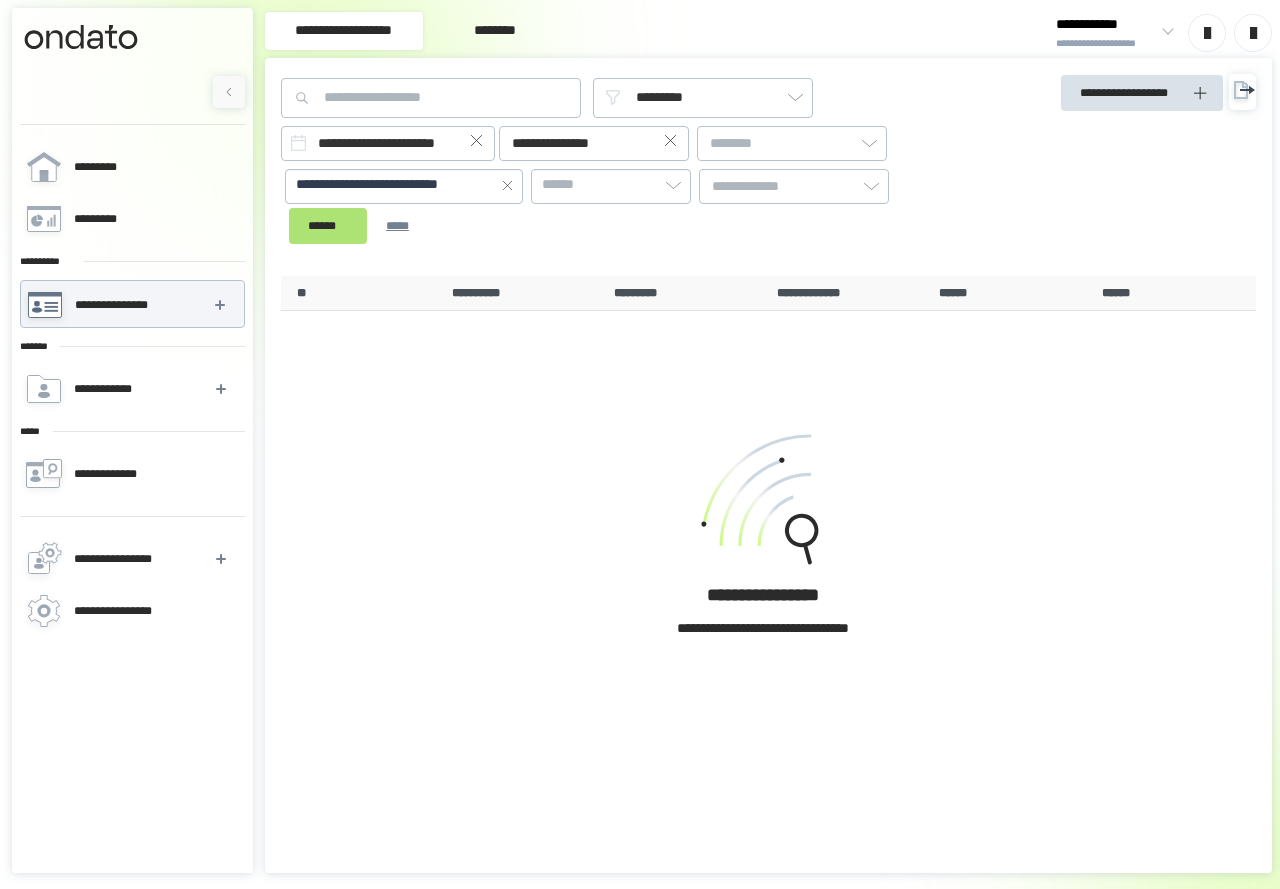 click on "******" at bounding box center [328, 226] 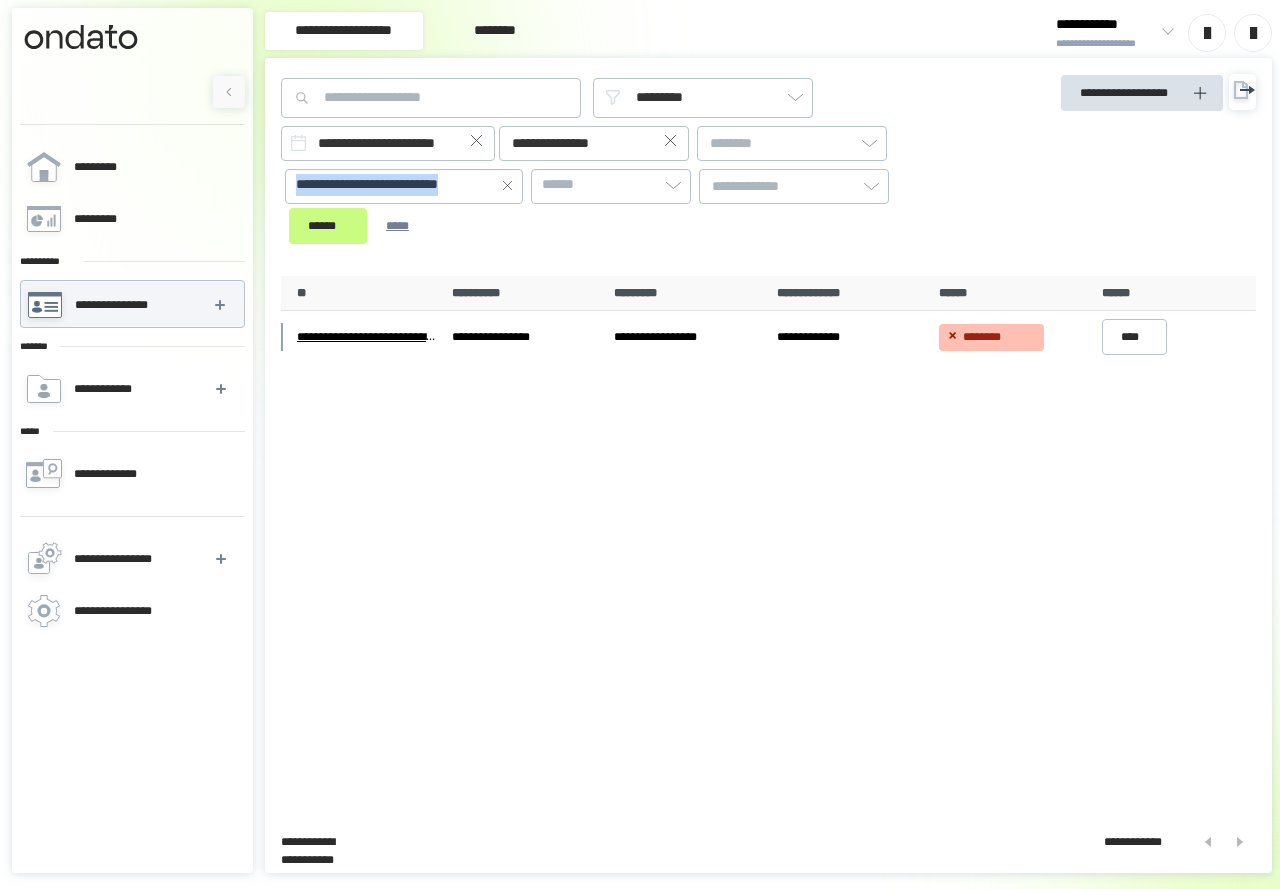 drag, startPoint x: 554, startPoint y: 182, endPoint x: 781, endPoint y: 193, distance: 227.26636 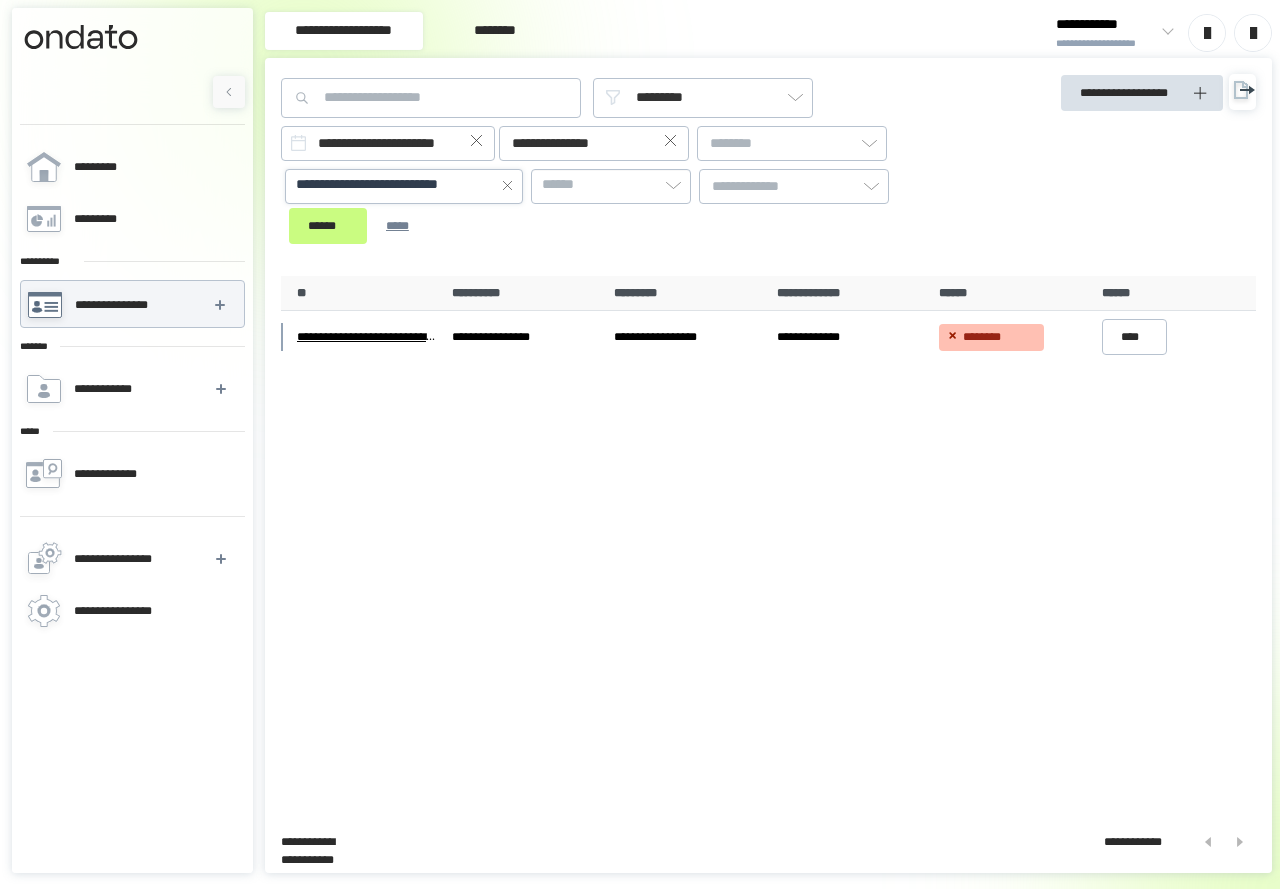 click 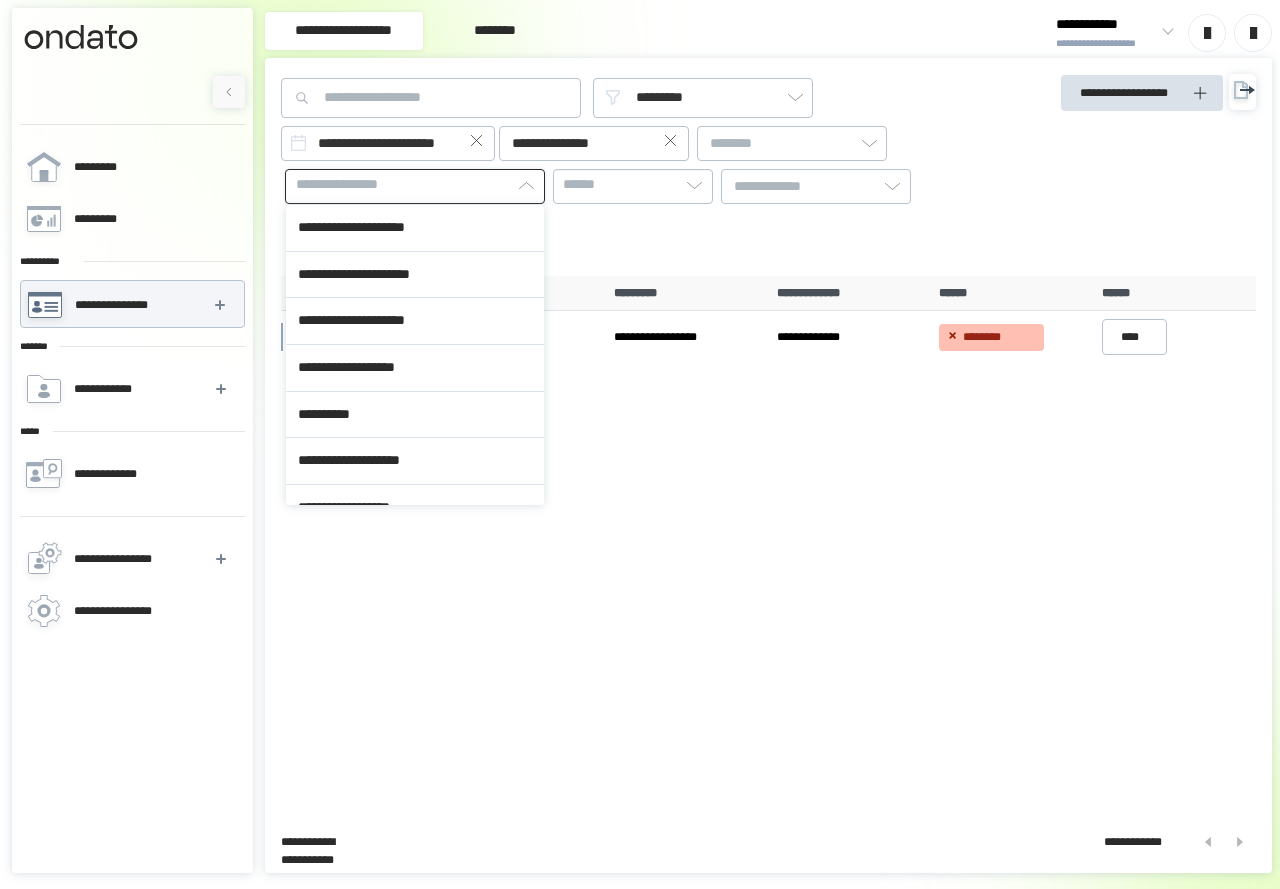 click on "[FIRST] [LAST] [STREET_TYPE], [CITY], [STATE] [ZIP_CODE] [COUNTRY] [POSTAL_CODE] [ADDRESS_LINE_2] [ADDRESS_LINE_3] [ADDRESS_LINE_4] [ADDRESS_LINE_5] [ADDRESS_LINE_6] [ADDRESS_LINE_7] [ADDRESS_LINE_8] [ADDRESS_LINE_9] [ADDRESS_LINE_10] [ADDRESS_LINE_11] [ADDRESS_LINE_12] [ADDRESS_LINE_13] [ADDRESS_LINE_14] [ADDRESS_LINE_15] [ADDRESS_LINE_16] [ADDRESS_LINE_17] [ADDRESS_LINE_18] [ADDRESS_LINE_19] [ADDRESS_LINE_20] [ADDRESS_LINE_21] [ADDRESS_LINE_22] [ADDRESS_LINE_23] [ADDRESS_LINE_24] [ADDRESS_LINE_25] [ADDRESS_LINE_26] [ADDRESS_LINE_27] [ADDRESS_LINE_28] [ADDRESS_LINE_29] [ADDRESS_LINE_30] [ADDRESS_LINE_31] [ADDRESS_LINE_32] [ADDRESS_LINE_33] [ADDRESS_LINE_34] [ADDRESS_LINE_35] [ADDRESS_LINE_36] [ADDRESS_LINE_37] [ADDRESS_LINE_38] [ADDRESS_LINE_39] [ADDRESS_LINE_40] [PHONE_NUMBER] [EMAIL] [WEBSITE] [COMPANY_NAME] [PRODUCT_NAME] [PRICE] [CURRENCY] [DATE] [TIME] [BIRTH_DATE] [AGE] [SSN] [PASSPORT_NUMBER] [DRIVER_LICENSE_NUMBER] [CREDIT_CARD_NUMBER] [ADDRESS_LINE_41]" at bounding box center (768, 543) 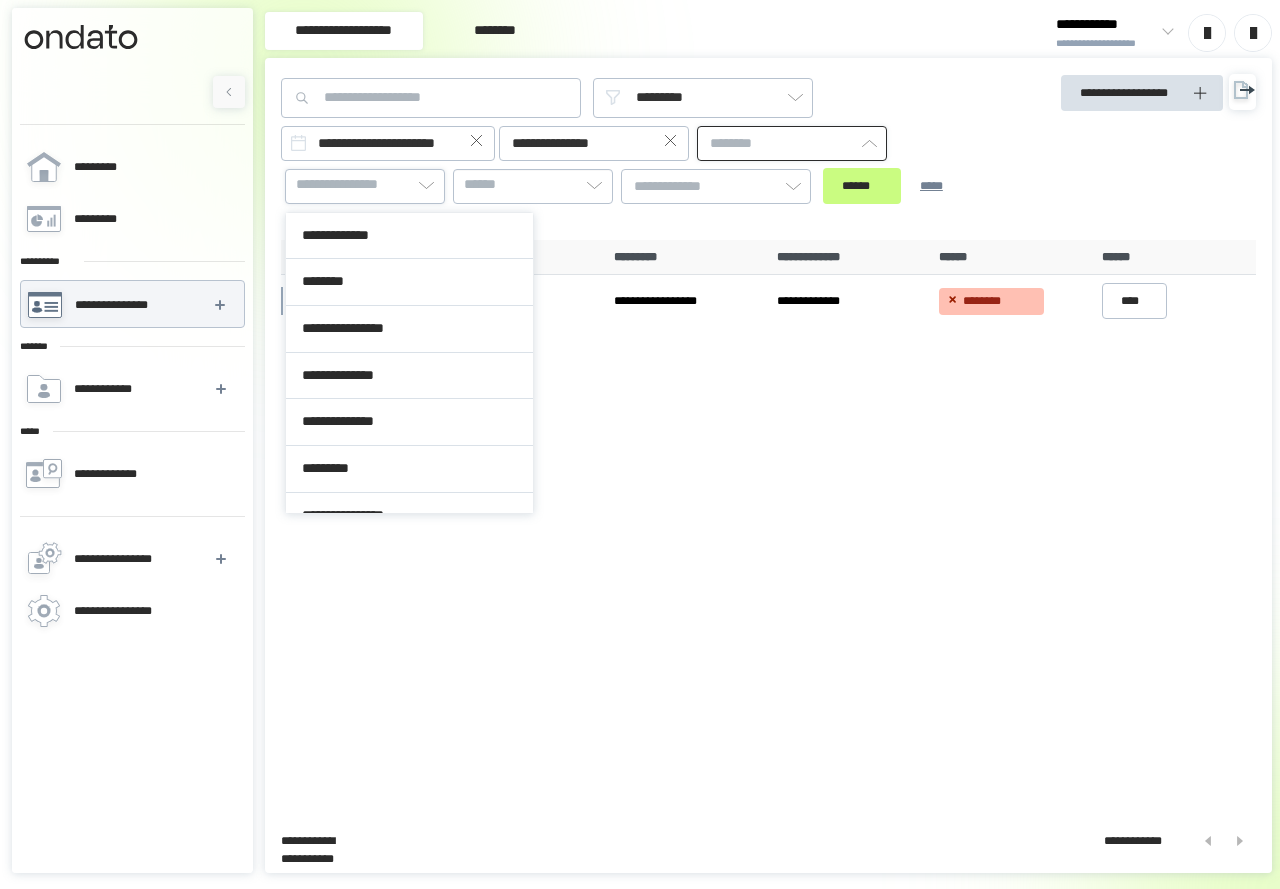click at bounding box center [792, 143] 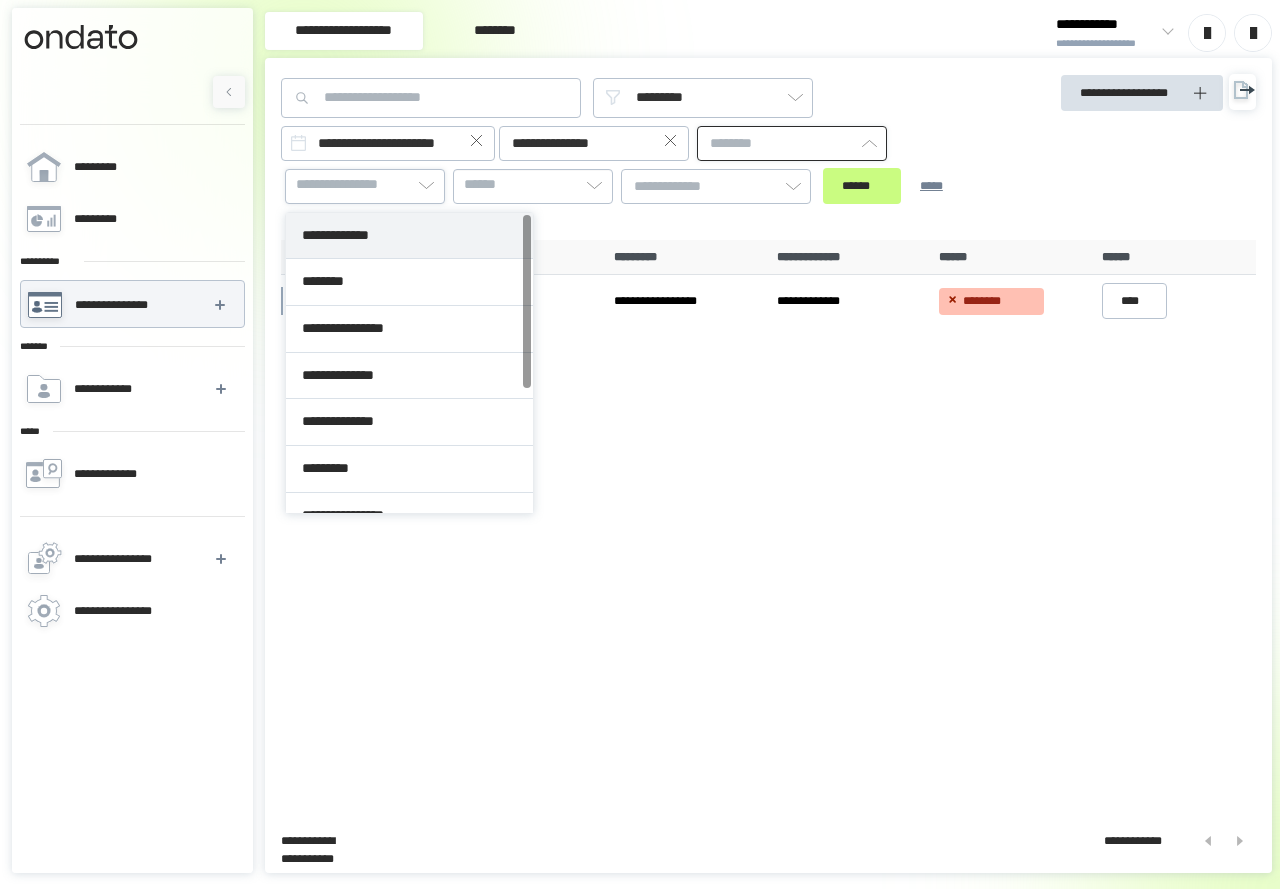 type on "**********" 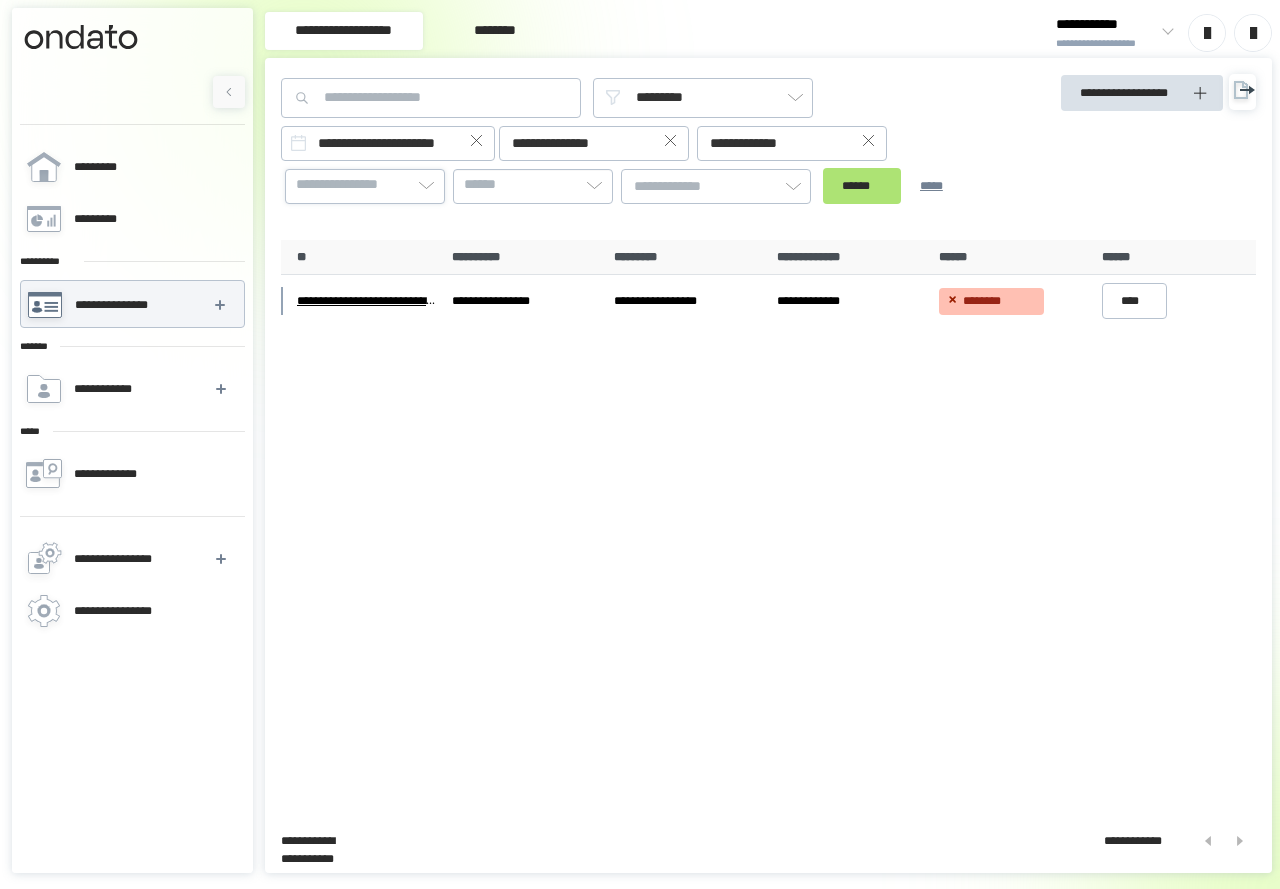 click on "******" at bounding box center (862, 186) 